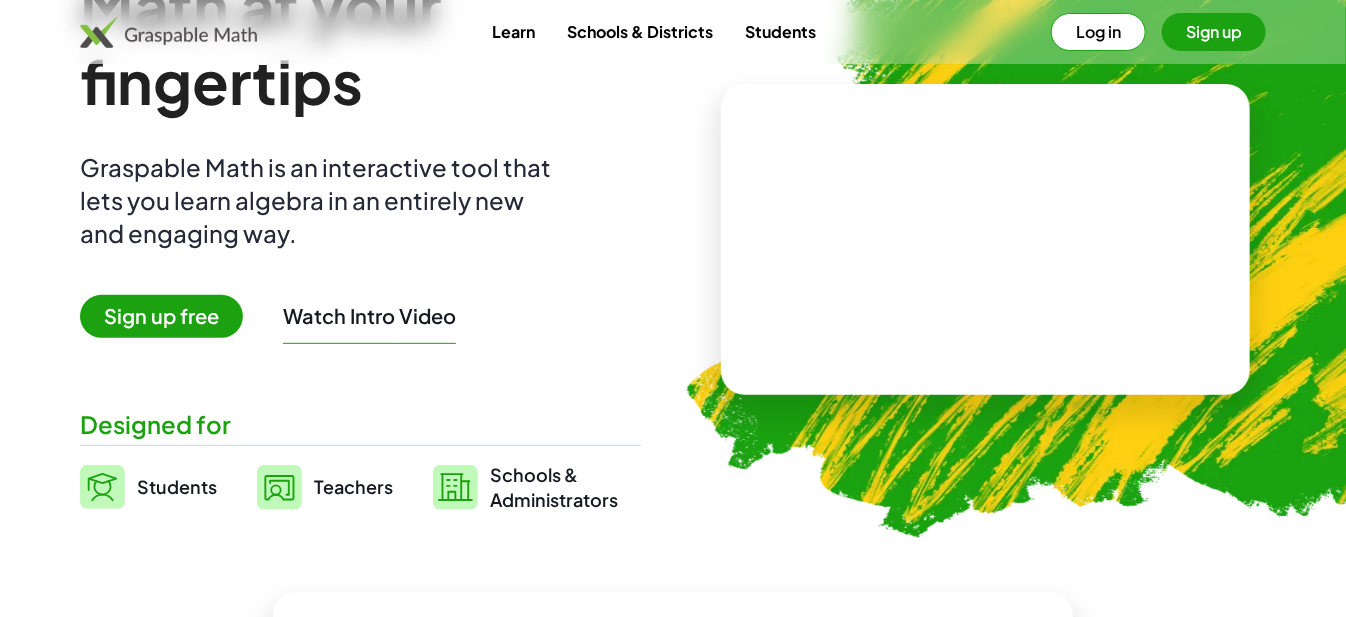 scroll, scrollTop: 0, scrollLeft: 0, axis: both 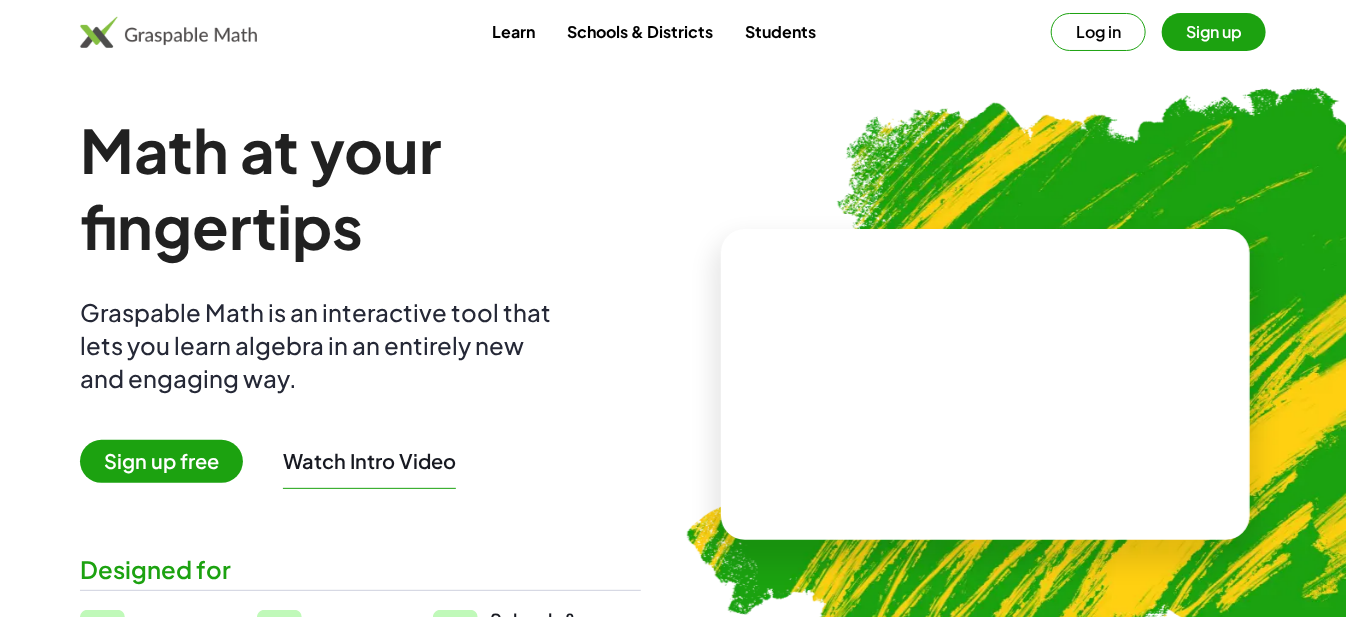click on "Log in" at bounding box center (1098, 32) 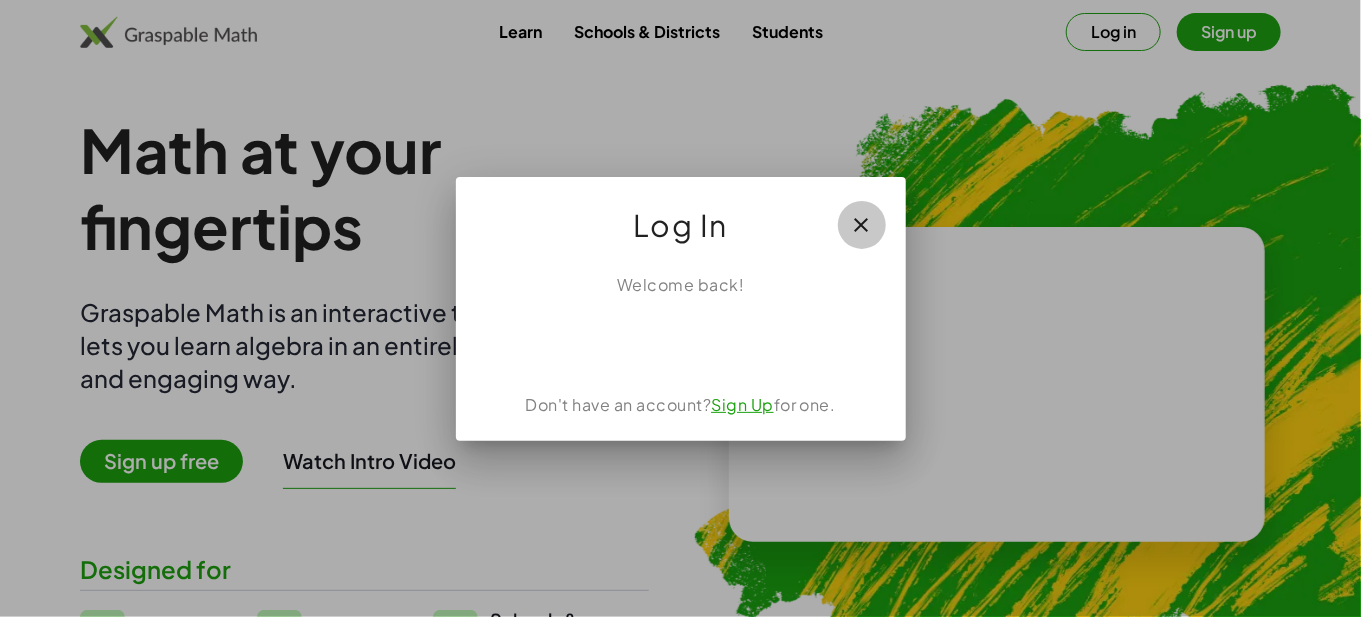 click 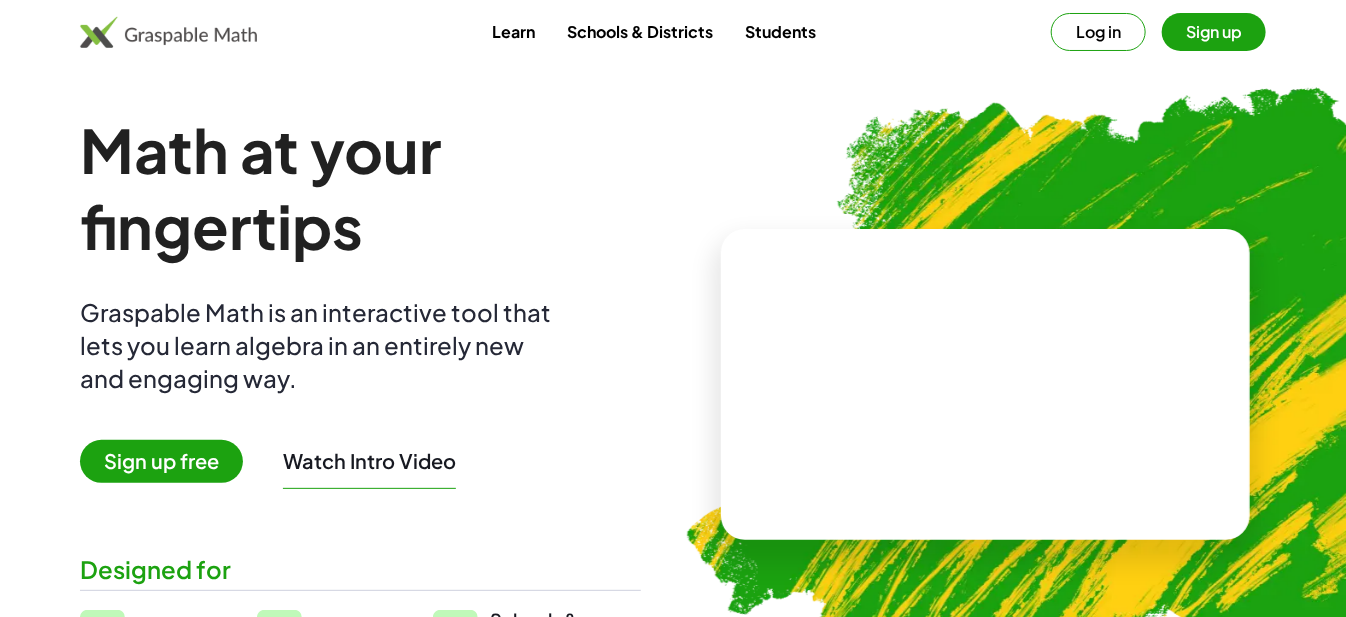 click on "Log in" at bounding box center (1098, 32) 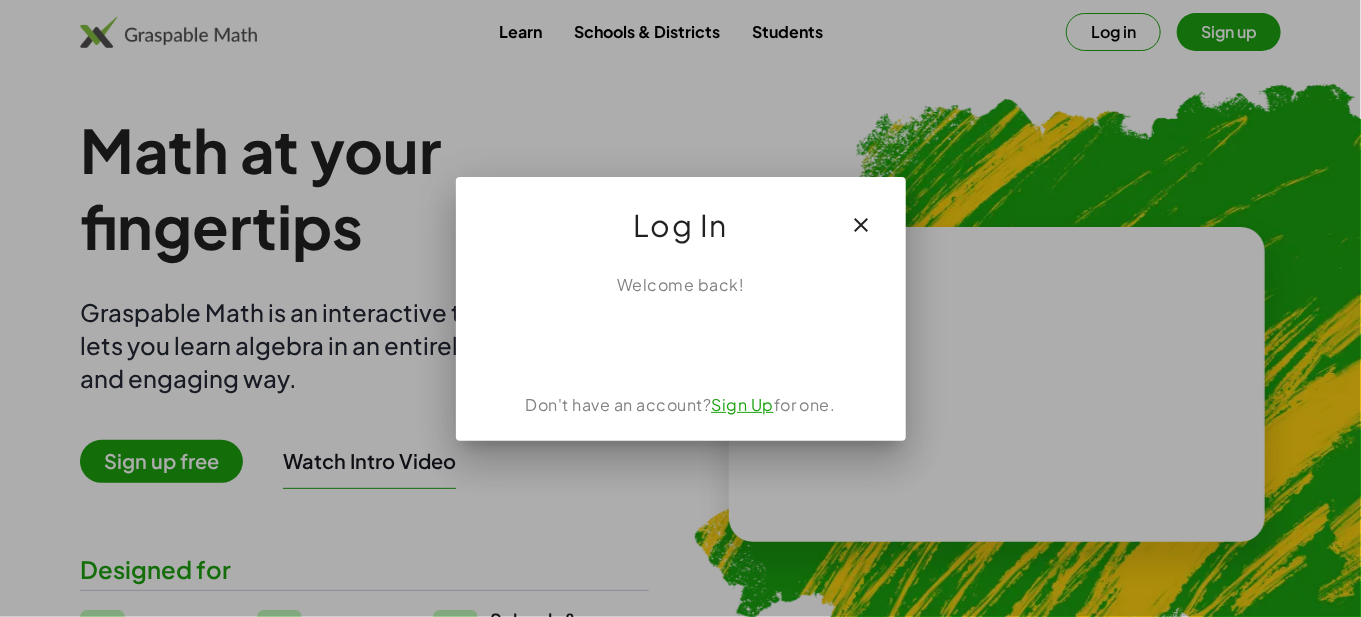 click 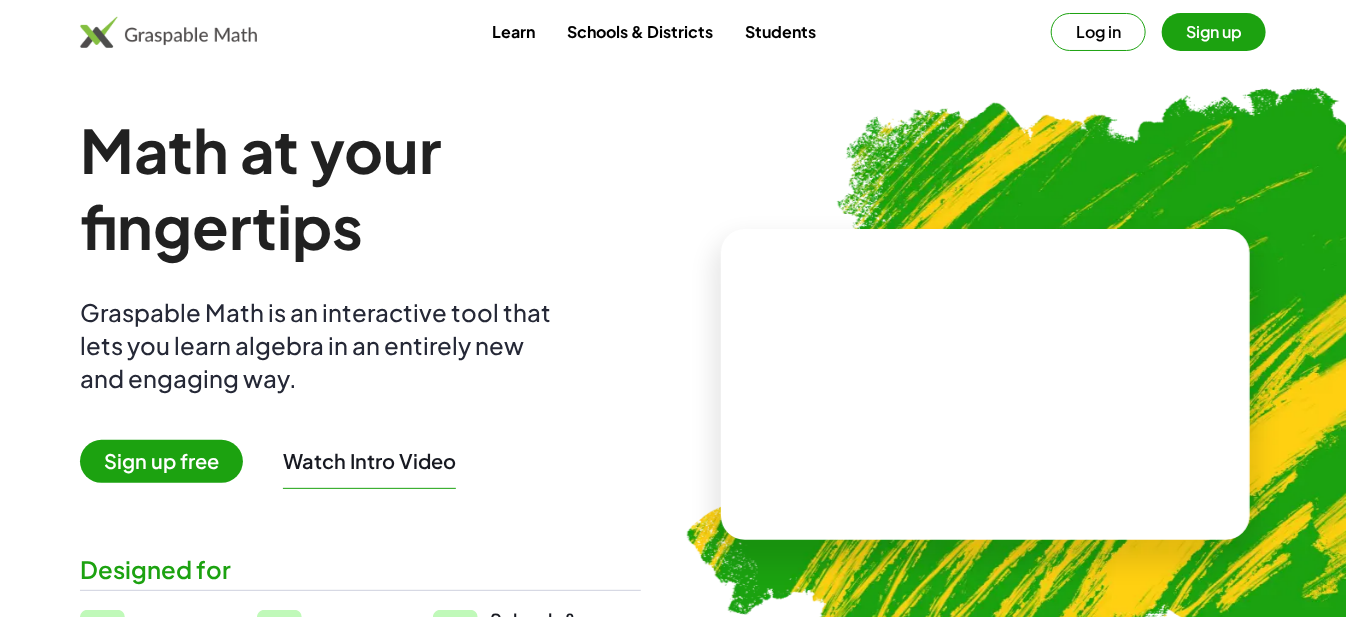 click on "Learn" at bounding box center [513, 31] 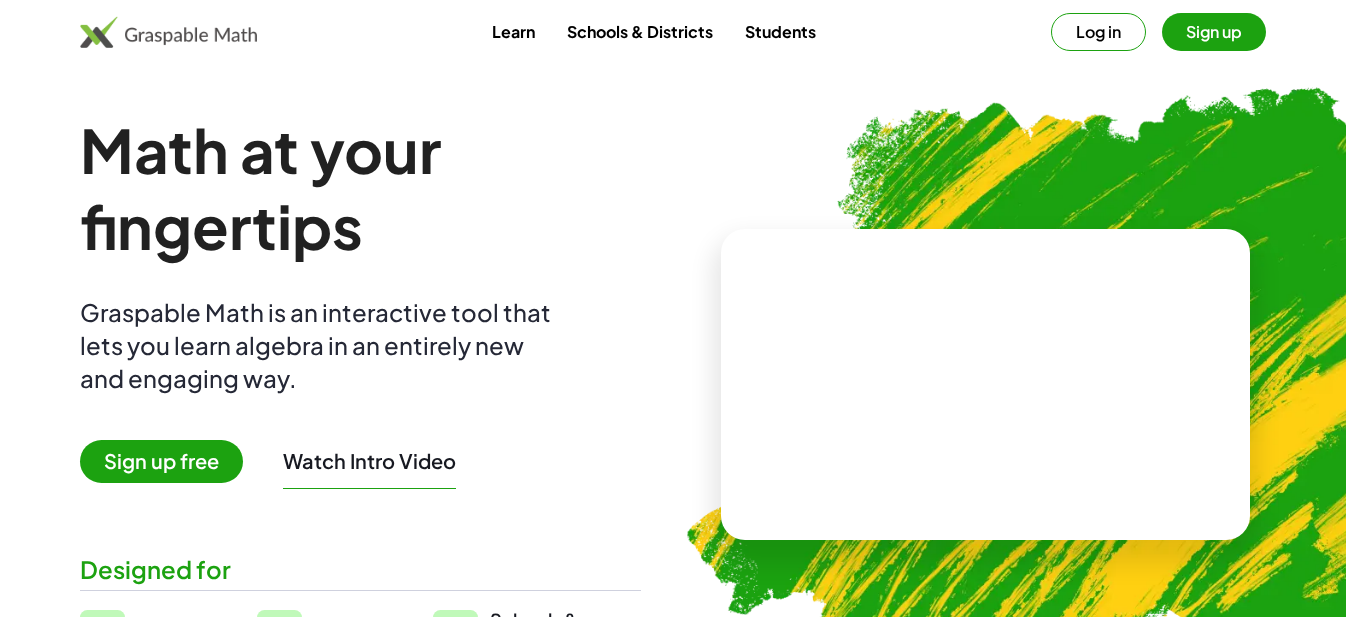 scroll, scrollTop: 0, scrollLeft: 0, axis: both 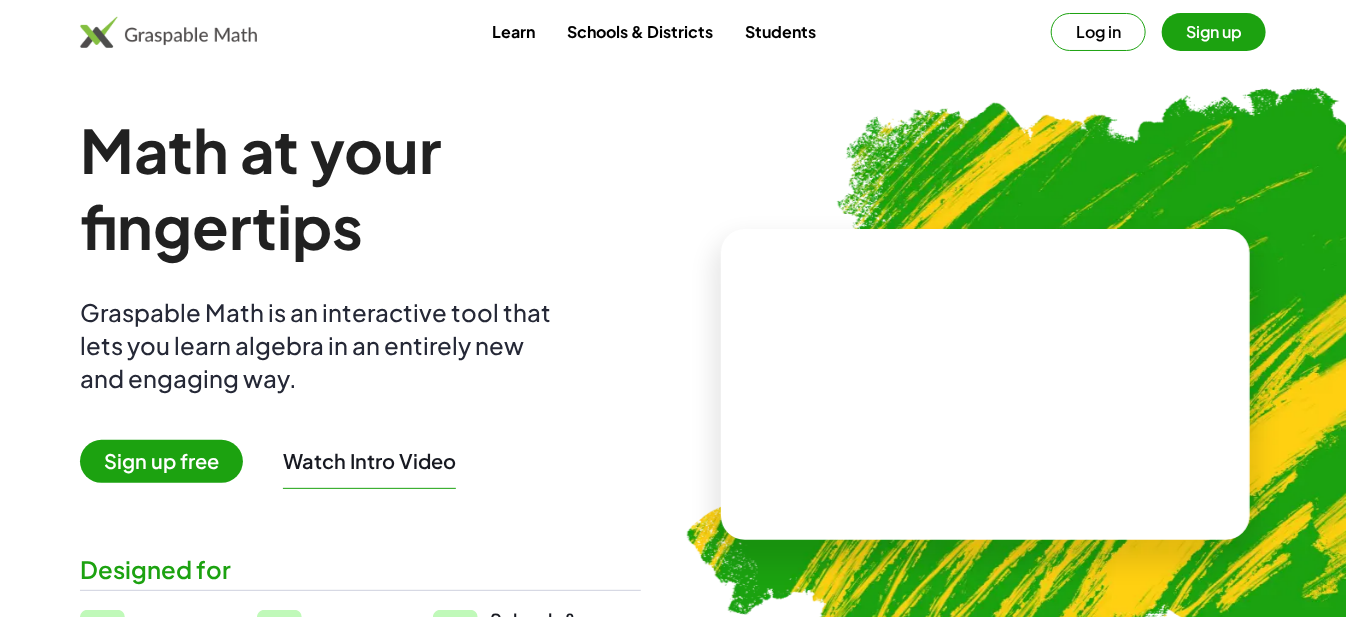 click at bounding box center [986, 384] 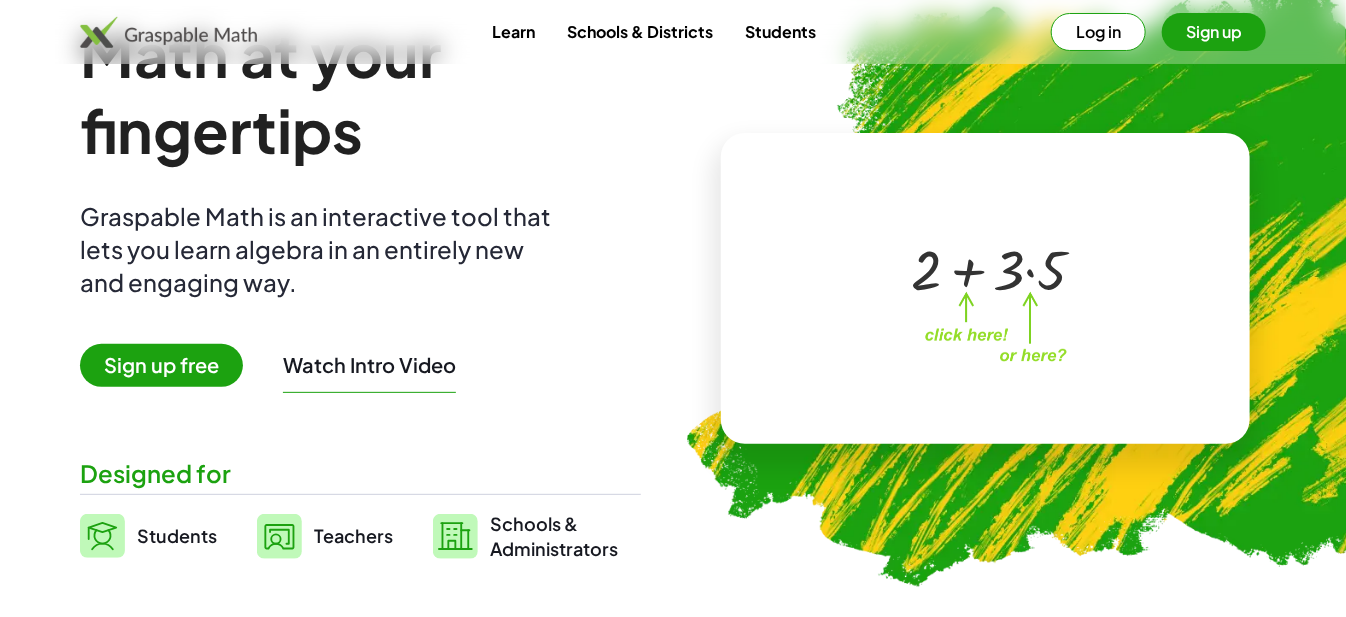 scroll, scrollTop: 200, scrollLeft: 0, axis: vertical 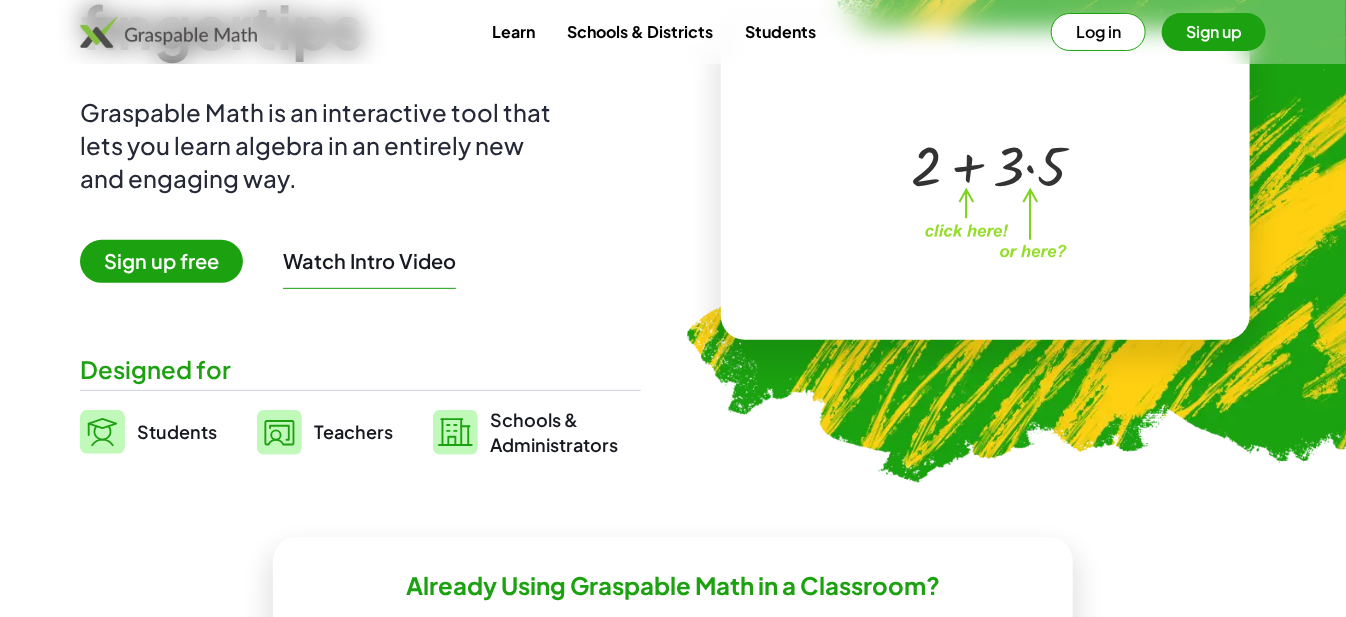 click on "Sign up free" at bounding box center [161, 261] 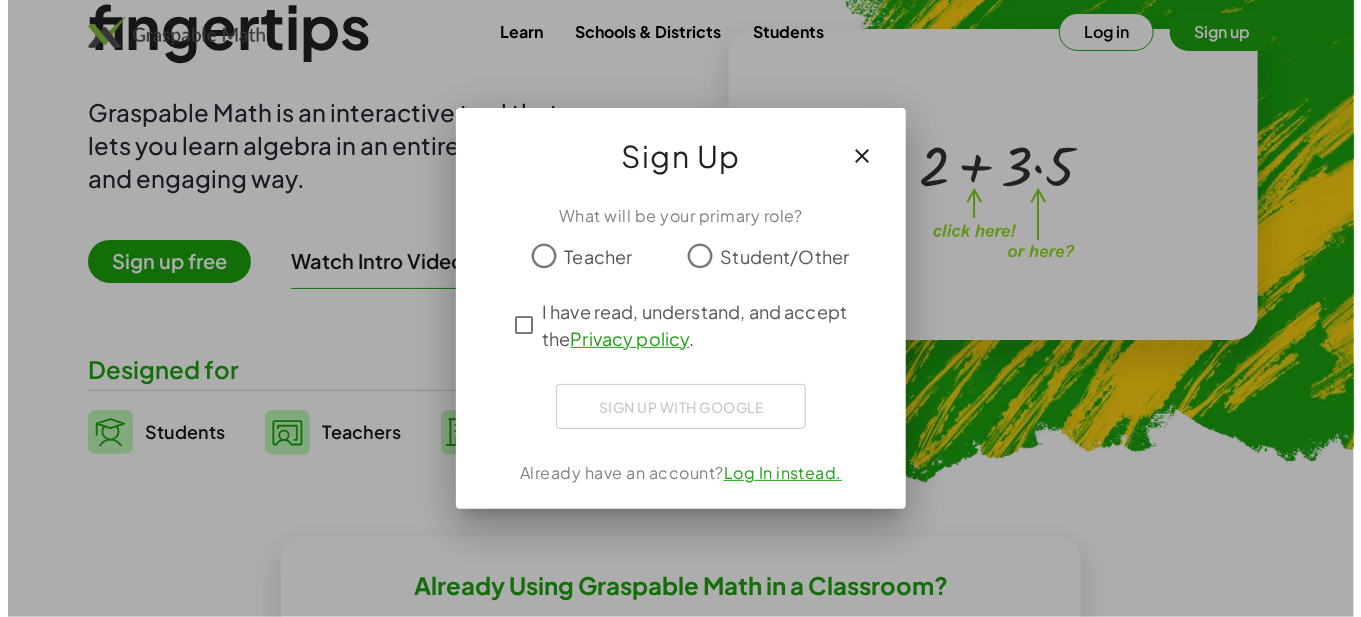 scroll, scrollTop: 0, scrollLeft: 0, axis: both 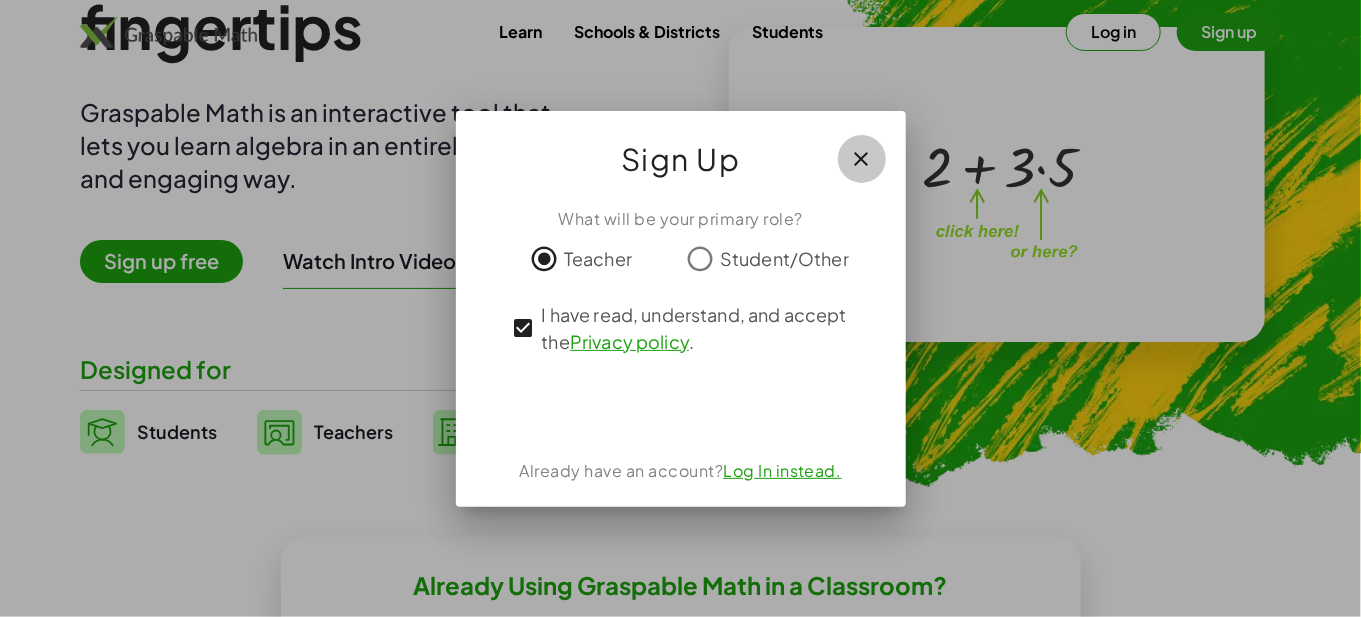 click 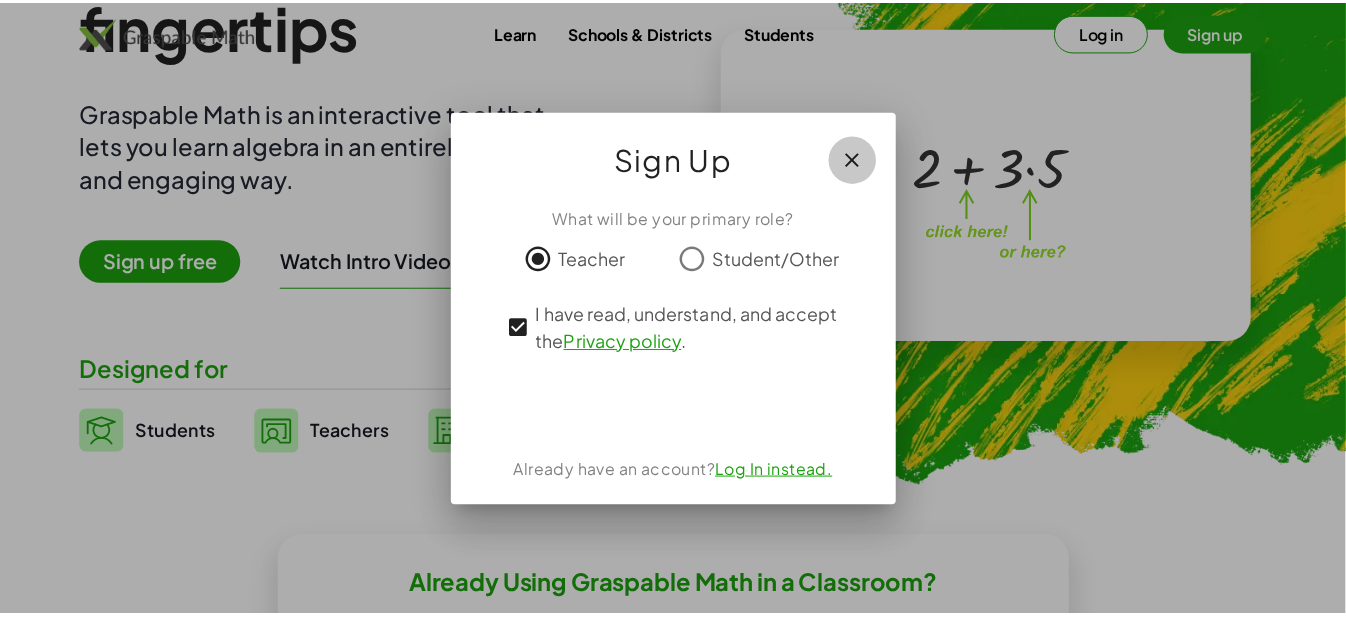 scroll, scrollTop: 200, scrollLeft: 0, axis: vertical 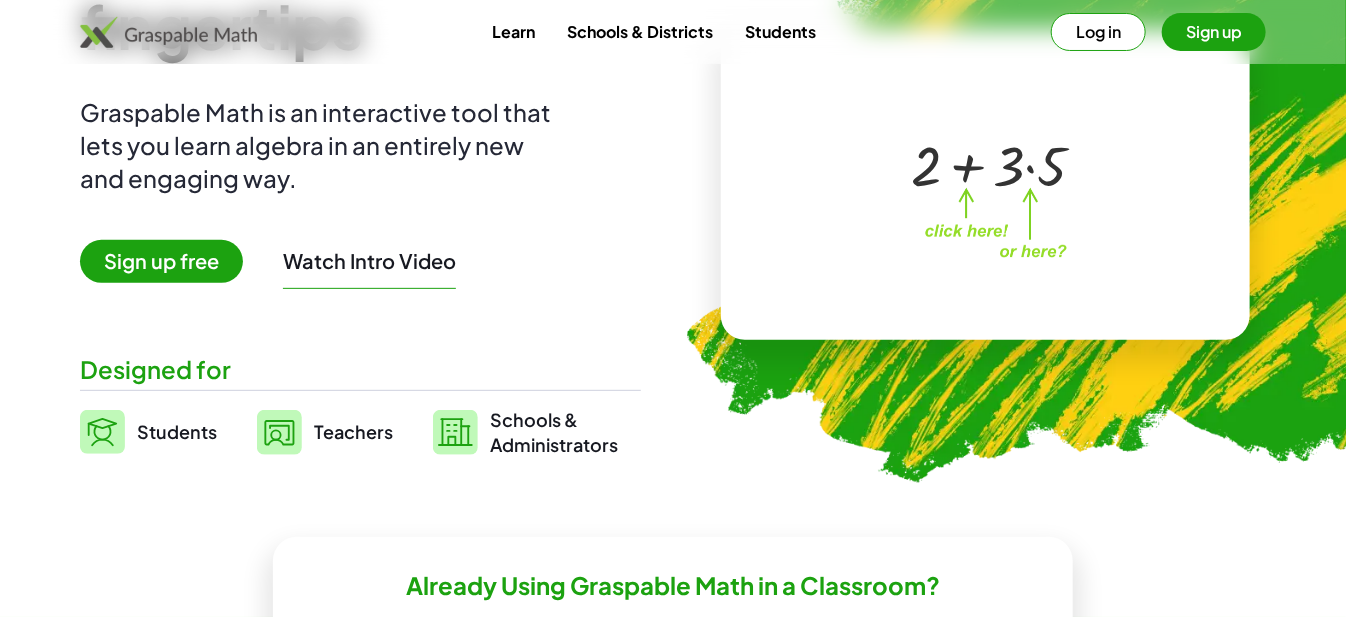 click on "Log in" at bounding box center (1098, 32) 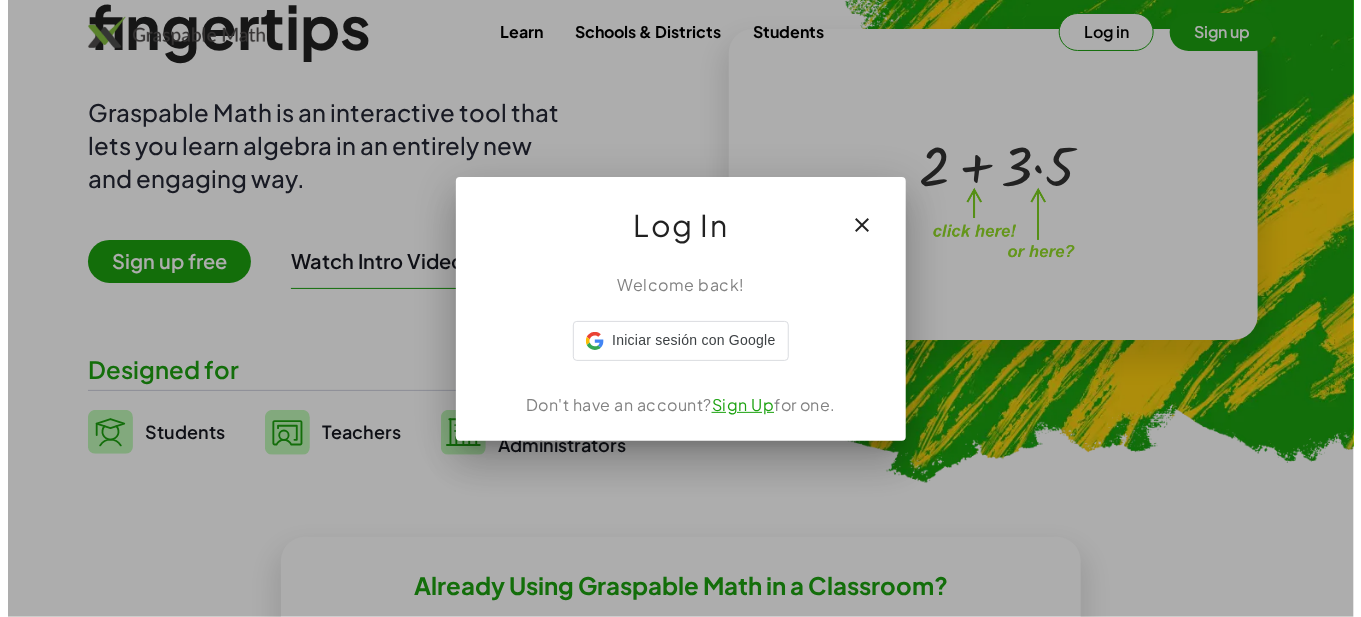scroll, scrollTop: 0, scrollLeft: 0, axis: both 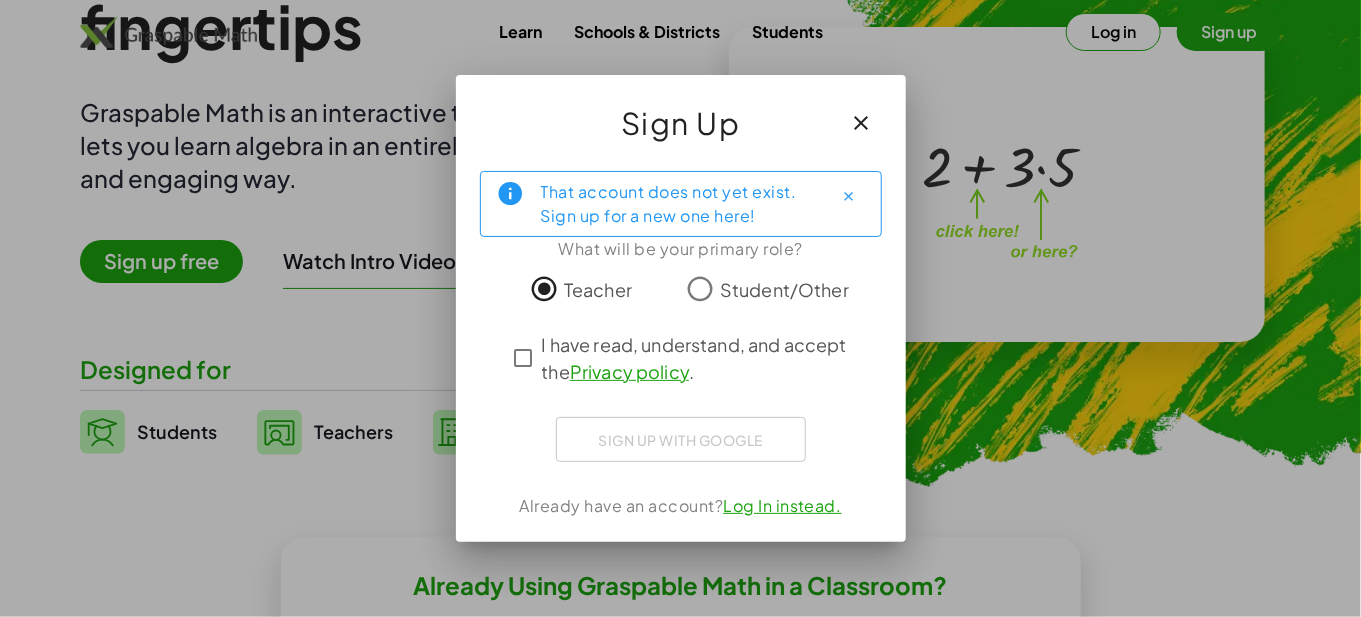 click 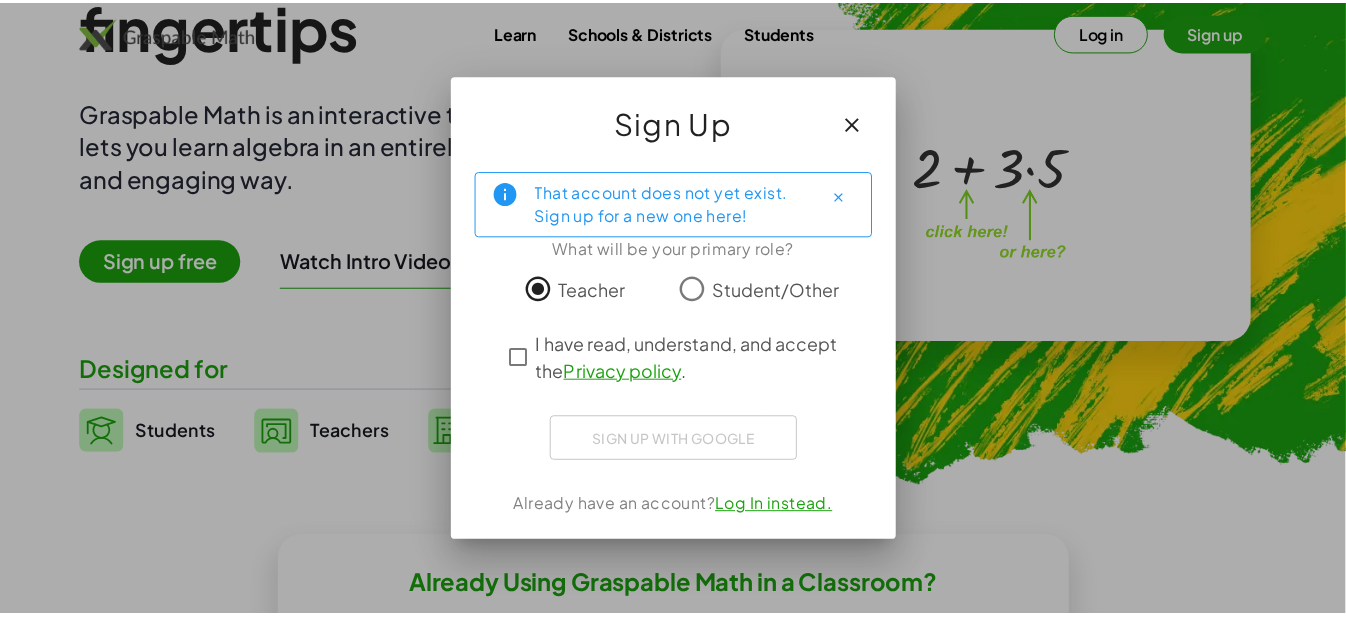 scroll, scrollTop: 200, scrollLeft: 0, axis: vertical 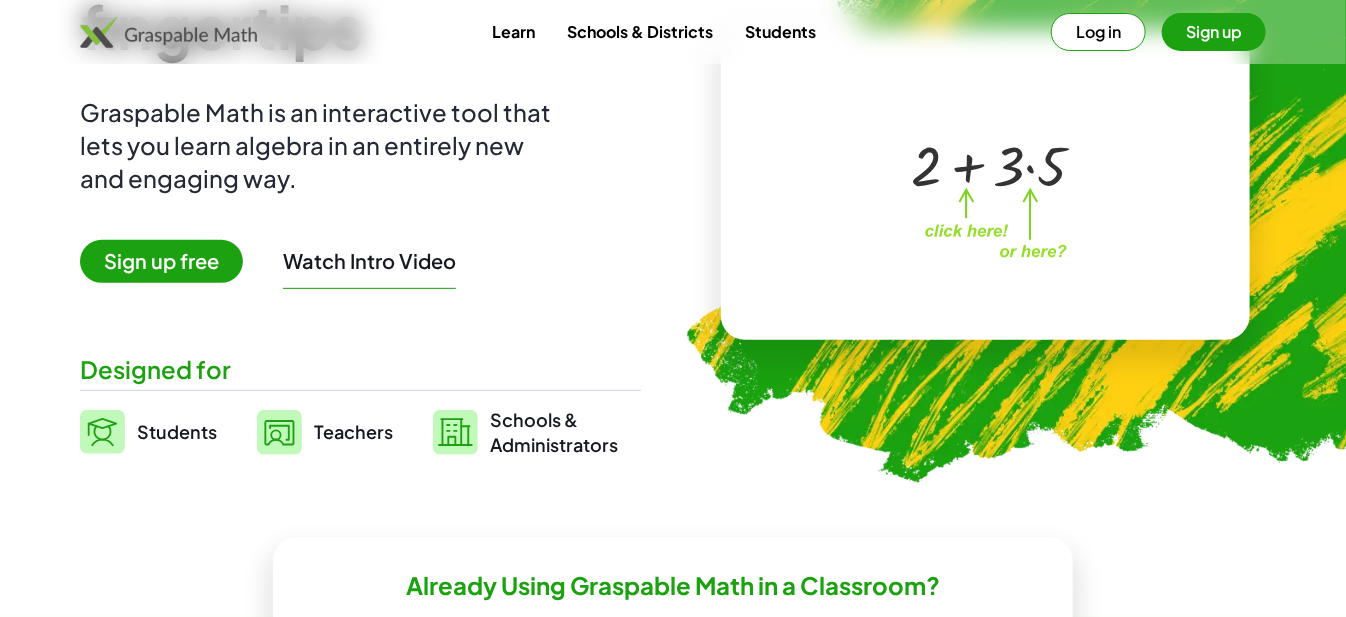 click on "Log in" at bounding box center (1098, 32) 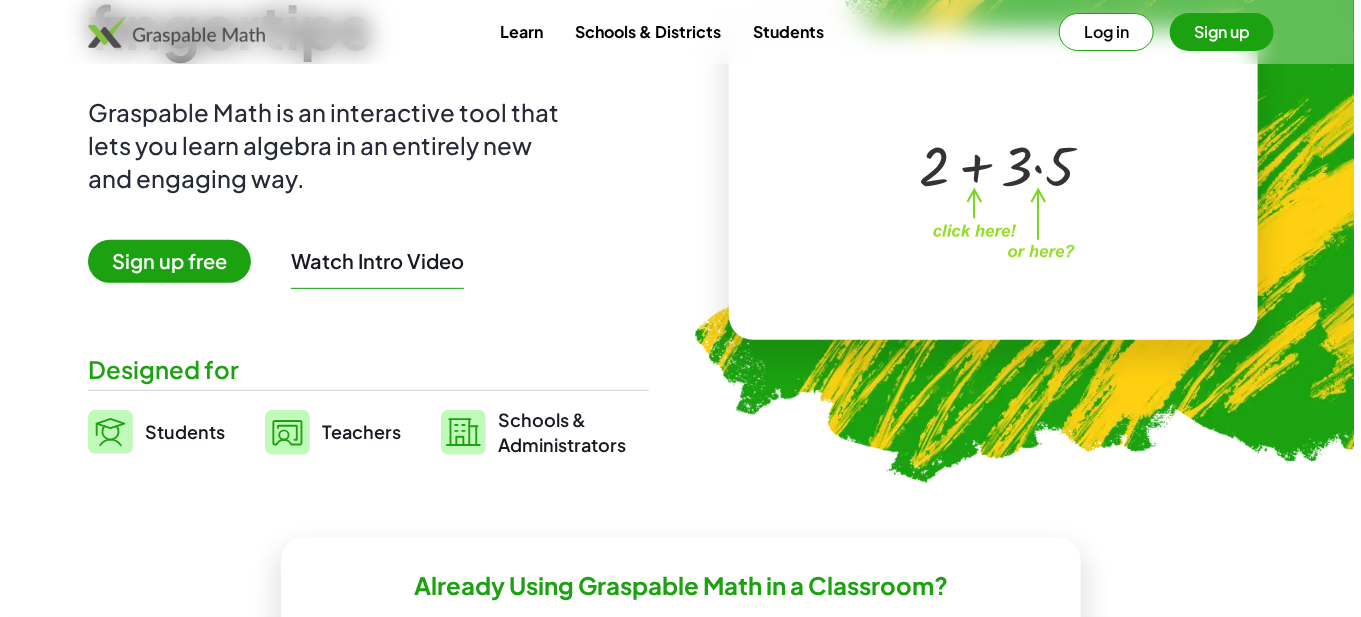 scroll, scrollTop: 0, scrollLeft: 0, axis: both 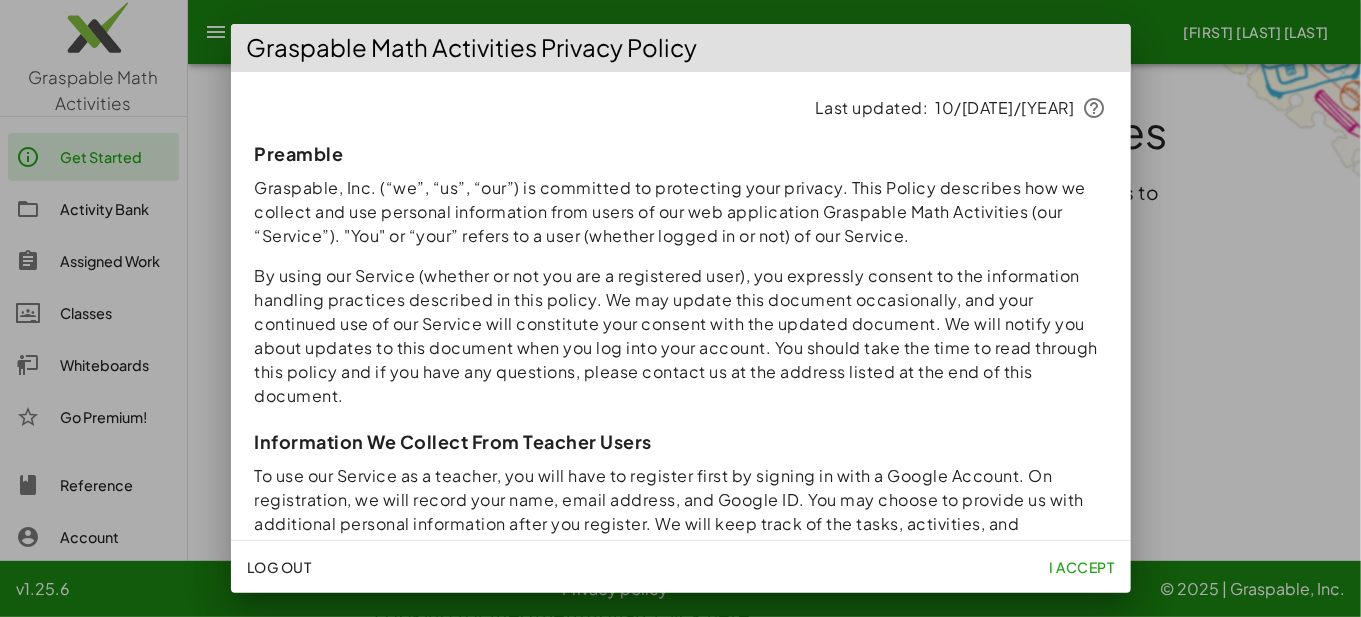 click on "I accept" 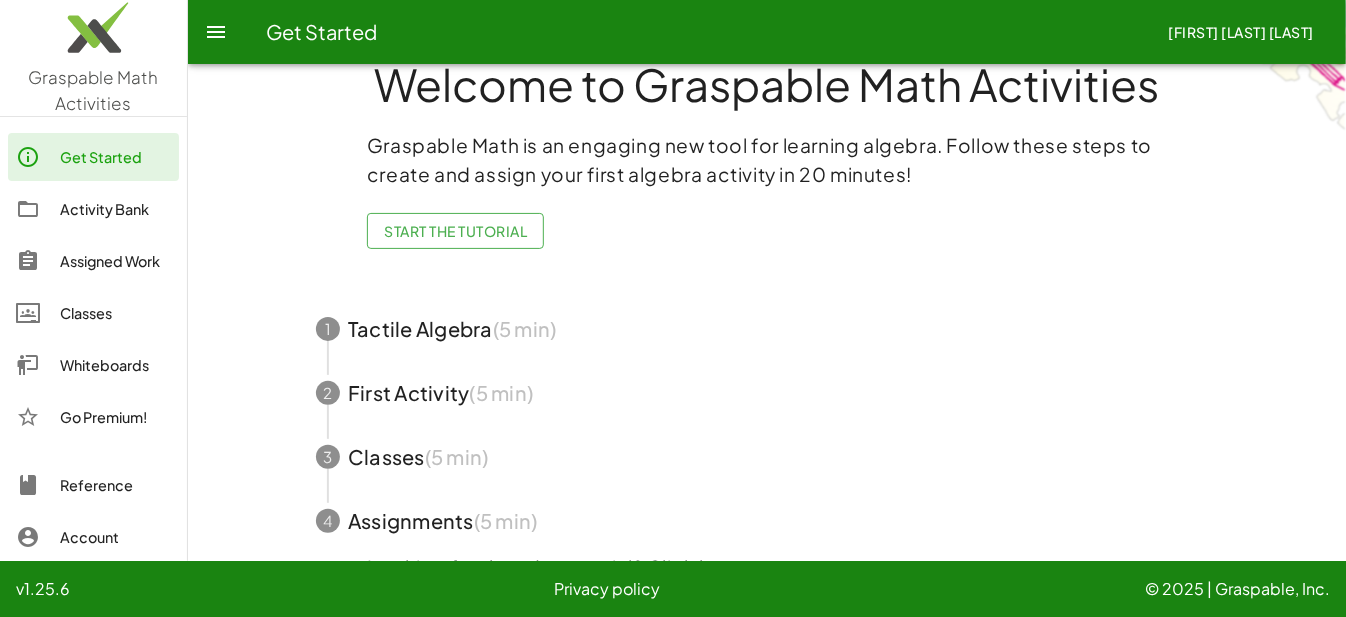 scroll, scrollTop: 0, scrollLeft: 0, axis: both 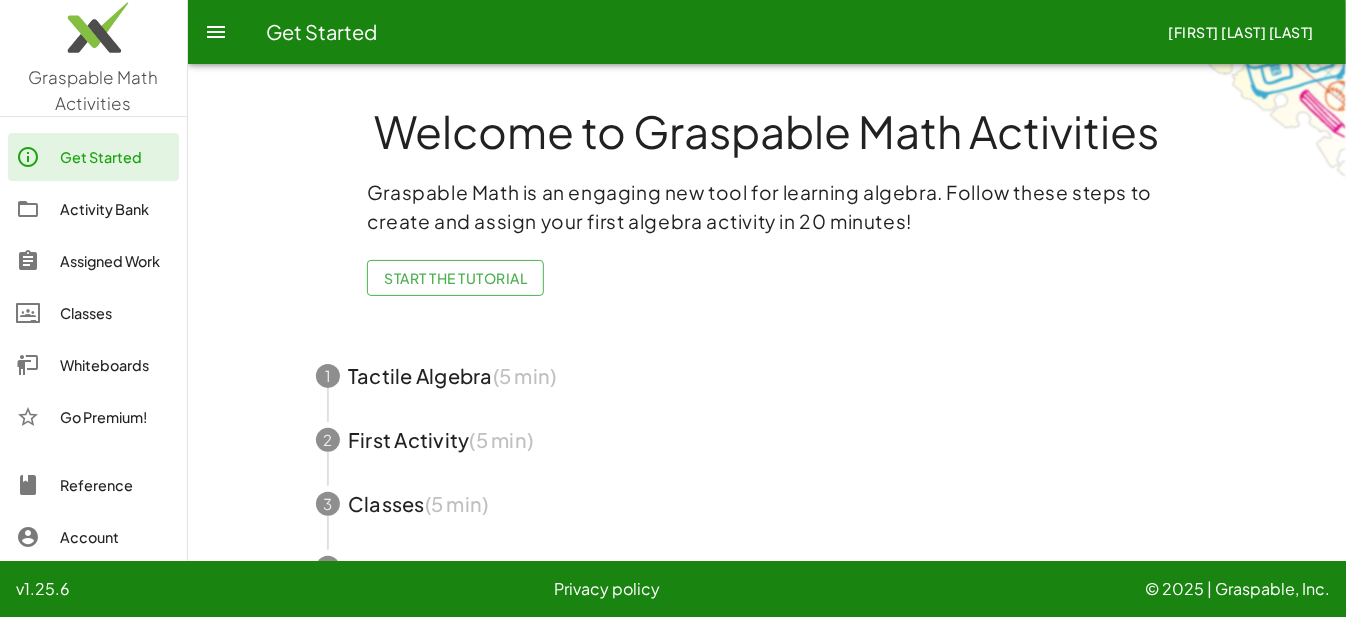 click at bounding box center (767, 376) 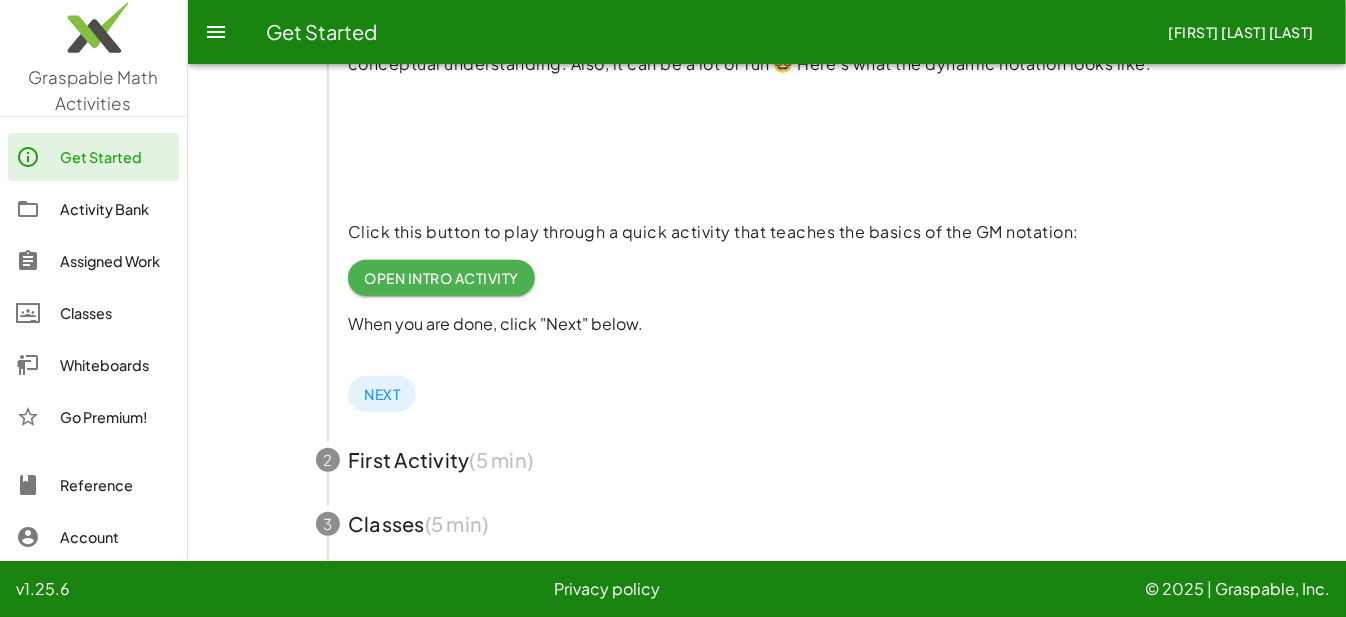 scroll, scrollTop: 487, scrollLeft: 0, axis: vertical 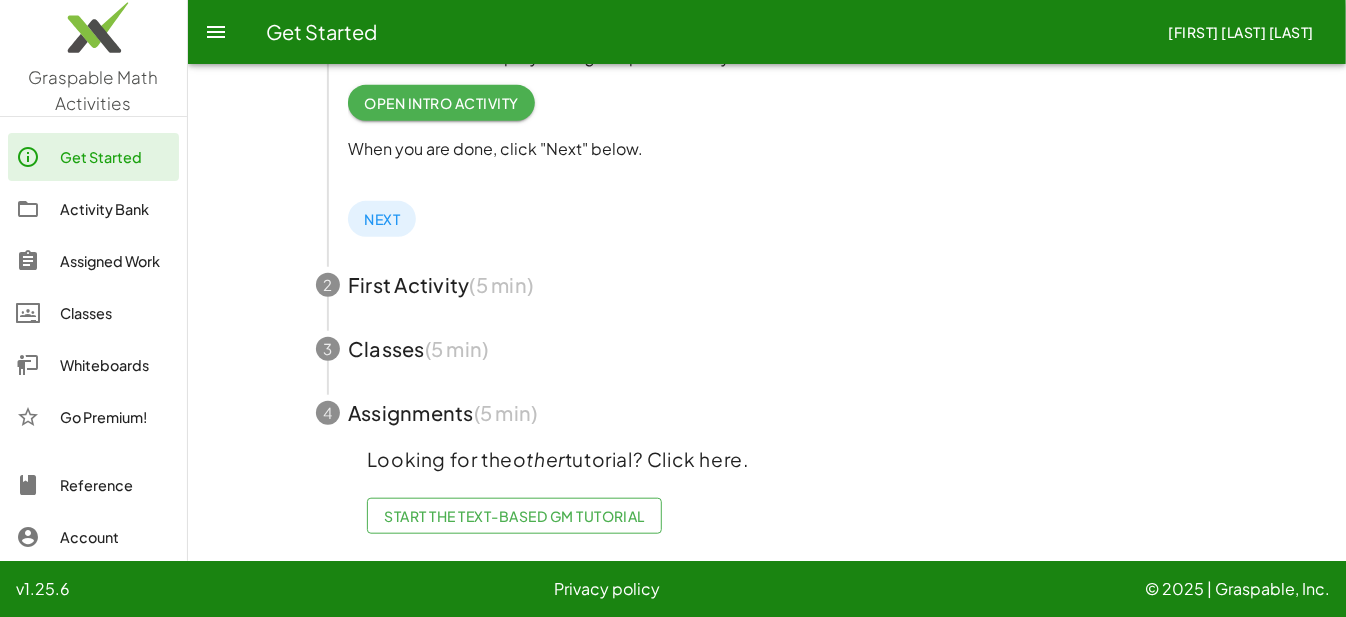 click at bounding box center [767, 285] 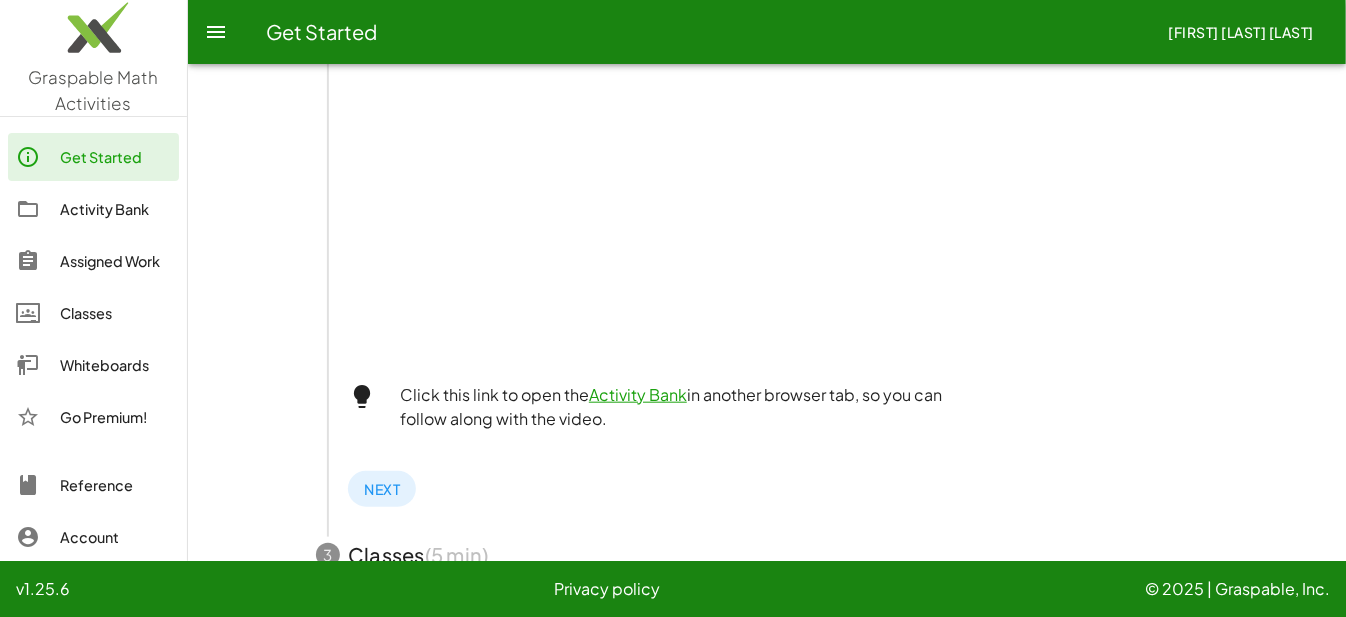 scroll, scrollTop: 387, scrollLeft: 0, axis: vertical 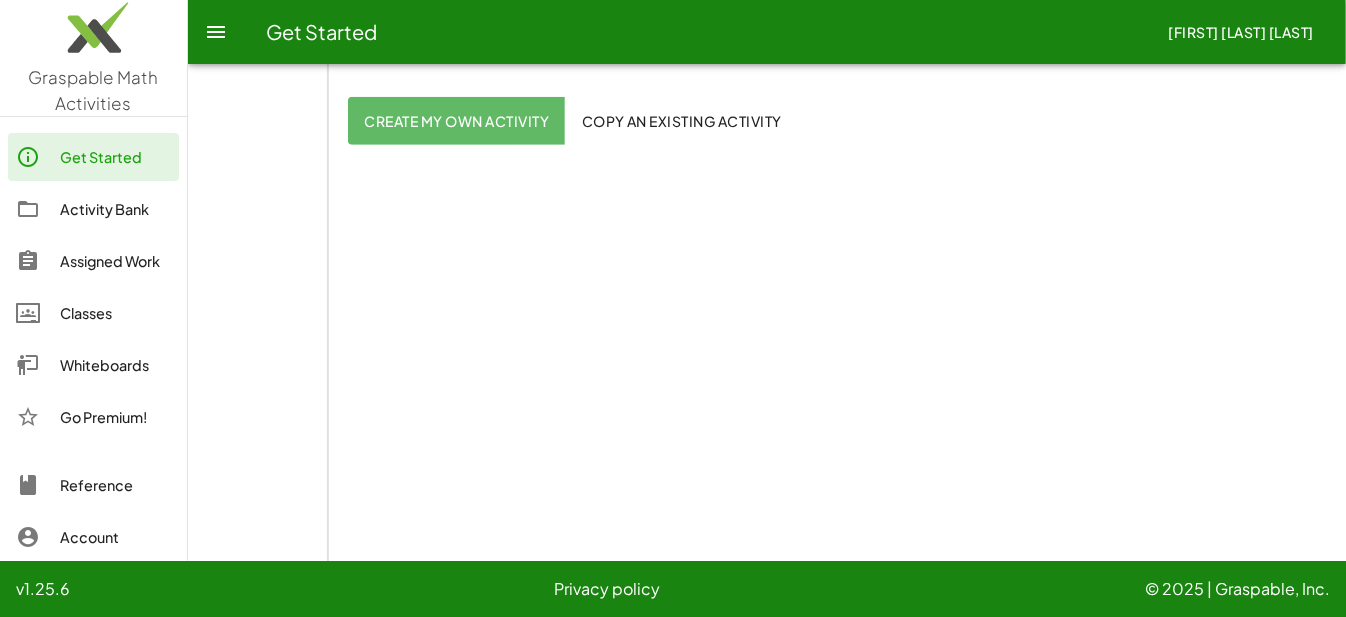 click on "Activity Bank" 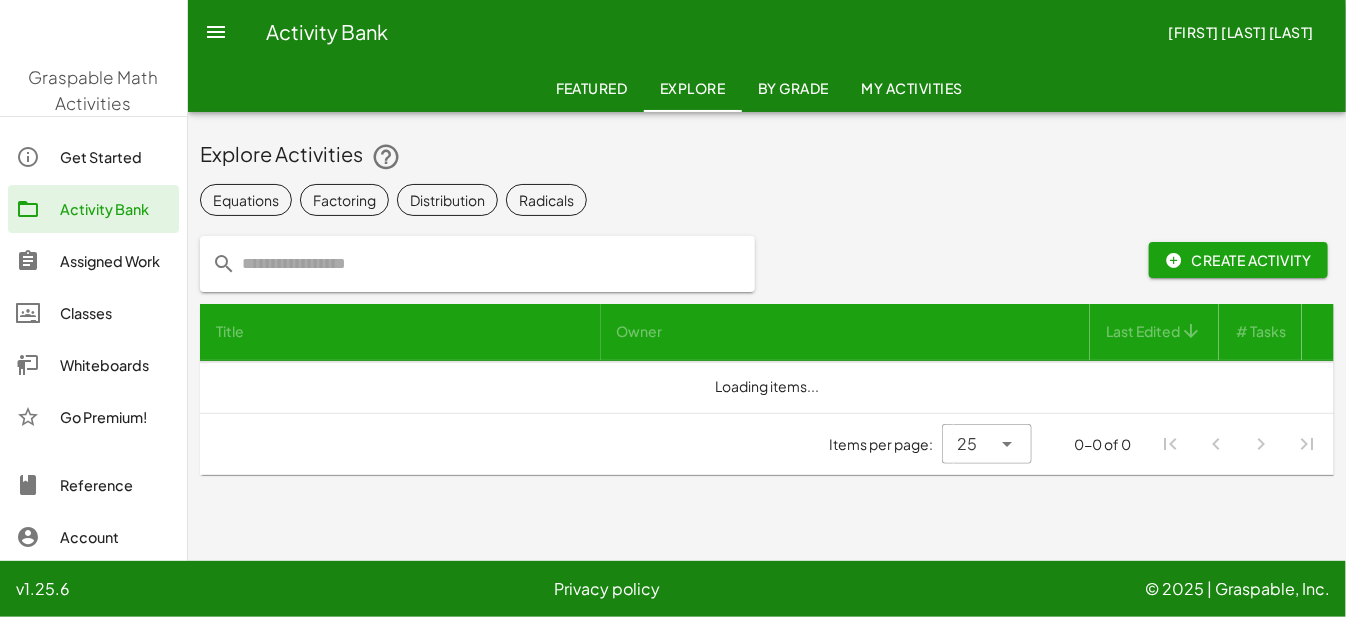 scroll, scrollTop: 0, scrollLeft: 0, axis: both 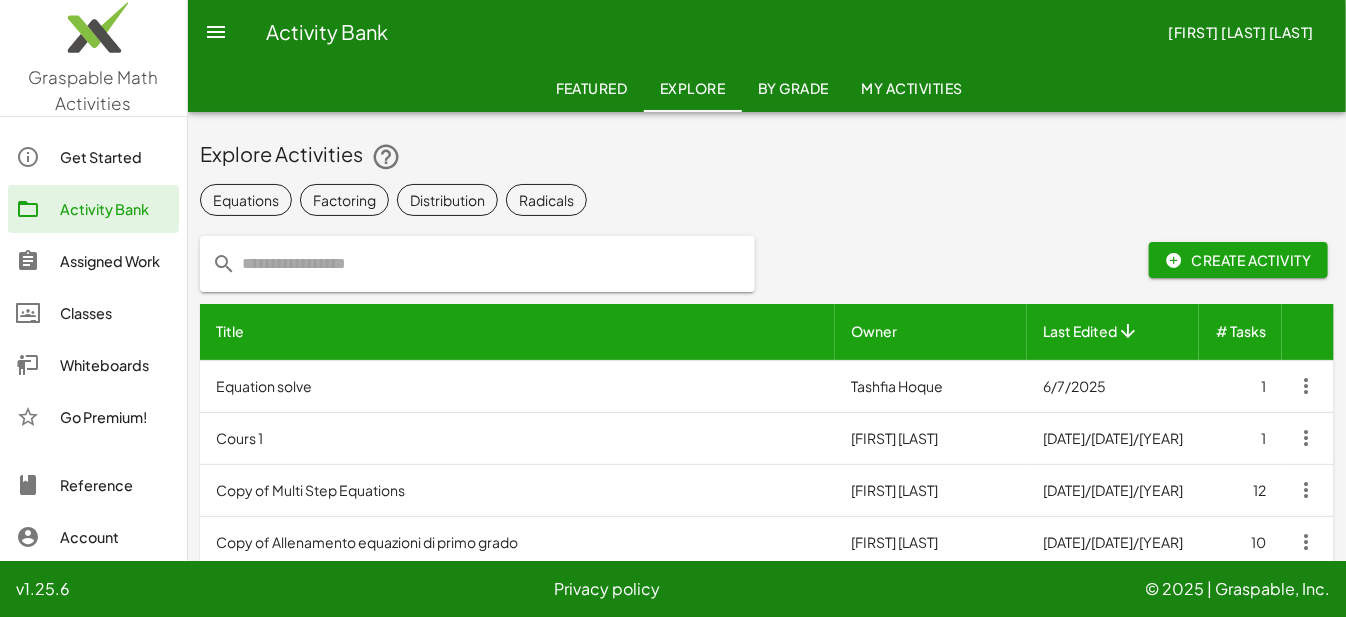 click on "Assigned Work" 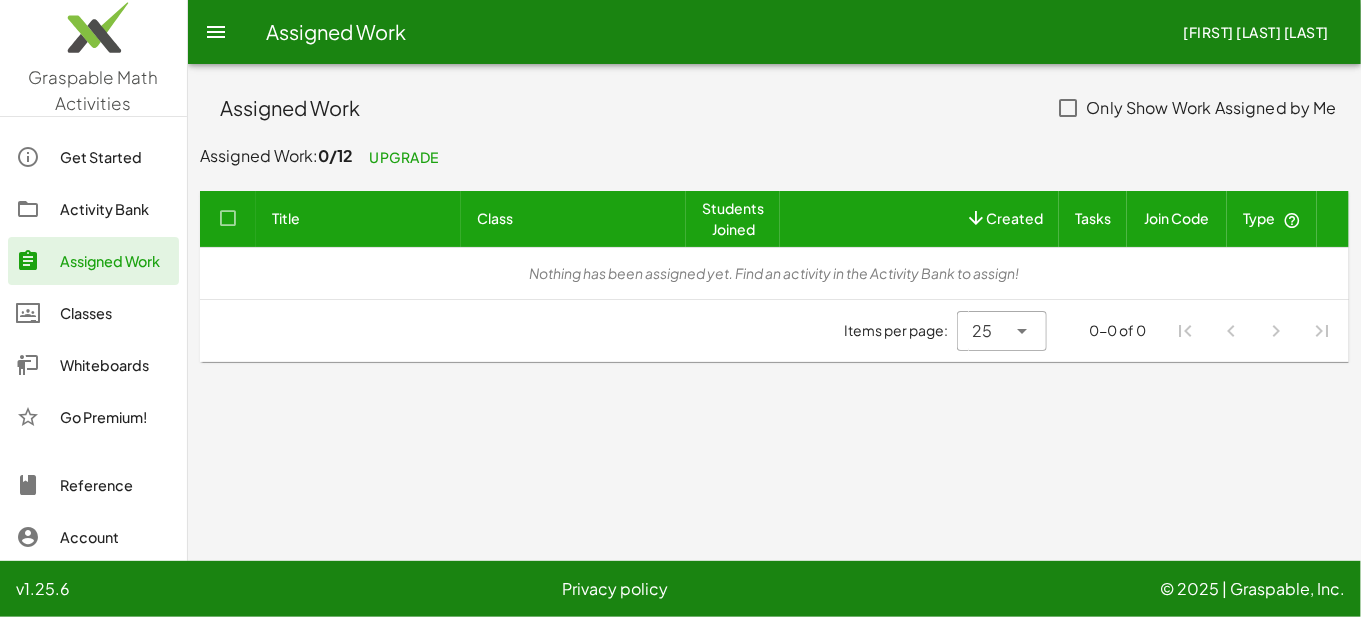 click on "Classes" 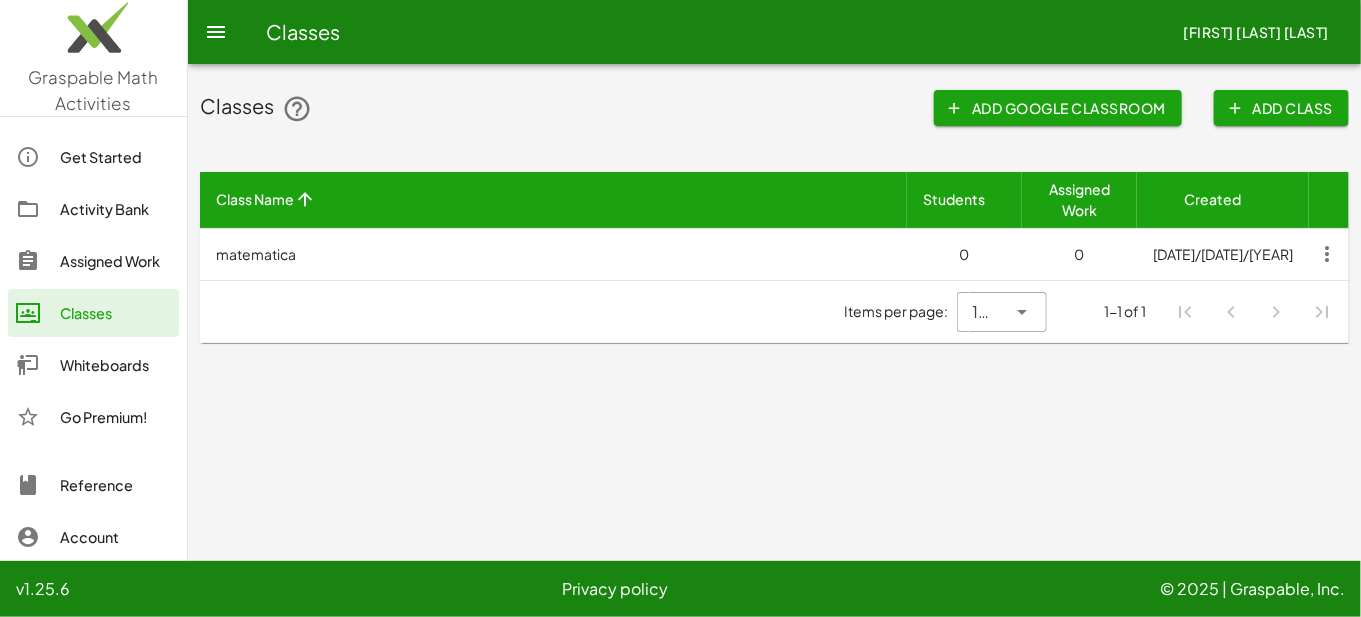 click on "matematica" at bounding box center [553, 254] 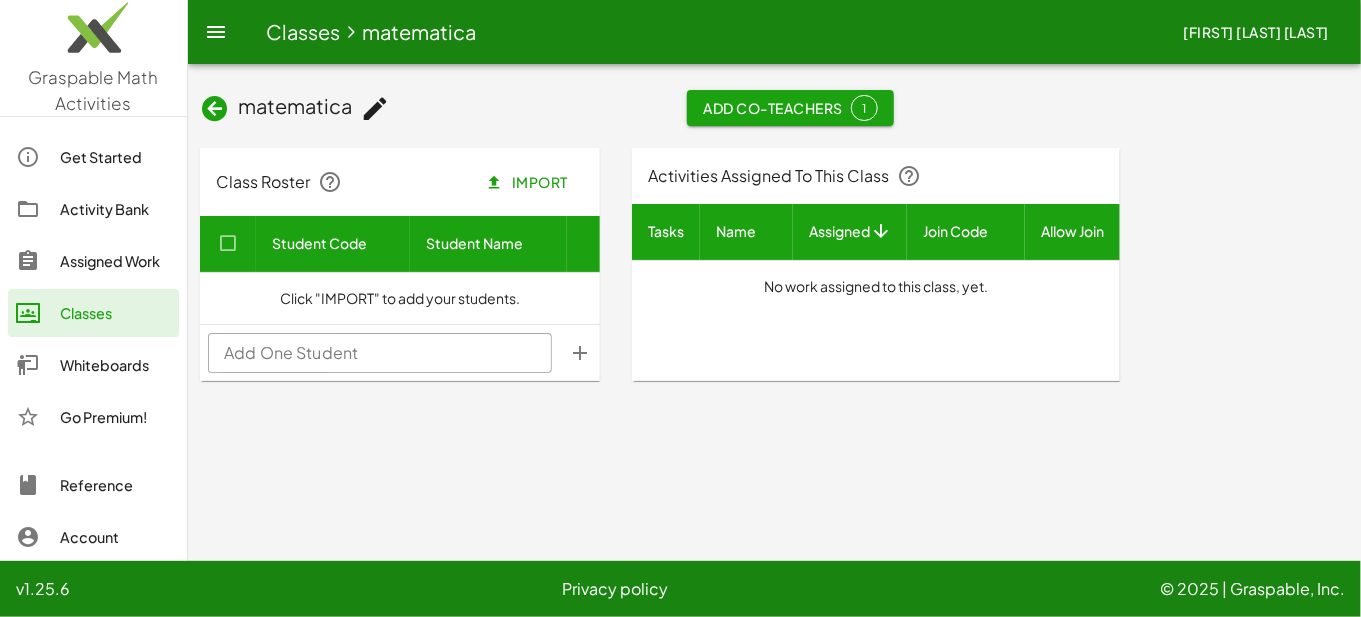 click on "Click "IMPORT" to add your students." at bounding box center (400, 298) 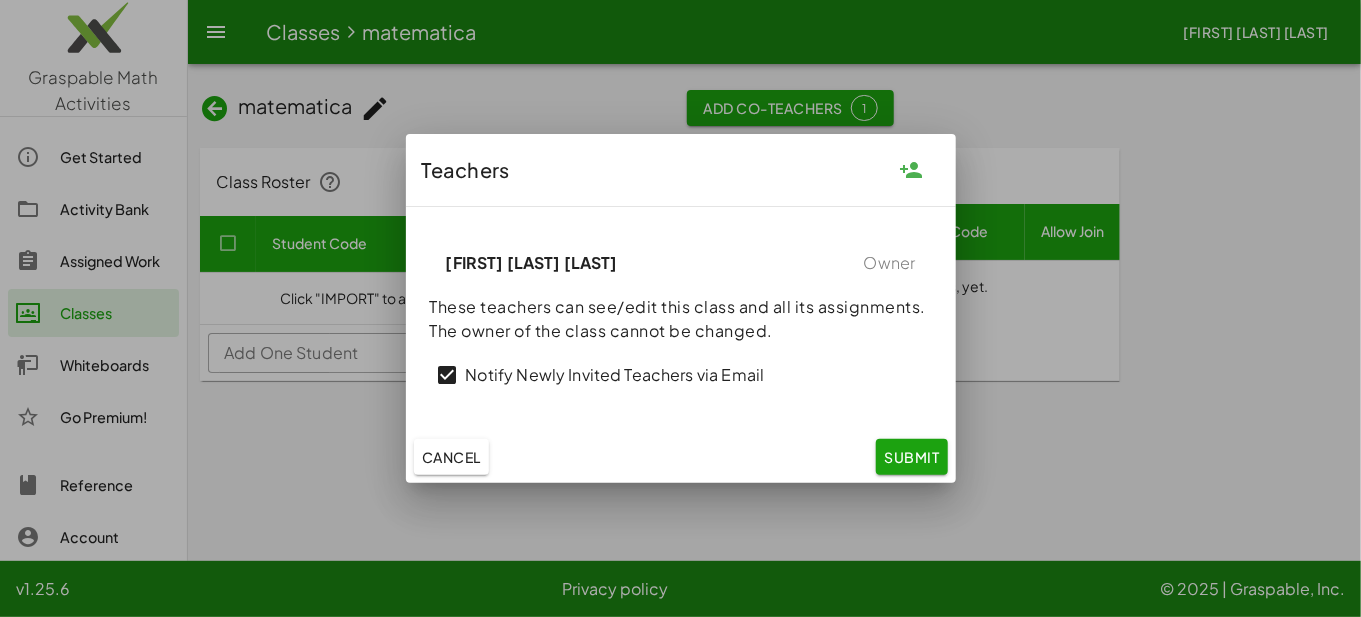 click on "Submit" 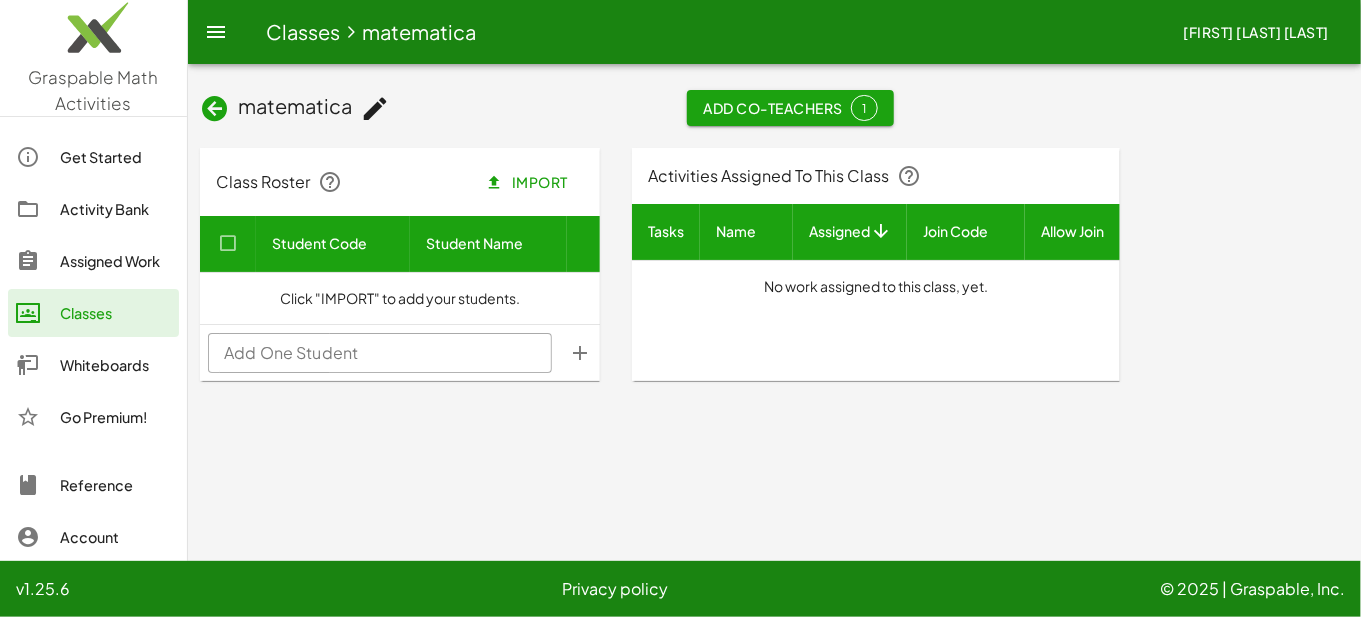 click on "Click "IMPORT" to add your students." at bounding box center [400, 298] 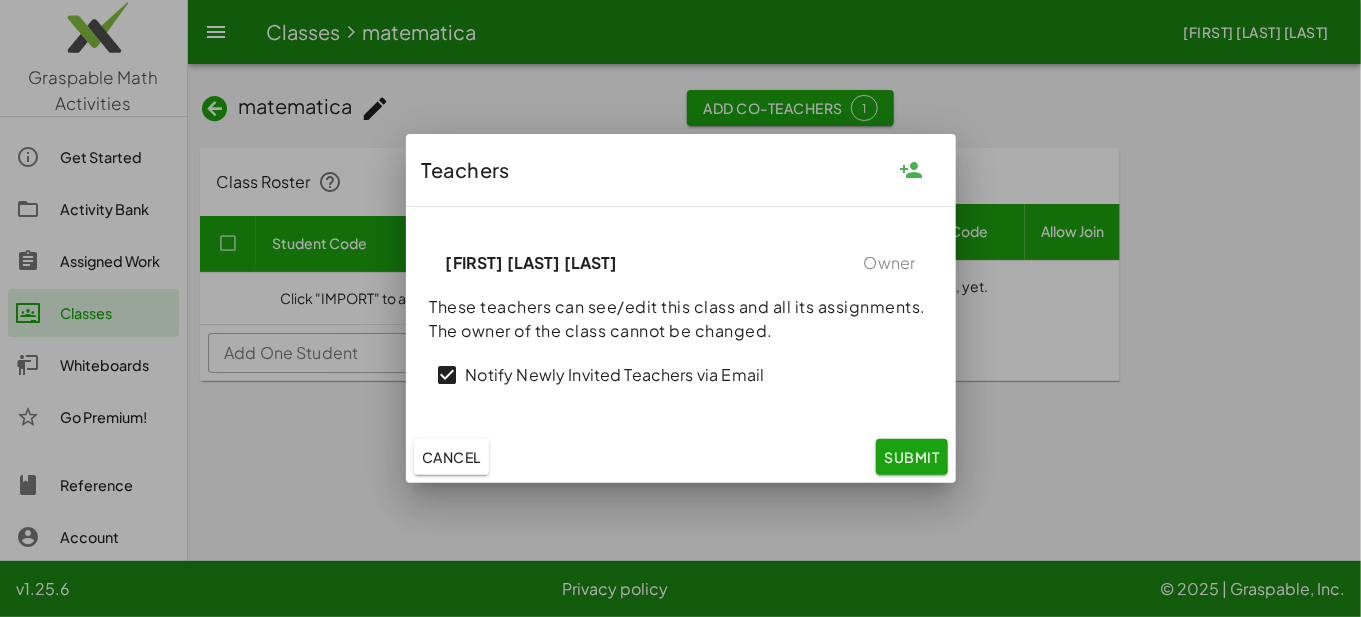 click on "Cancel" 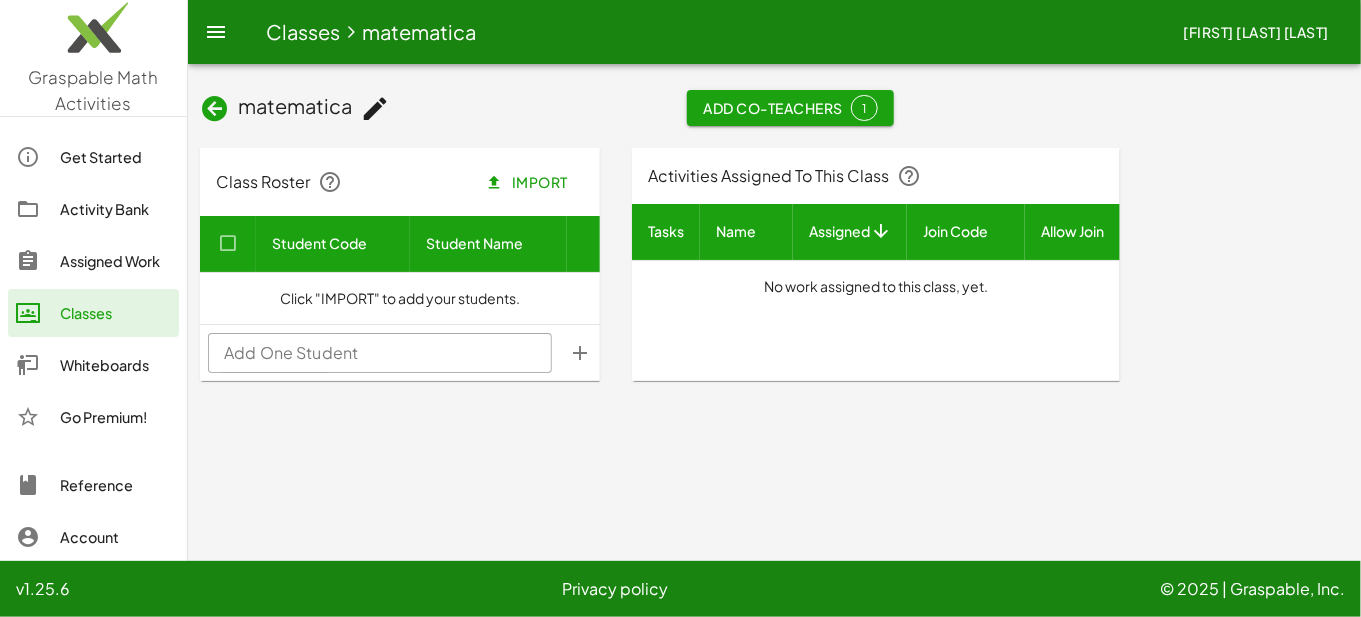 click on "Click "IMPORT" to add your students." at bounding box center [400, 298] 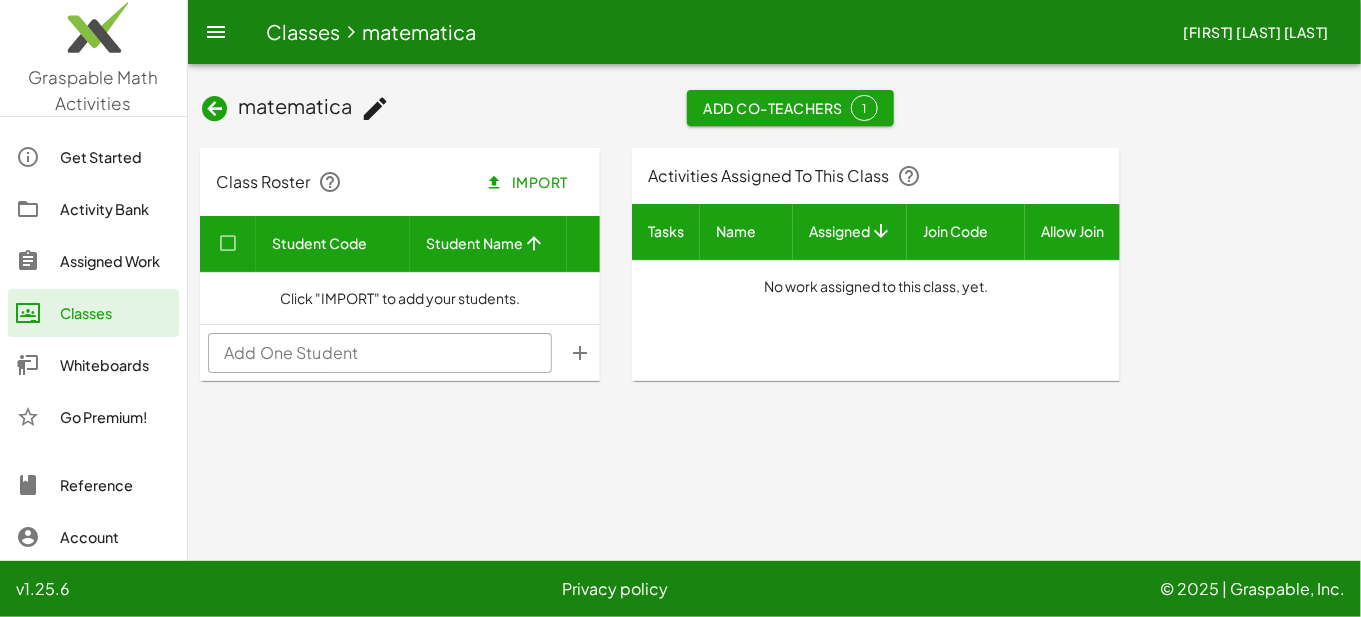 click 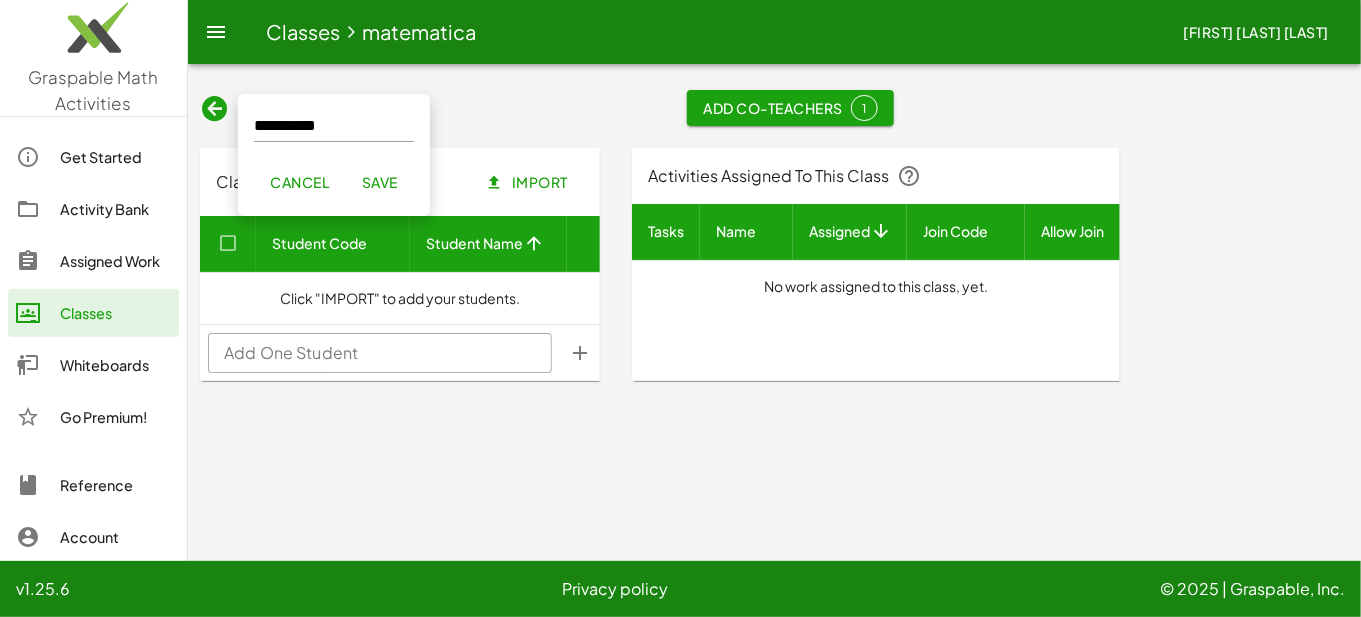 click on "matematica  Add Co-Teachers  1" 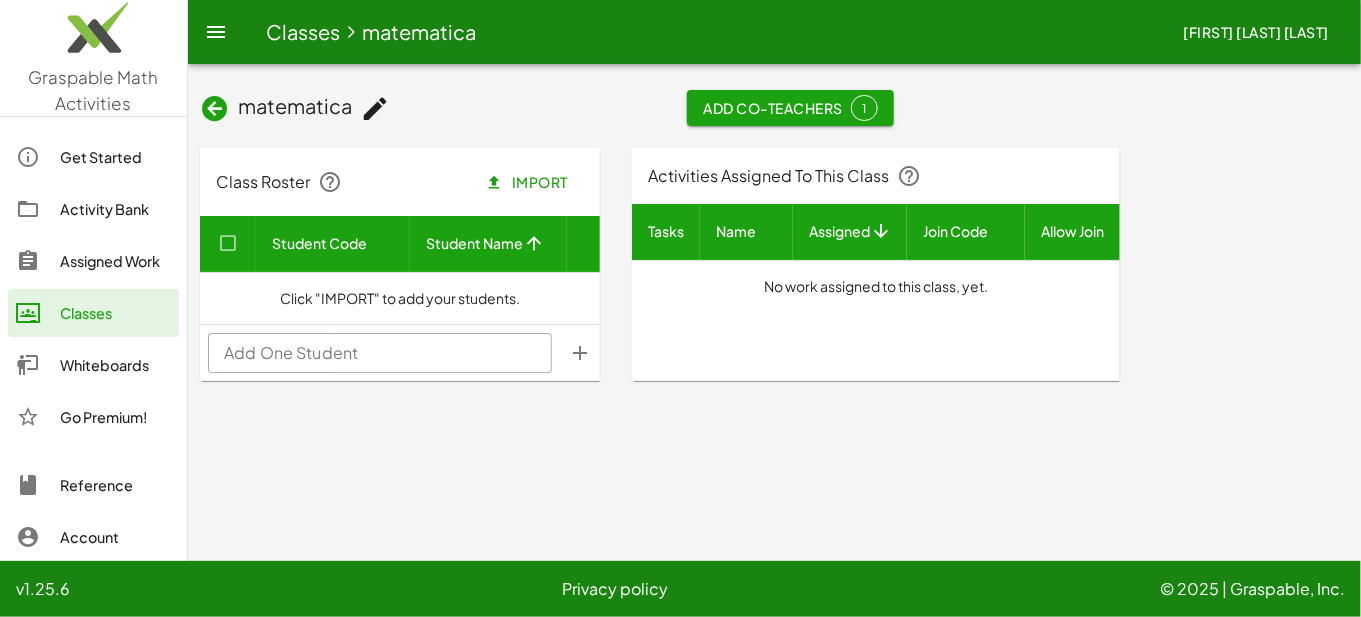 click on "No work assigned to this class, yet." at bounding box center [876, 286] 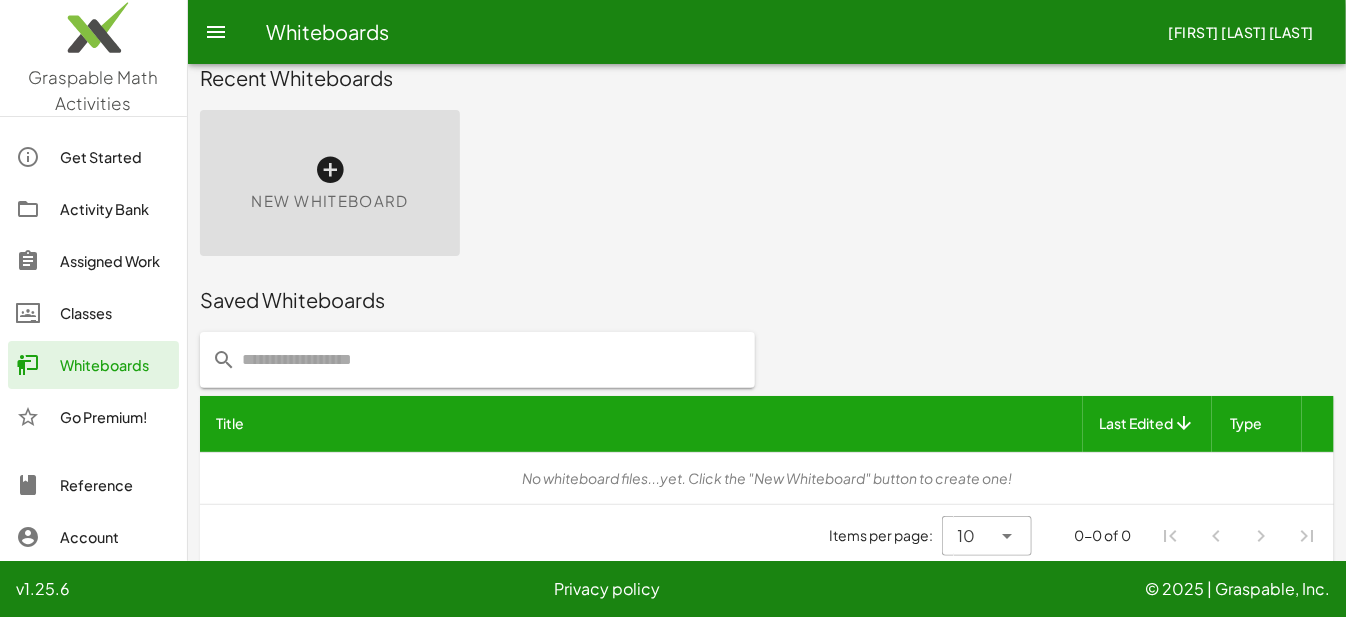 scroll, scrollTop: 47, scrollLeft: 0, axis: vertical 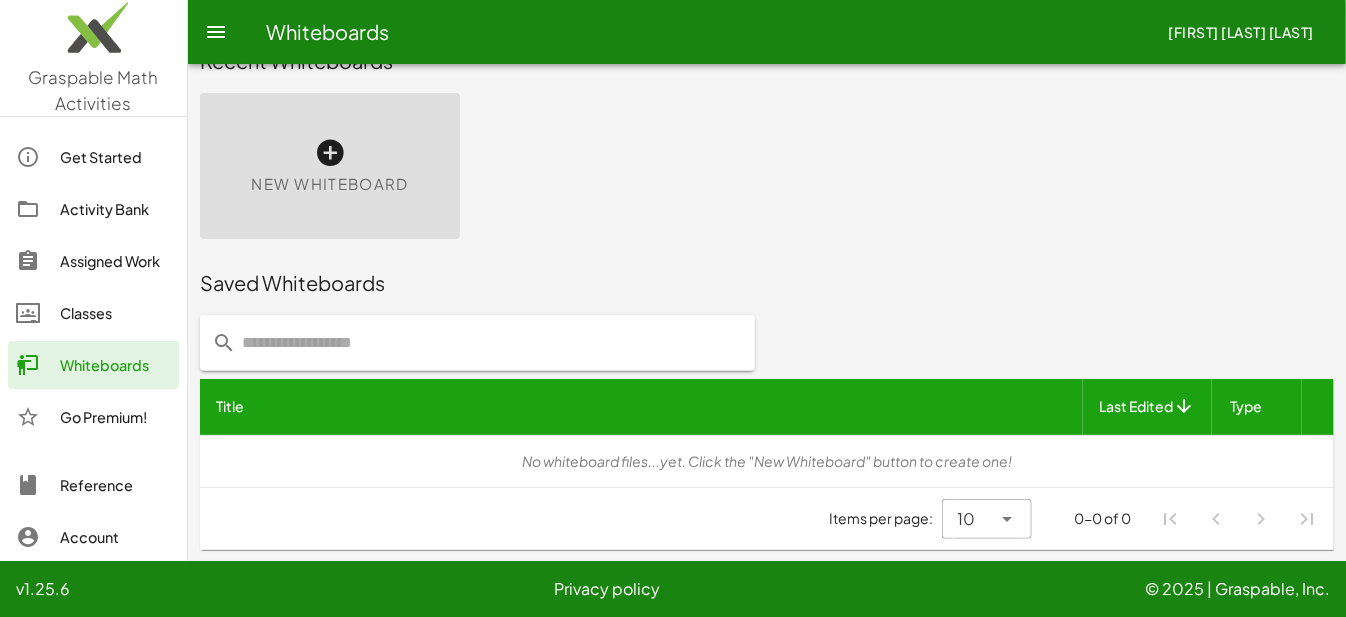 click at bounding box center [330, 153] 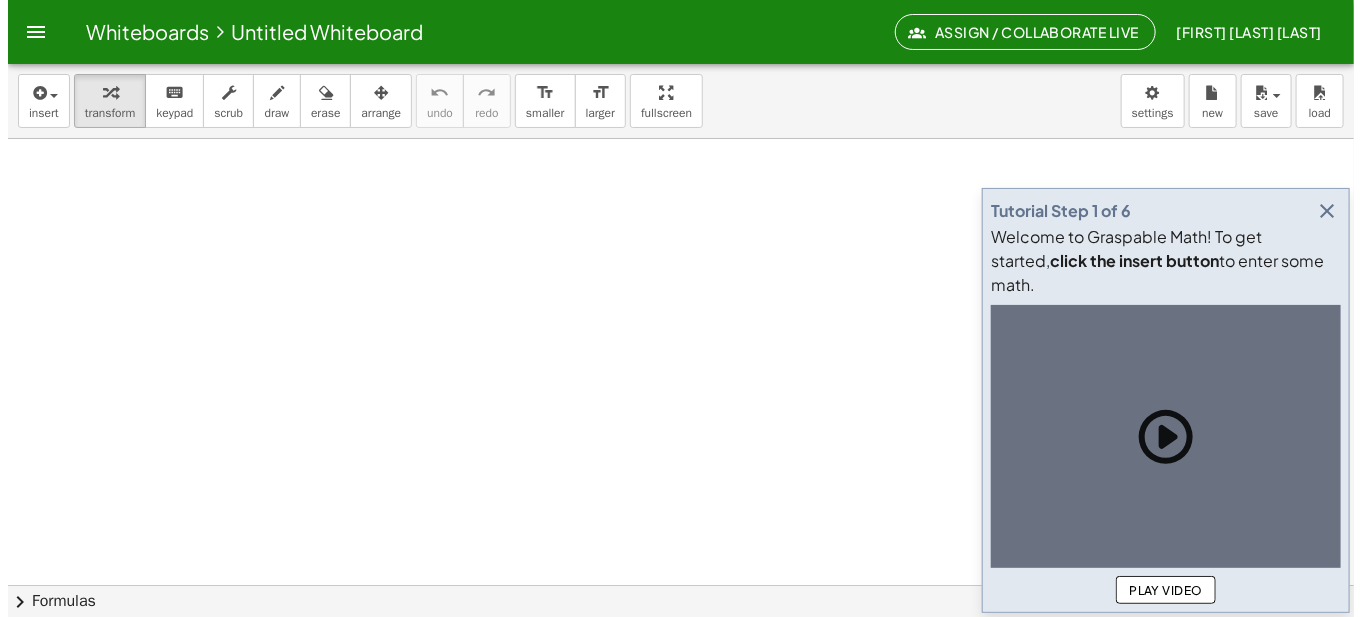 scroll, scrollTop: 0, scrollLeft: 0, axis: both 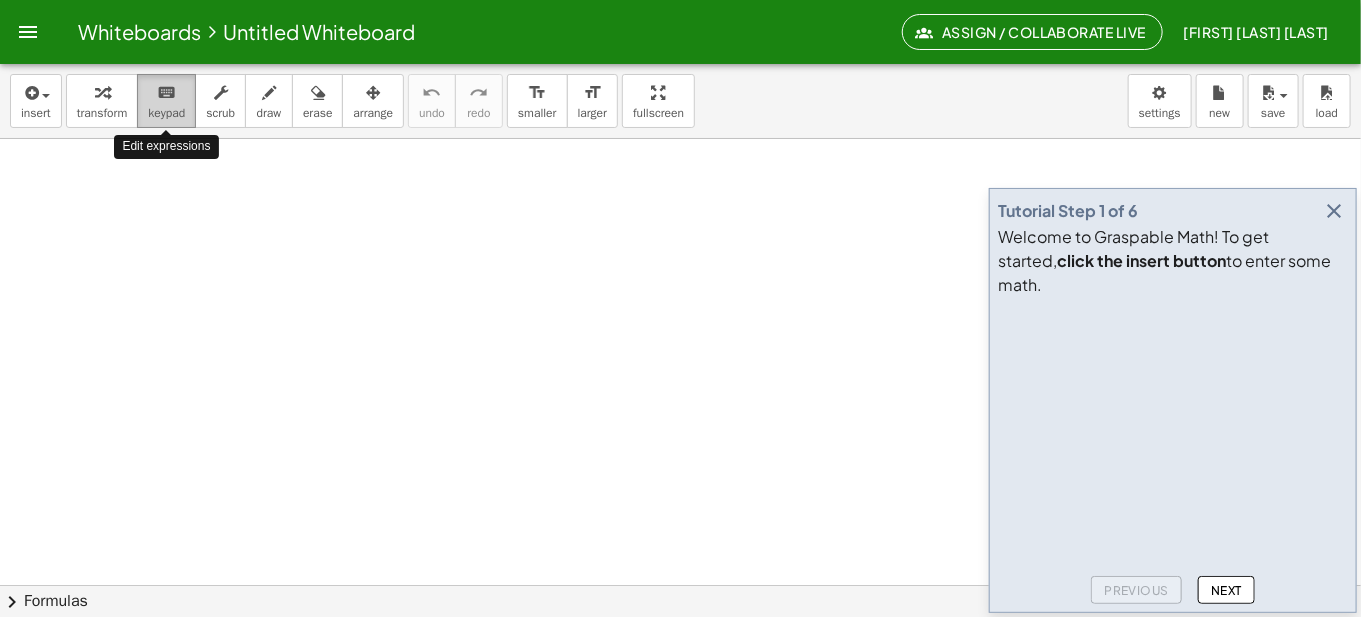 click on "keypad" at bounding box center (166, 113) 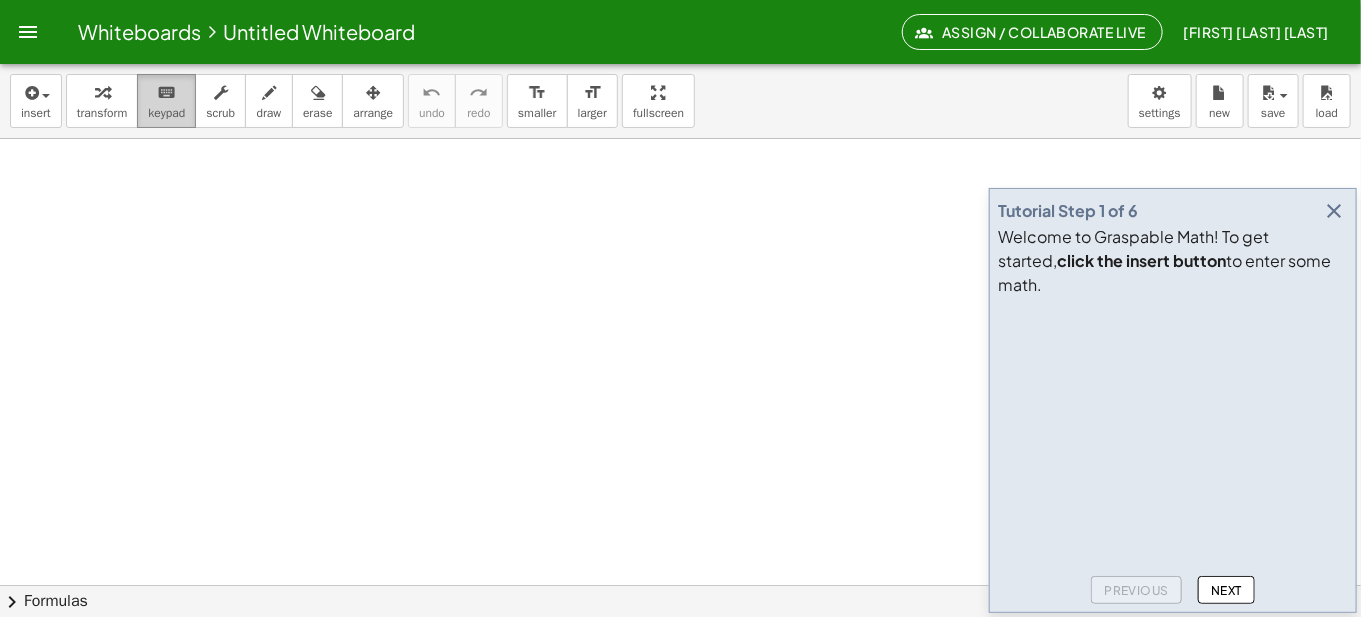click on "keyboard" at bounding box center [166, 93] 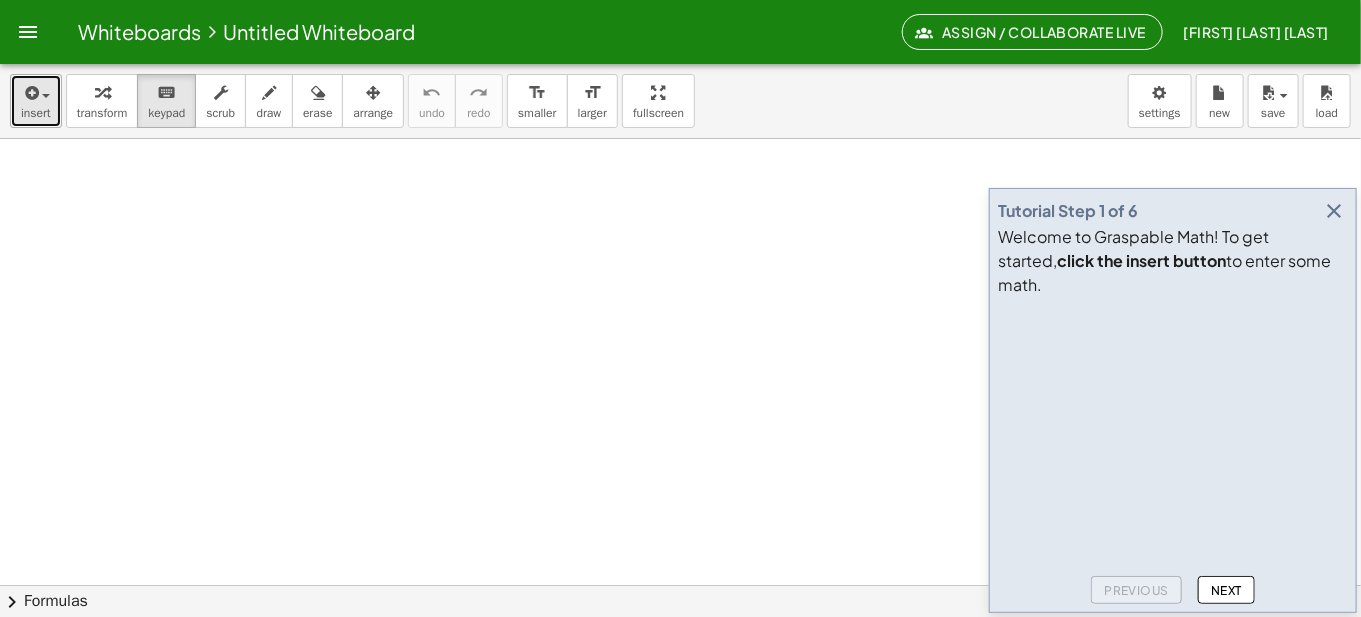 click at bounding box center (41, 95) 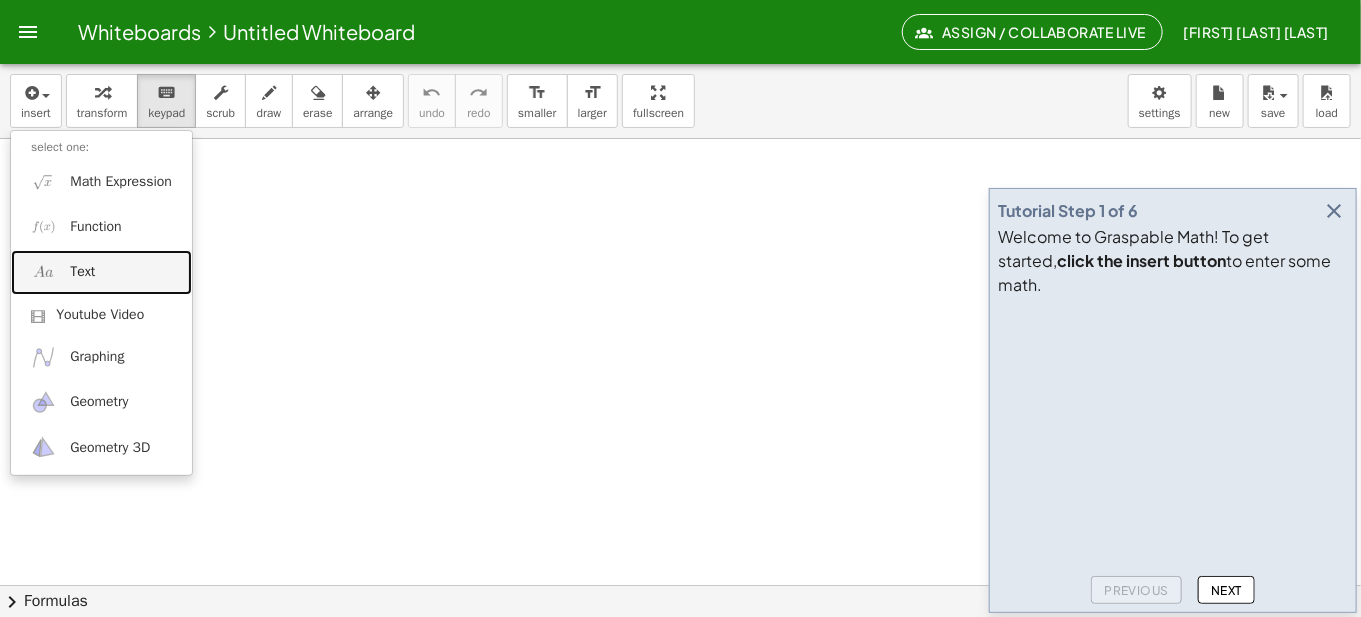 click on "Text" at bounding box center [82, 272] 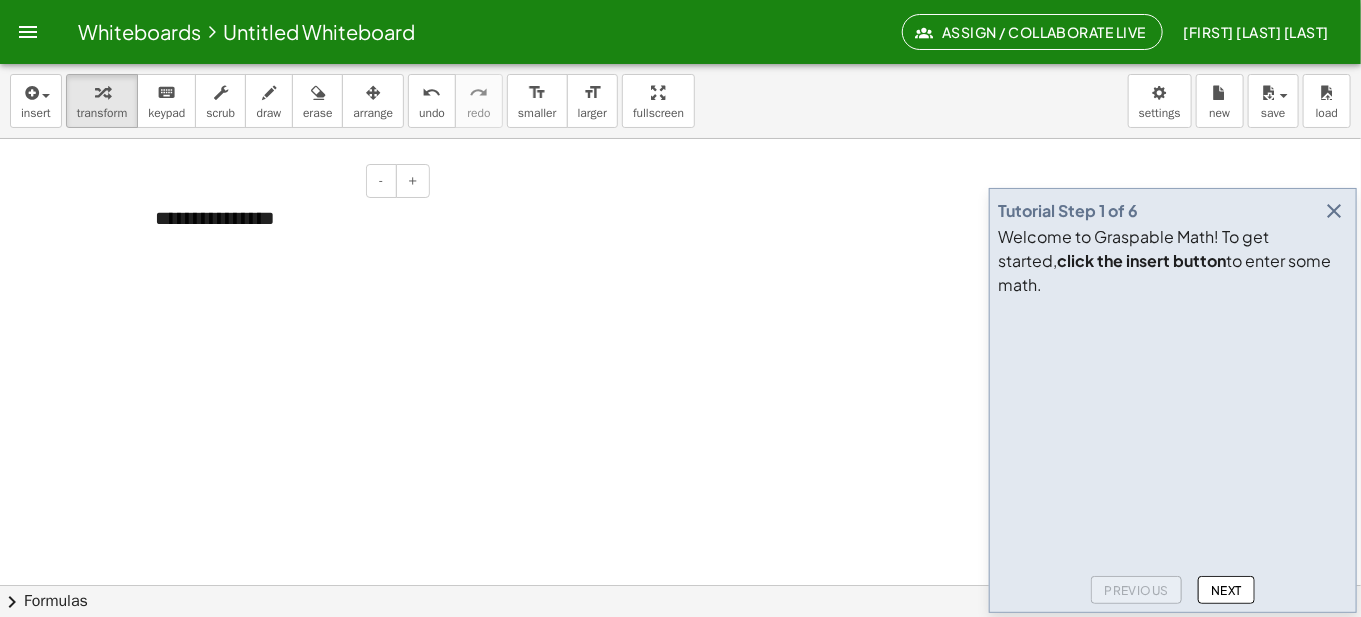 type 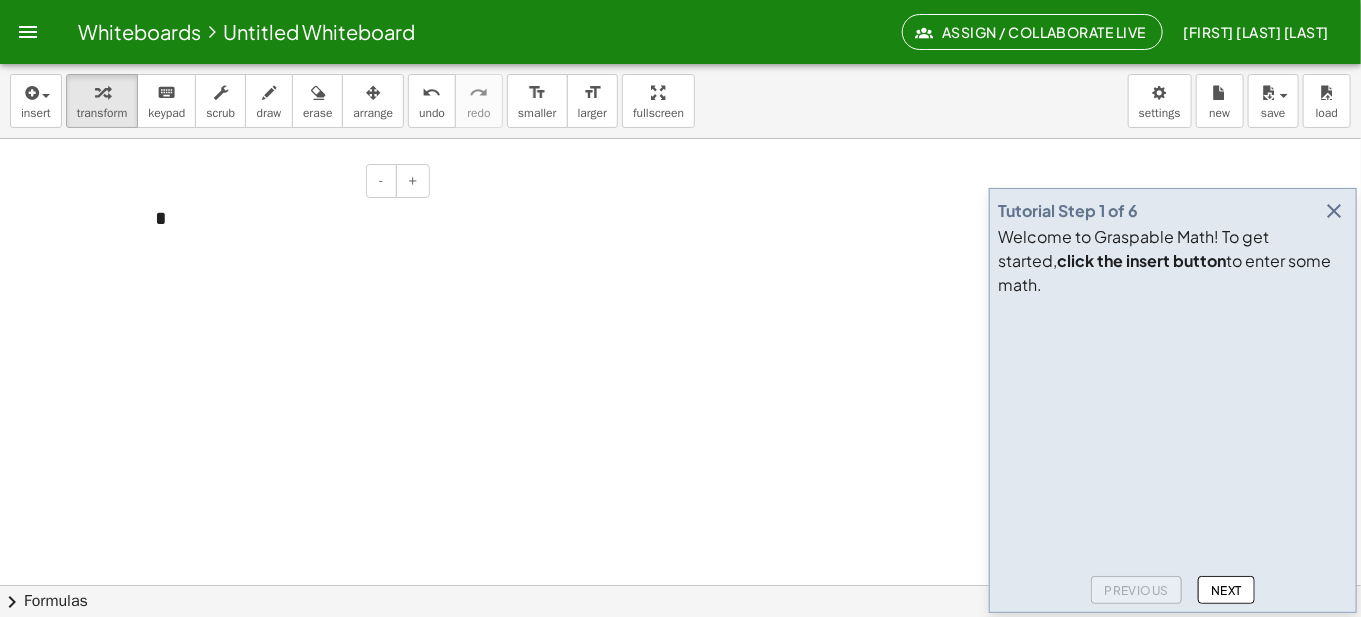 click at bounding box center [680, 650] 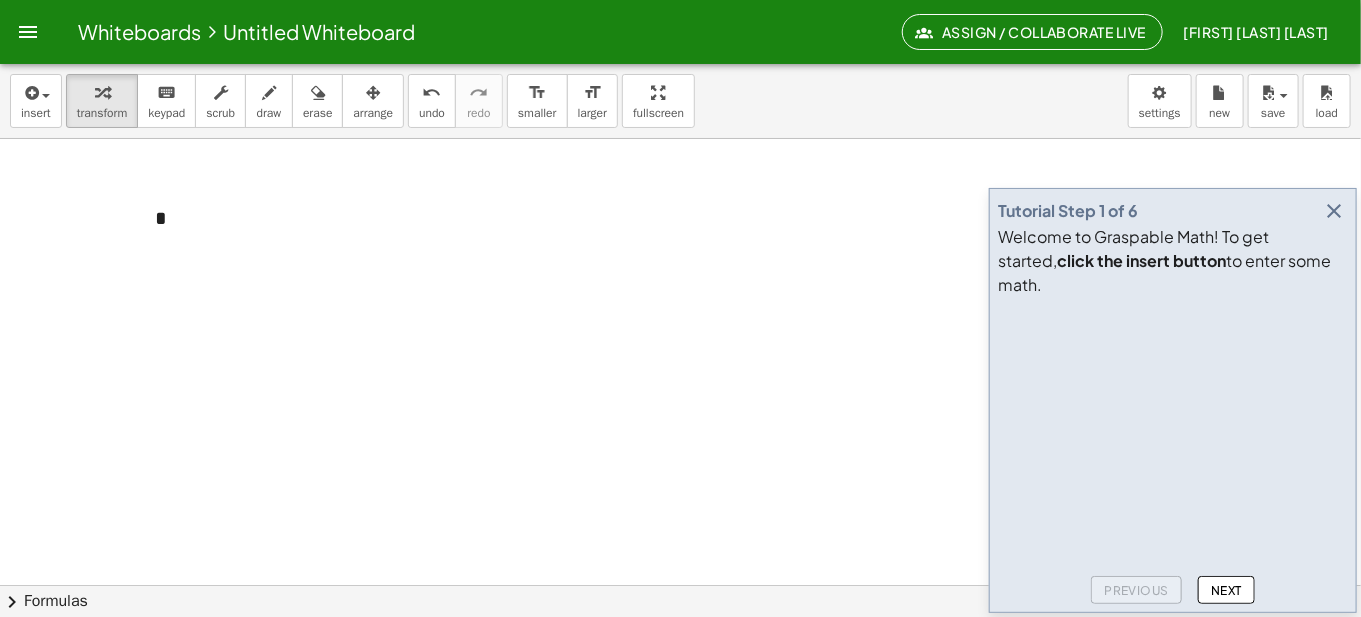 click at bounding box center (680, 650) 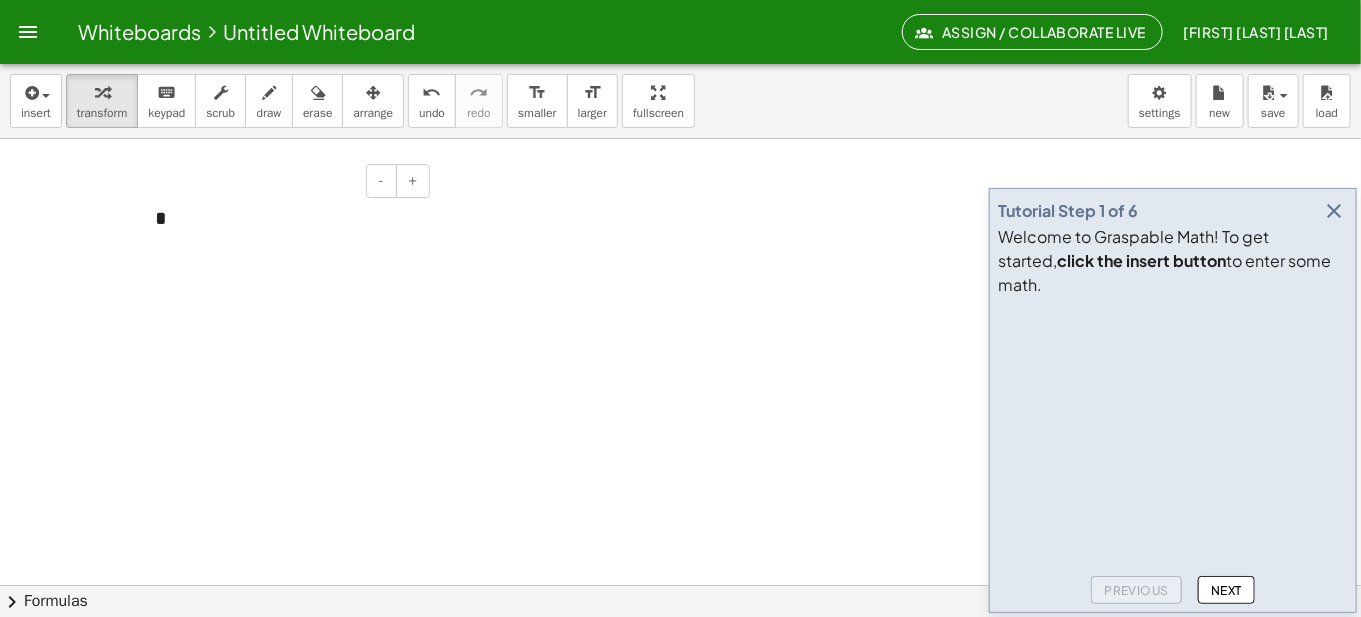 click on "*" at bounding box center [285, 218] 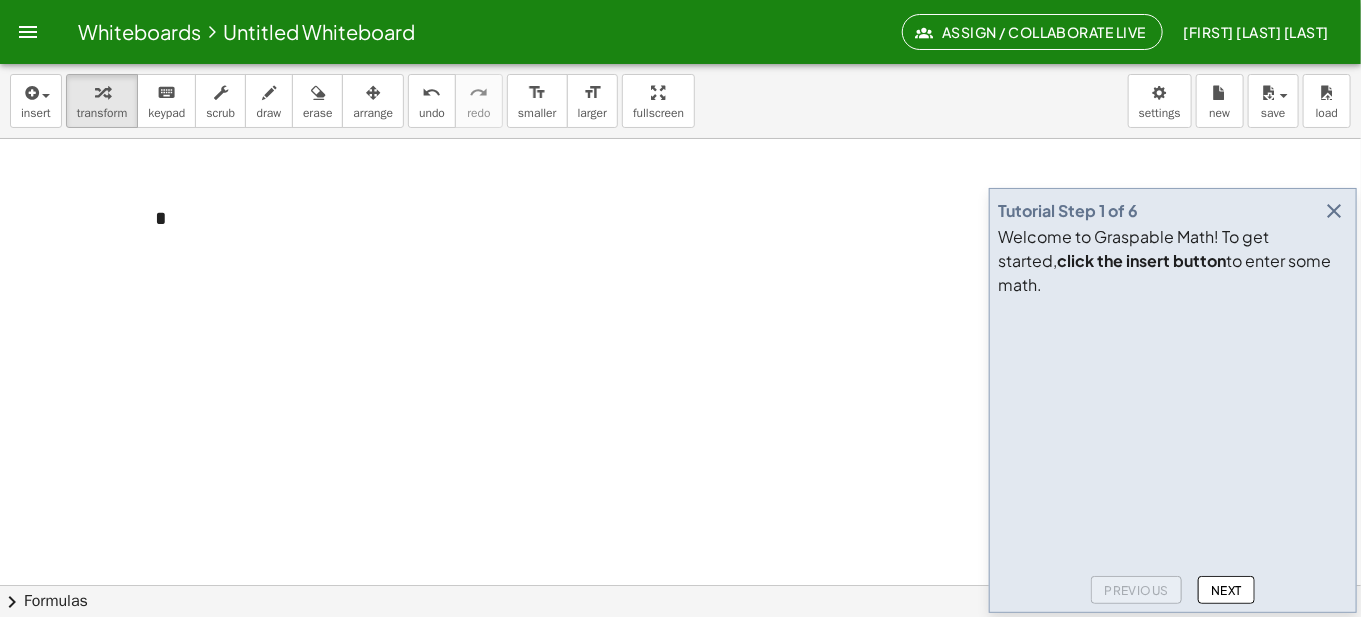 click at bounding box center (680, 650) 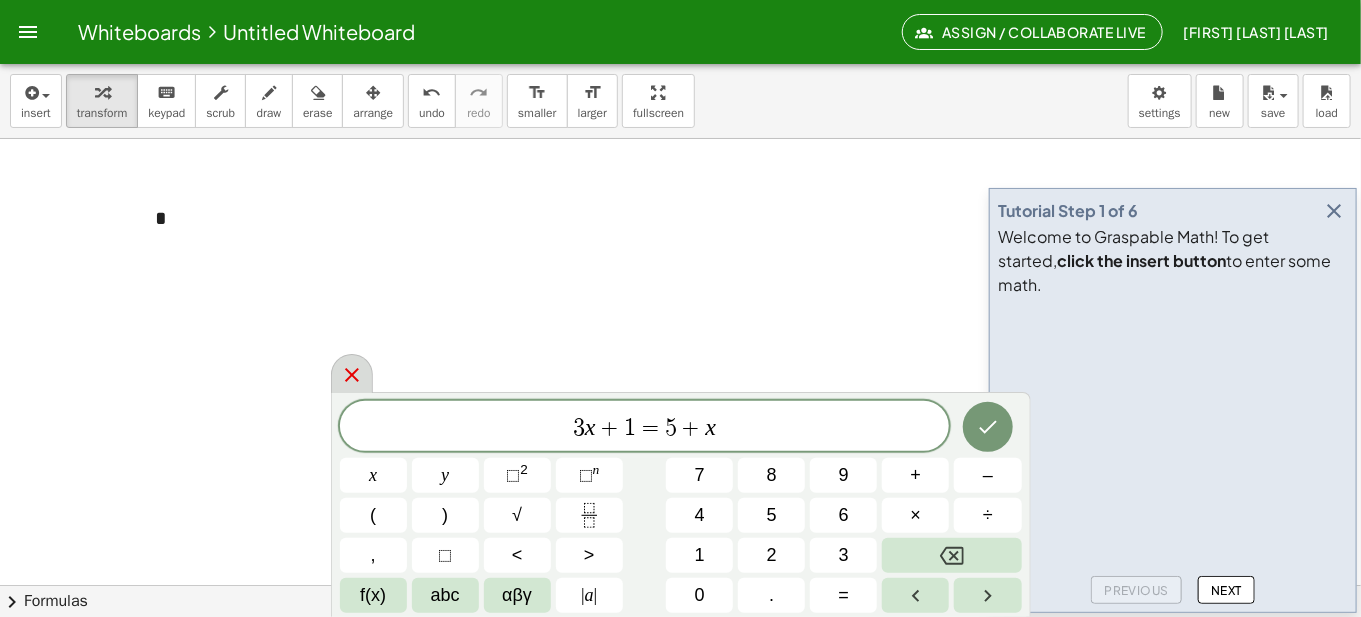 click 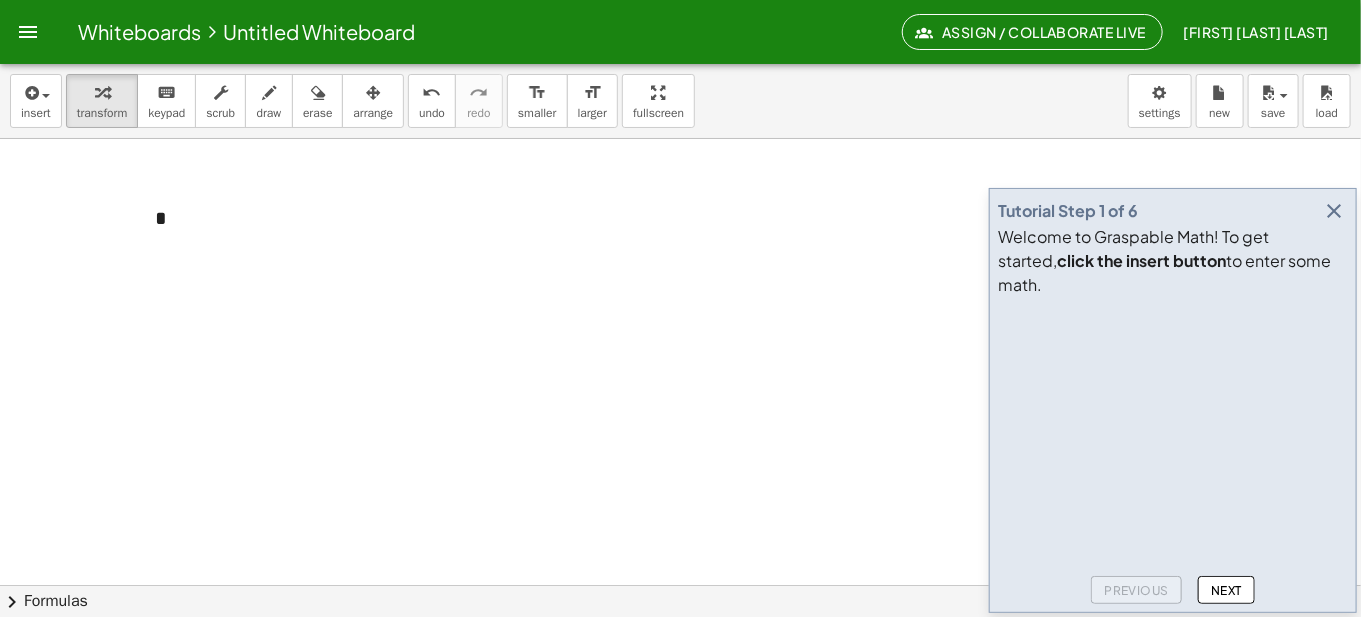 drag, startPoint x: 166, startPoint y: 224, endPoint x: 90, endPoint y: 214, distance: 76.655075 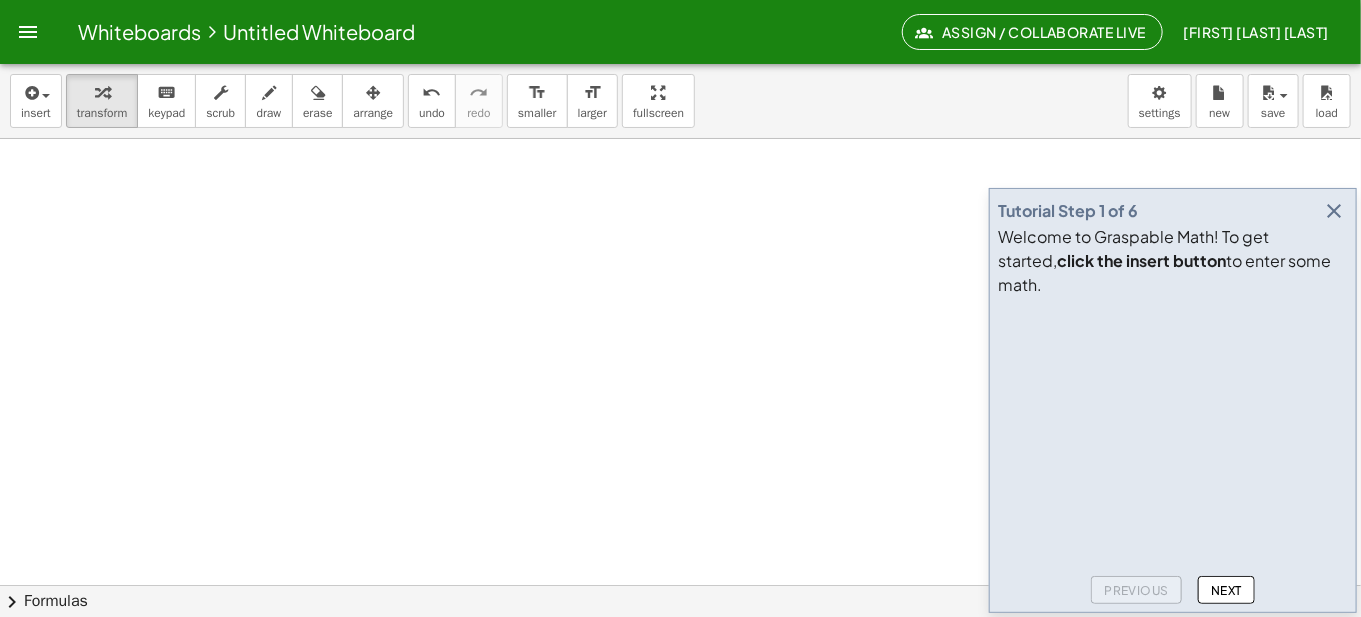 click at bounding box center [680, 650] 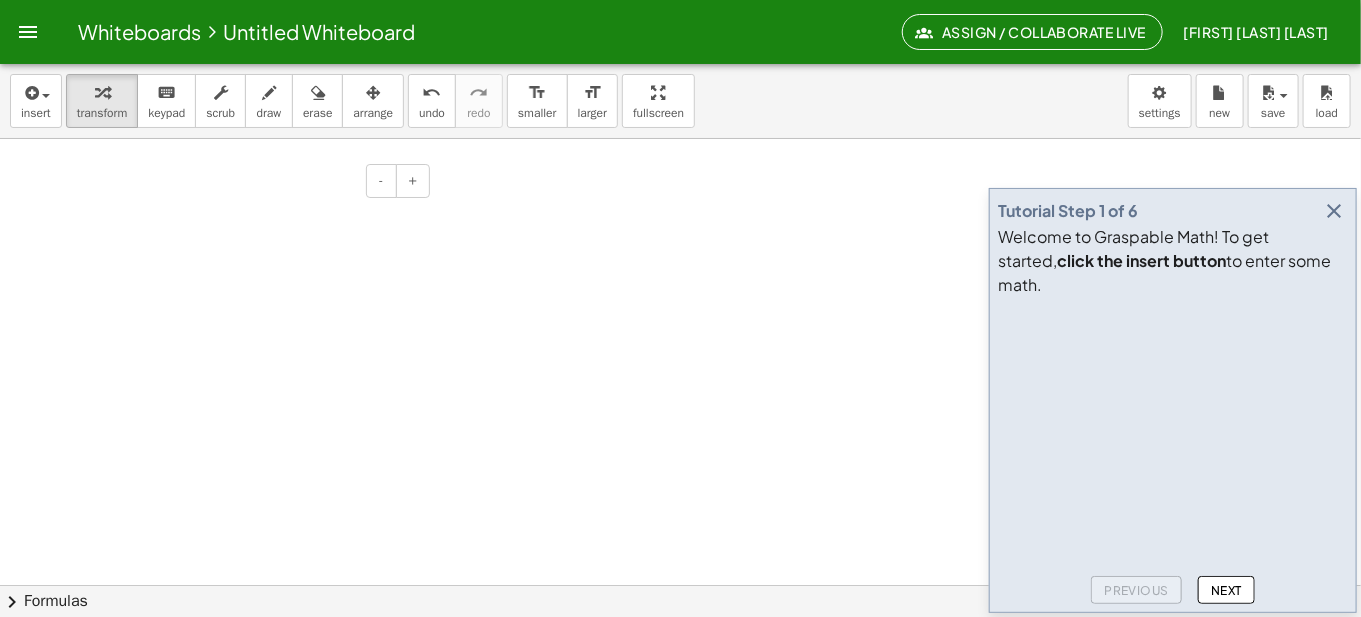 click at bounding box center (285, 218) 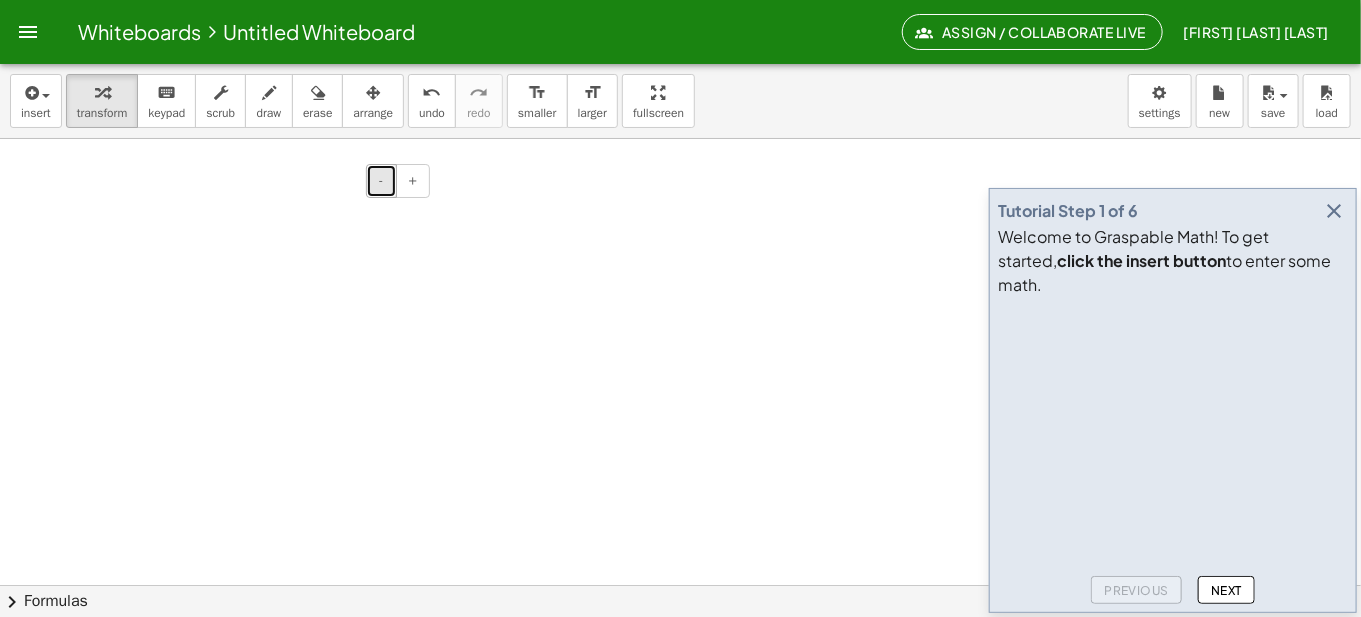 click on "-" at bounding box center (381, 181) 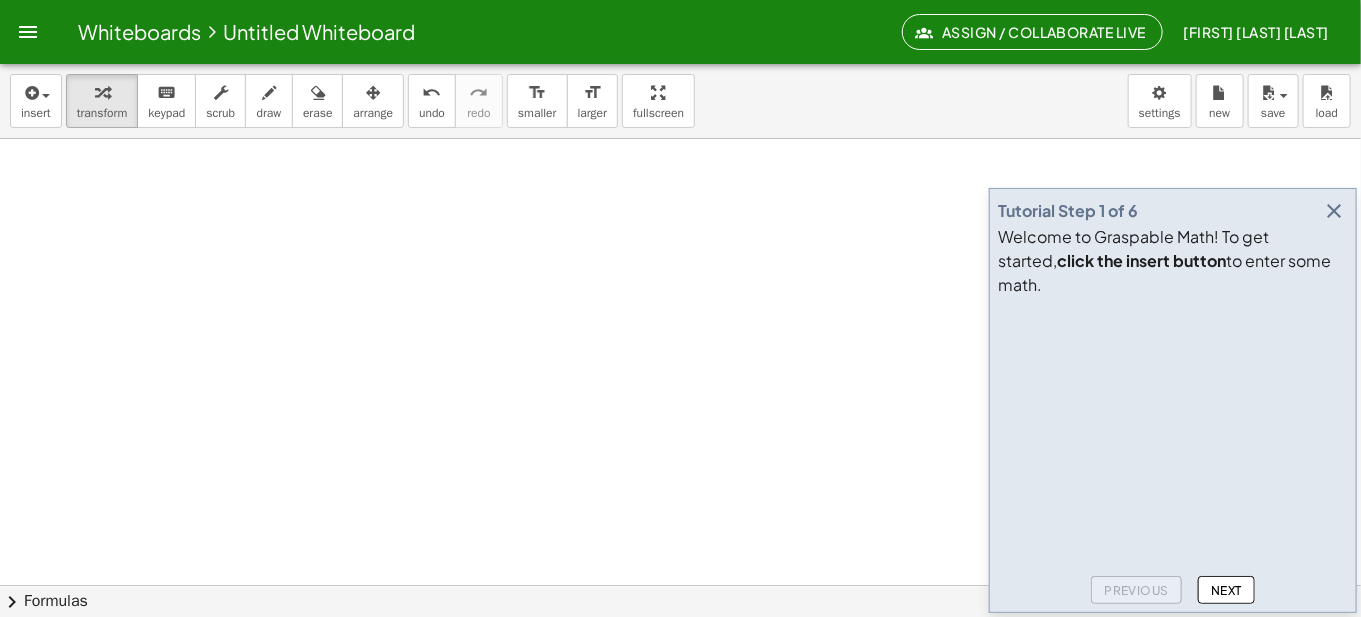 click at bounding box center (680, 650) 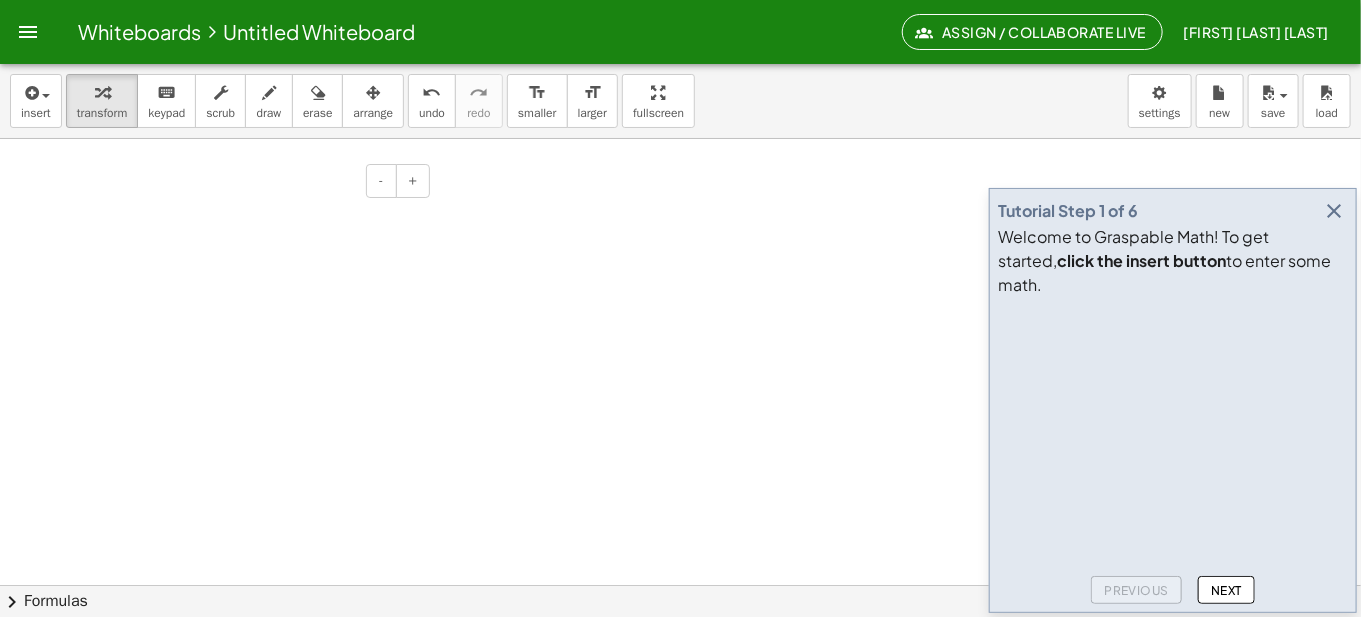 click on "- +" at bounding box center (680, 650) 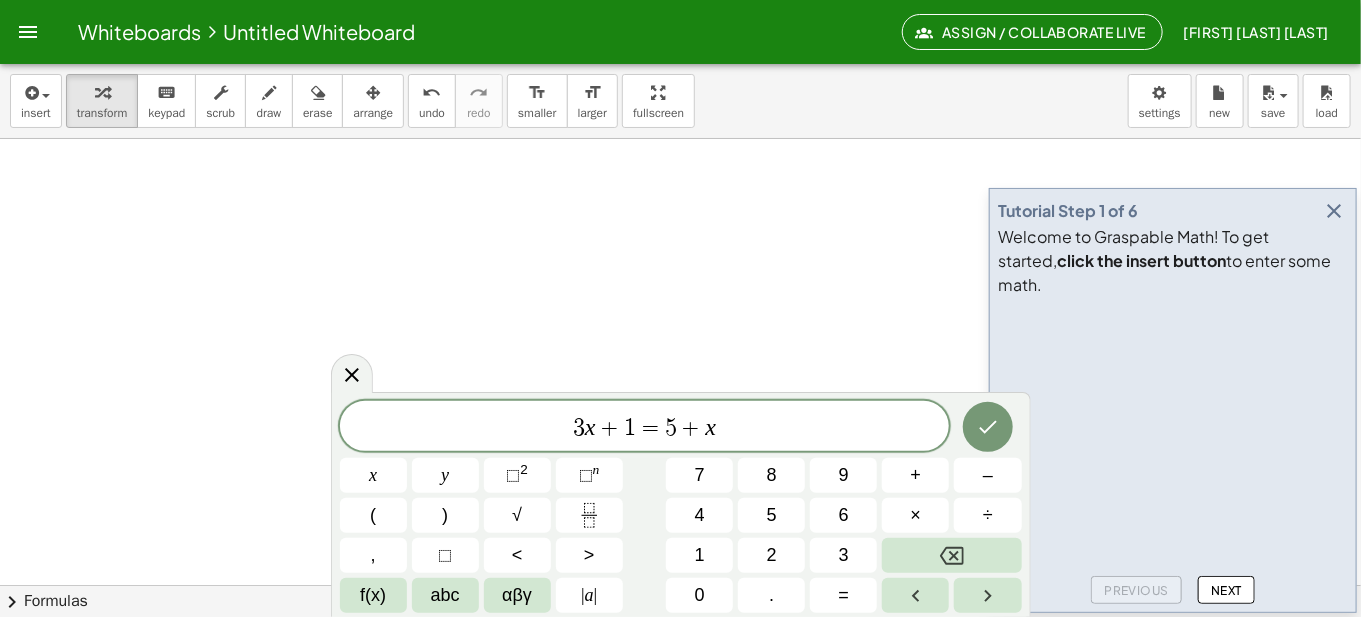 click at bounding box center (285, 217) 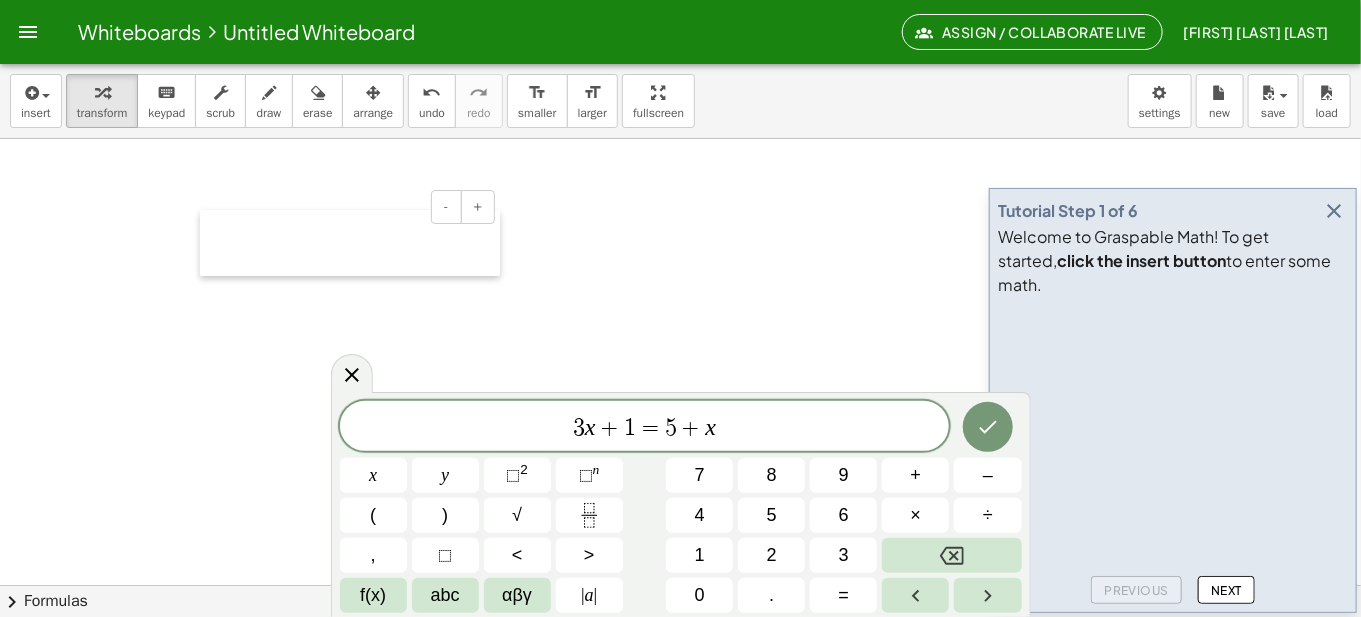 drag, startPoint x: 136, startPoint y: 218, endPoint x: 201, endPoint y: 244, distance: 70.00714 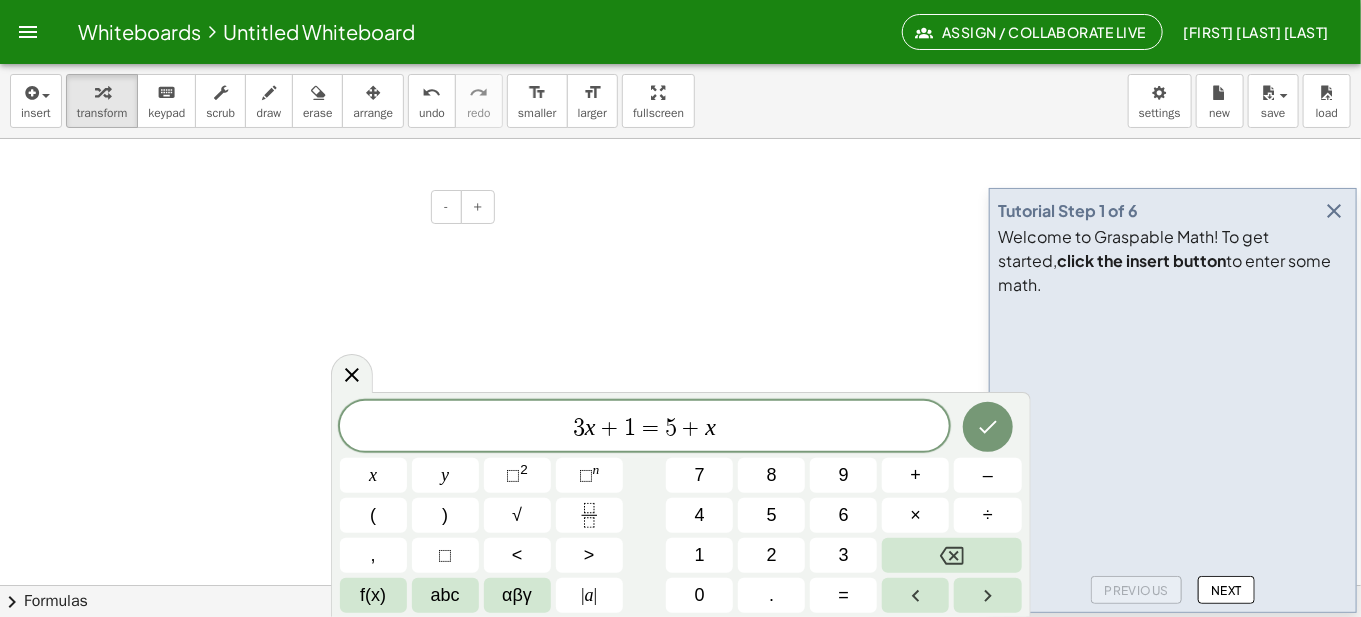 click at bounding box center (210, 243) 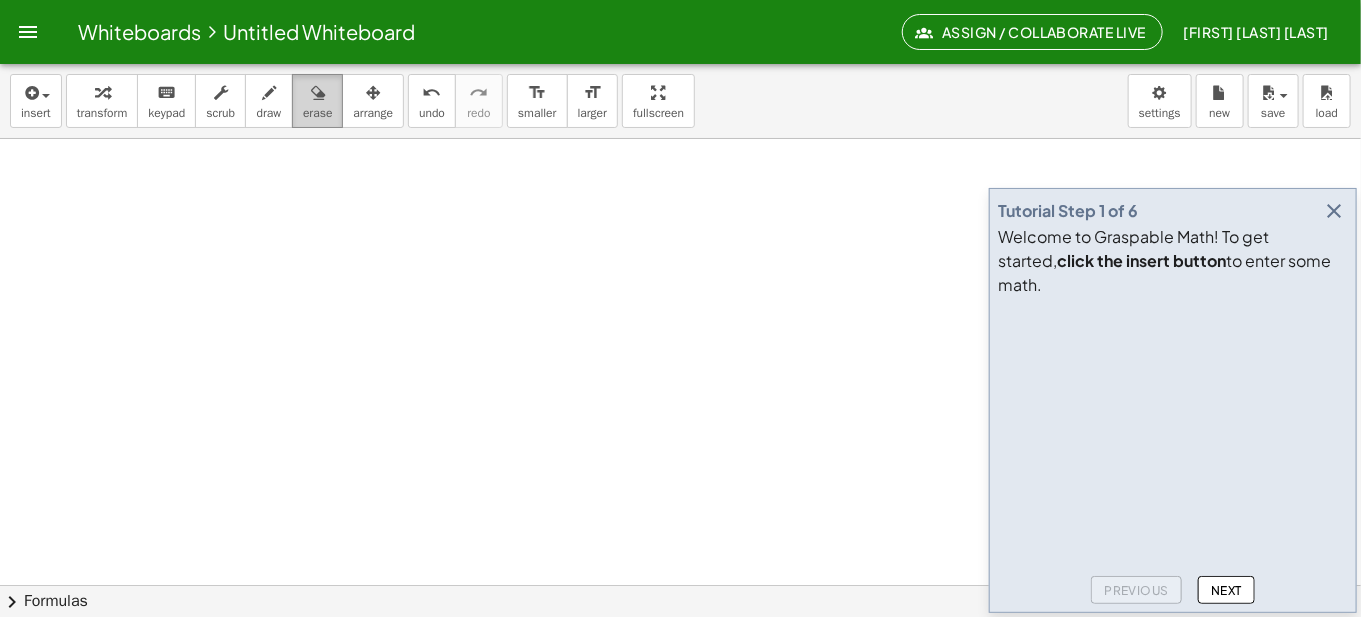 click on "erase" at bounding box center [317, 113] 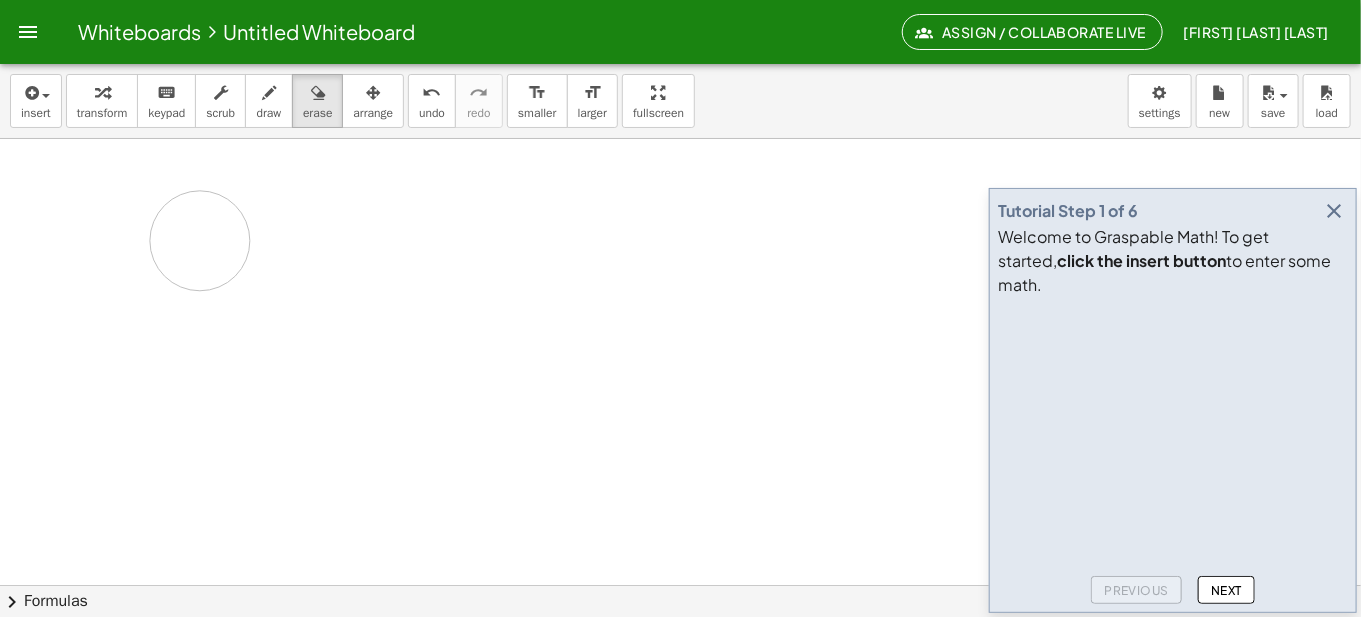 click at bounding box center [680, 650] 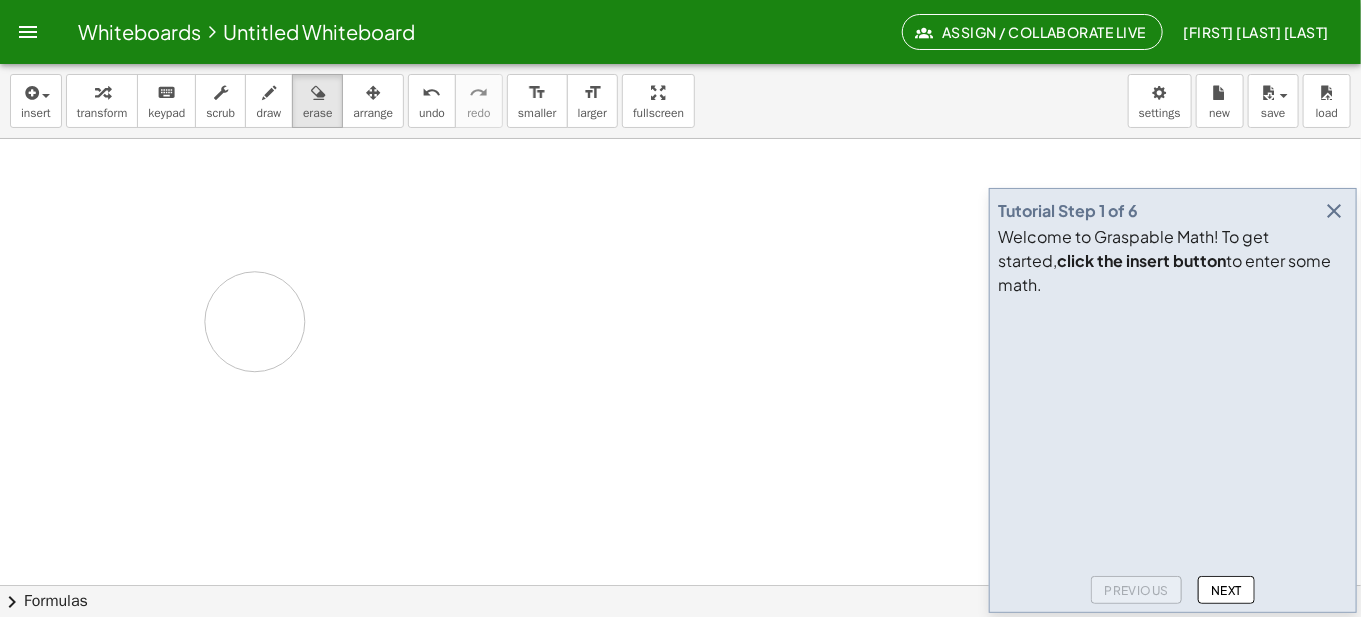 drag, startPoint x: 166, startPoint y: 214, endPoint x: 101, endPoint y: 291, distance: 100.76706 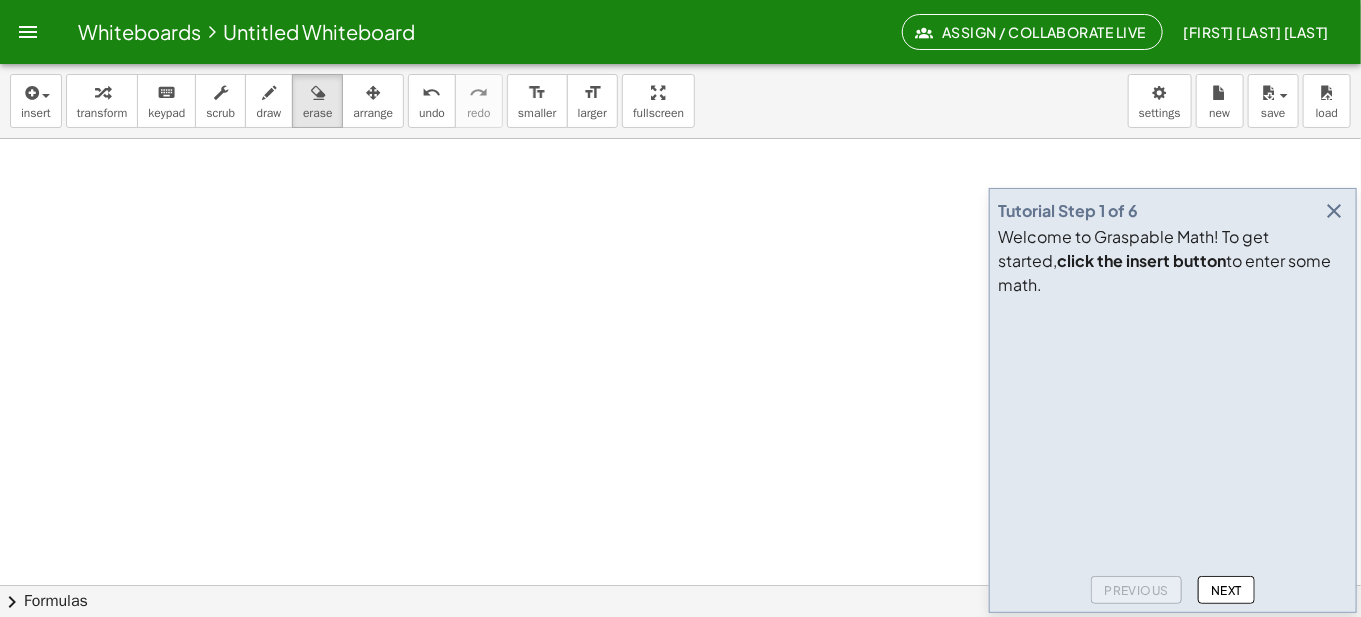 click at bounding box center (680, 650) 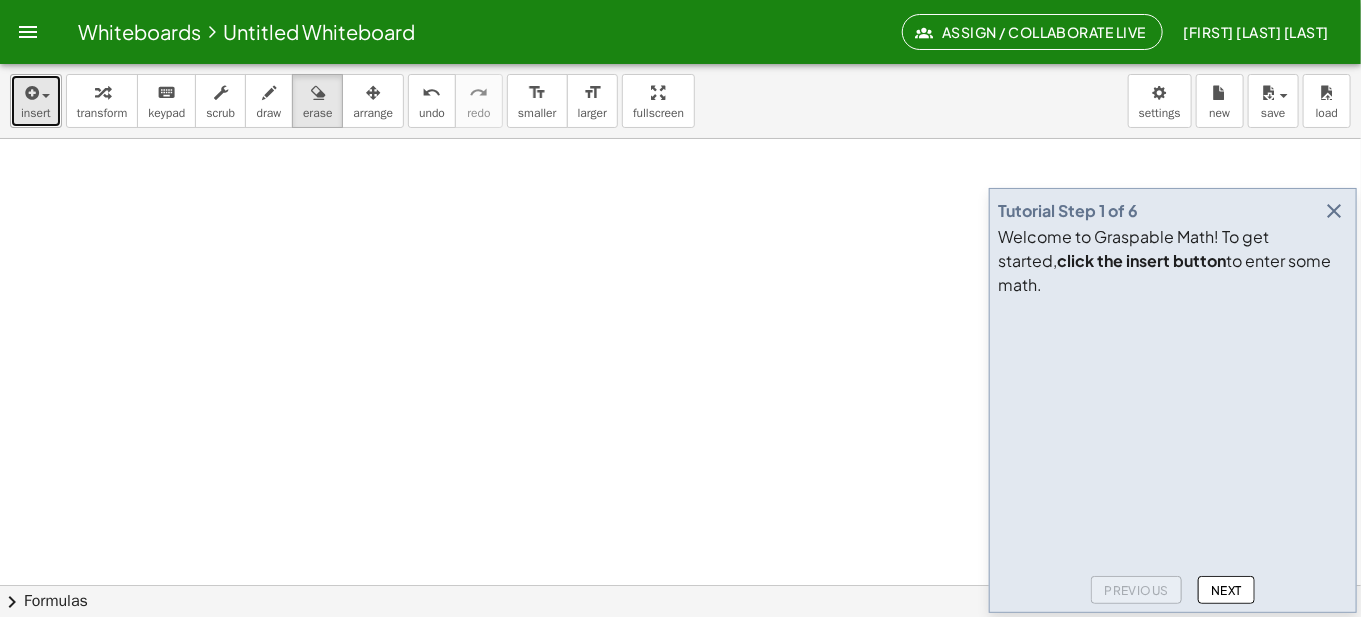 click on "insert" at bounding box center (36, 113) 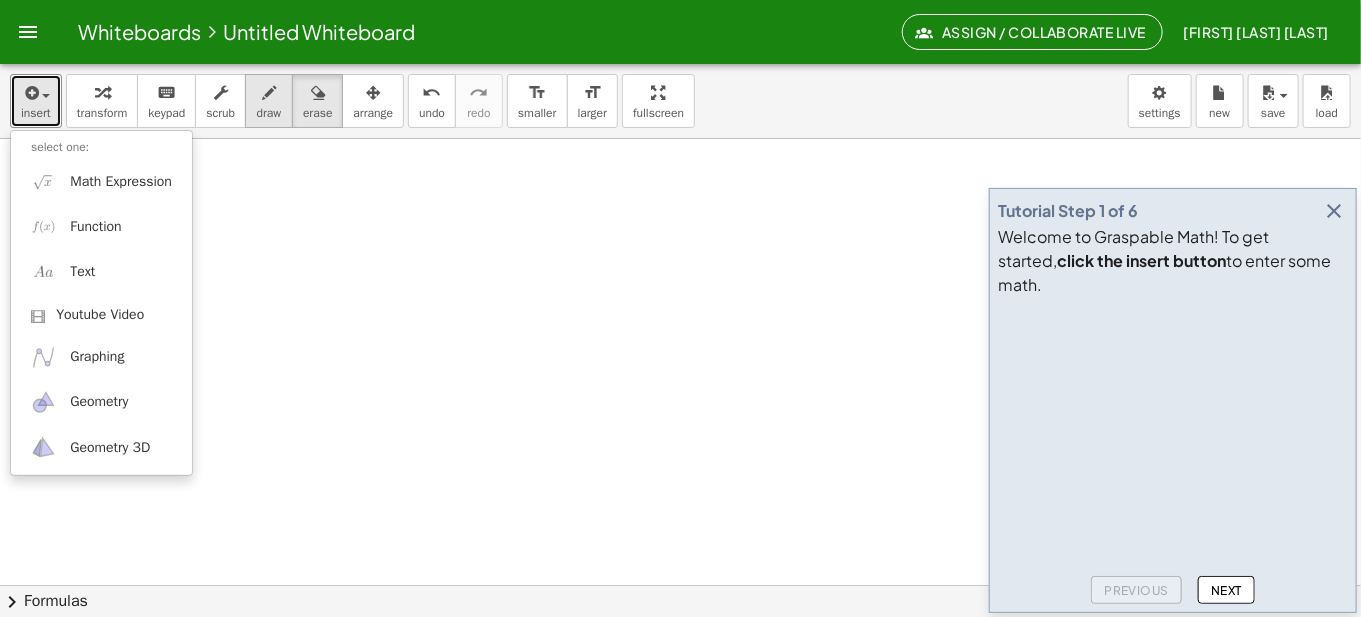 click on "draw" at bounding box center [269, 101] 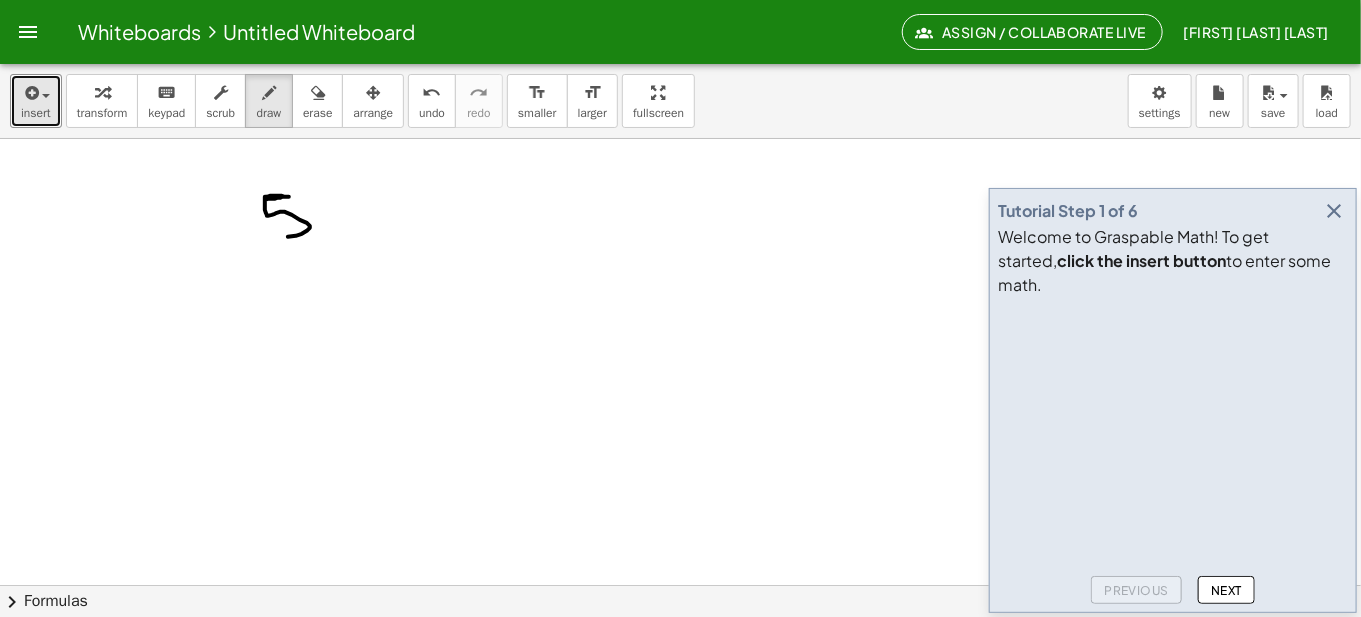 drag, startPoint x: 265, startPoint y: 199, endPoint x: 243, endPoint y: 235, distance: 42.190044 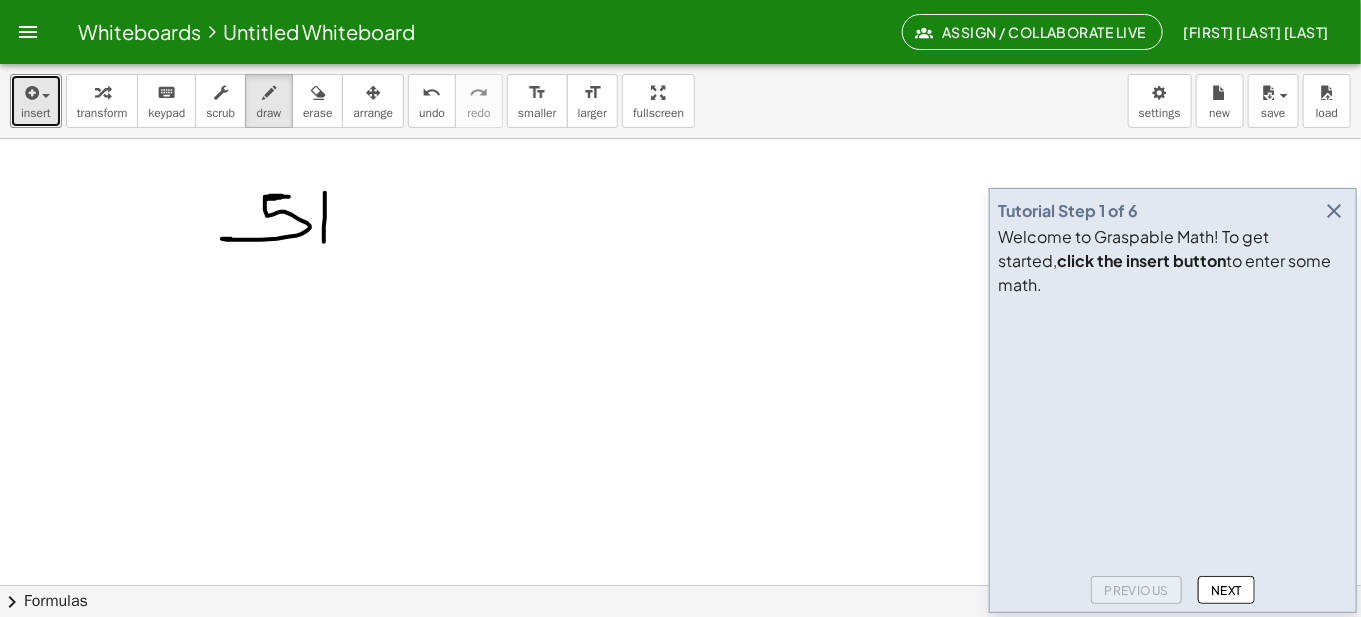 drag, startPoint x: 325, startPoint y: 192, endPoint x: 318, endPoint y: 216, distance: 25 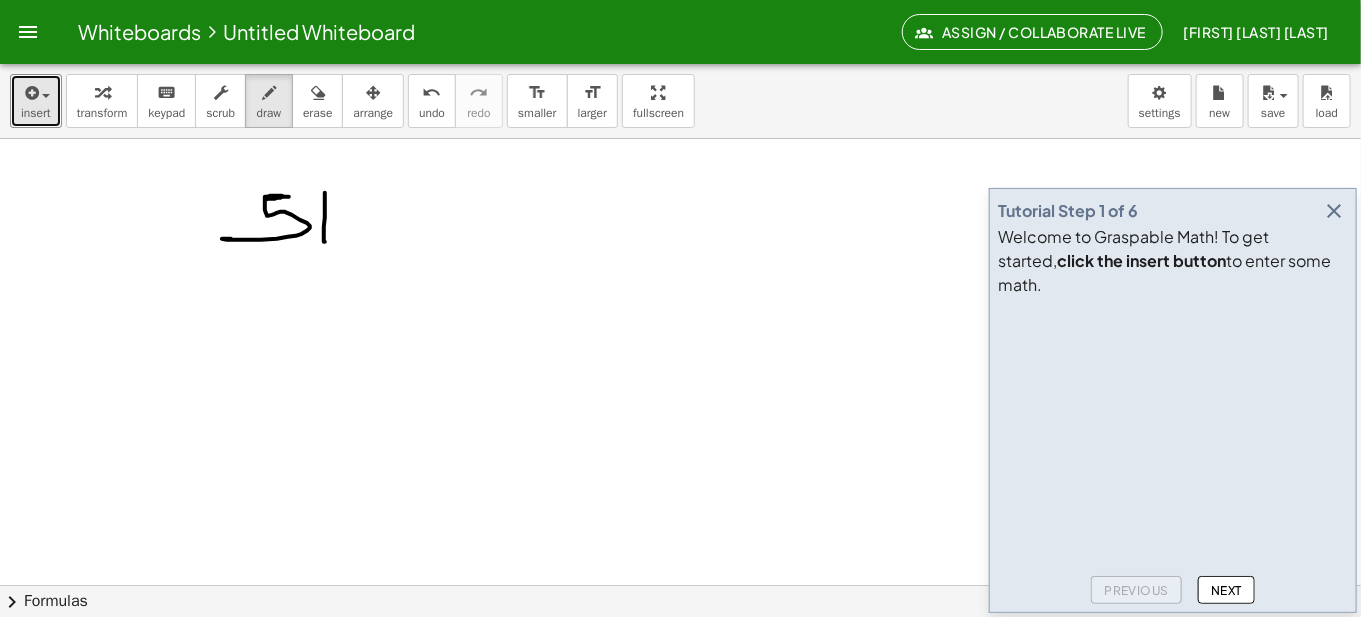 drag, startPoint x: 319, startPoint y: 211, endPoint x: 372, endPoint y: 211, distance: 53 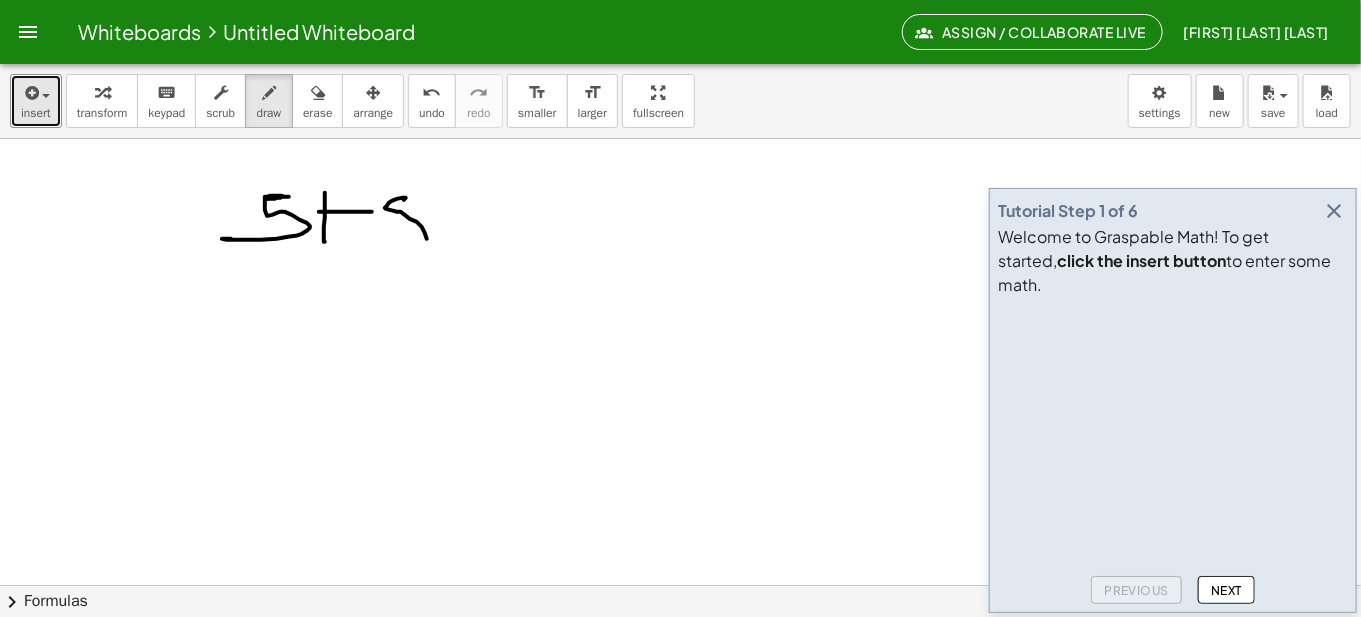 drag, startPoint x: 404, startPoint y: 199, endPoint x: 392, endPoint y: 237, distance: 39.849716 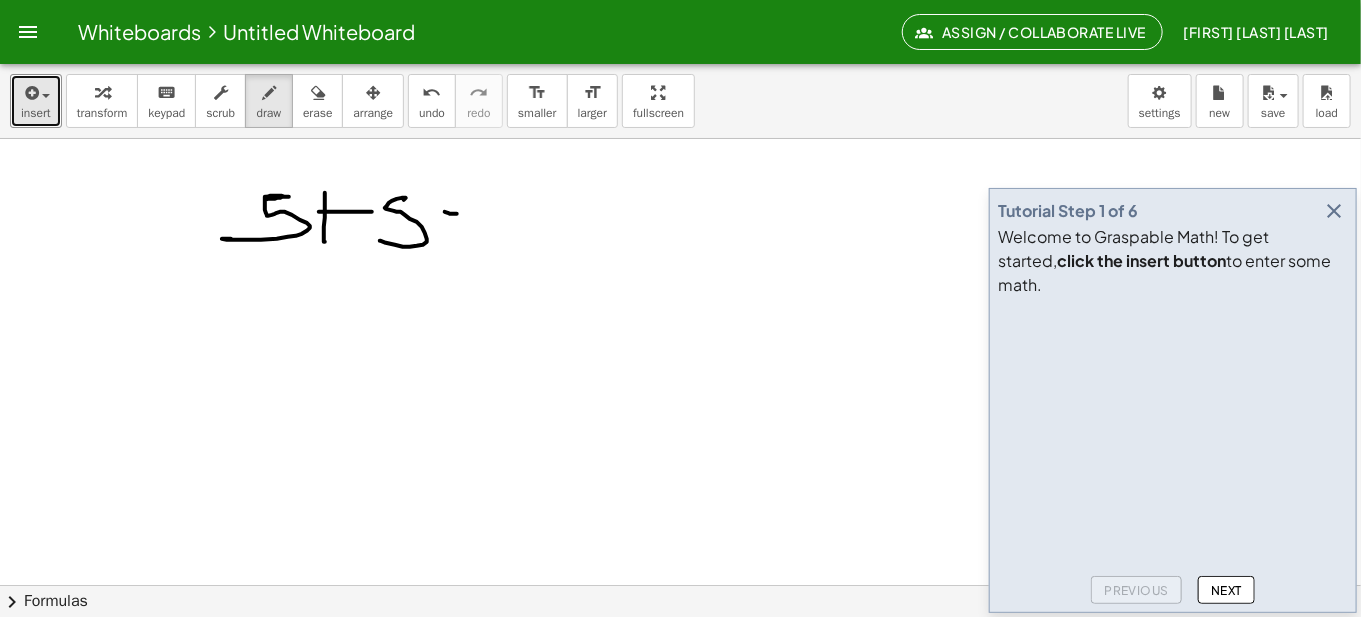 drag, startPoint x: 450, startPoint y: 213, endPoint x: 492, endPoint y: 214, distance: 42.0119 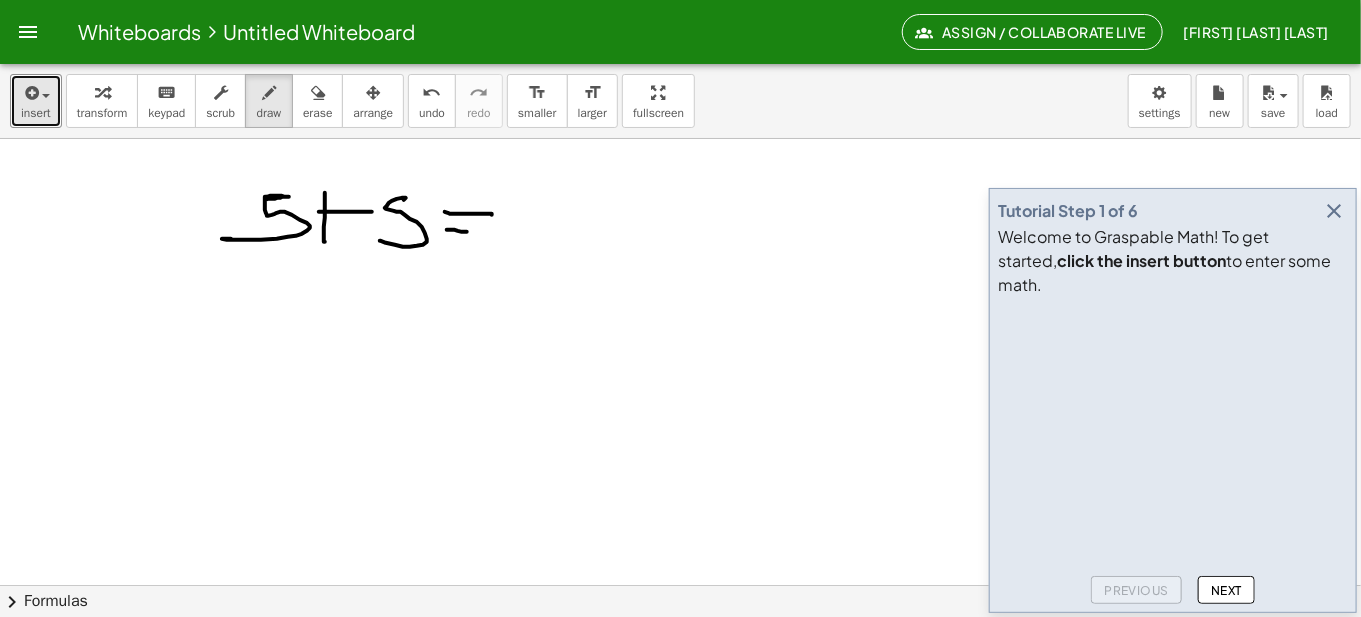 drag, startPoint x: 458, startPoint y: 230, endPoint x: 477, endPoint y: 231, distance: 19.026299 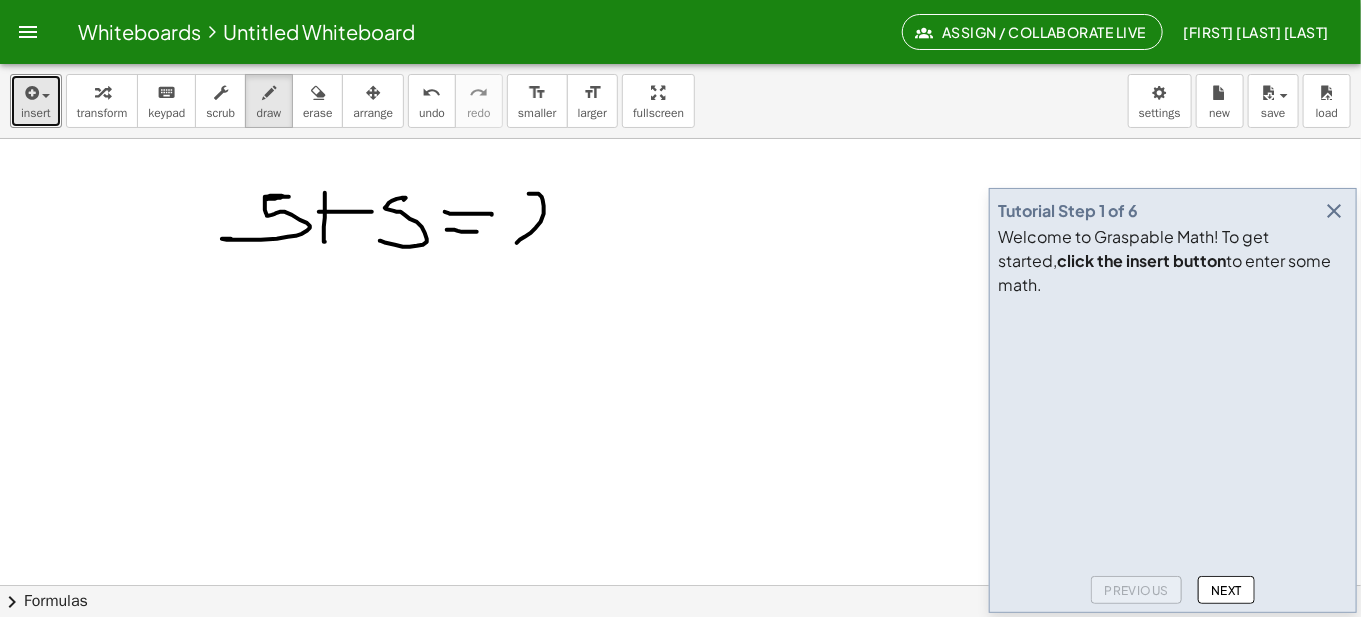 drag, startPoint x: 530, startPoint y: 193, endPoint x: 567, endPoint y: 240, distance: 59.816387 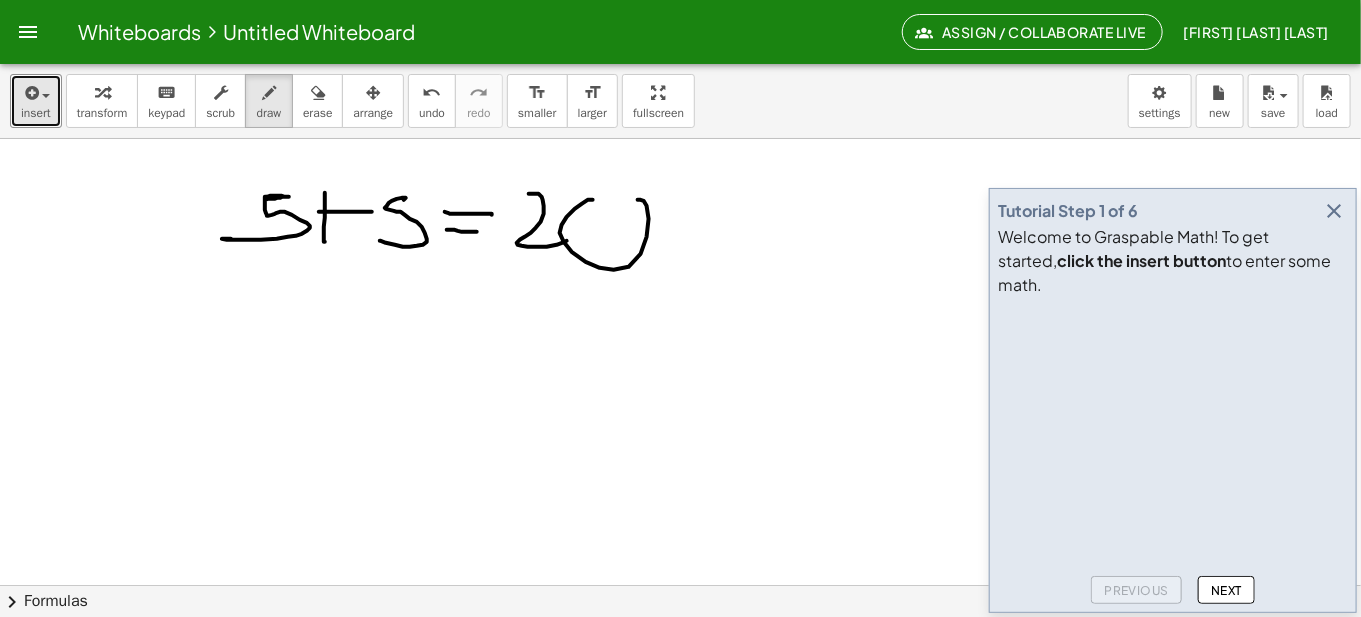 drag, startPoint x: 567, startPoint y: 216, endPoint x: 630, endPoint y: 199, distance: 65.25335 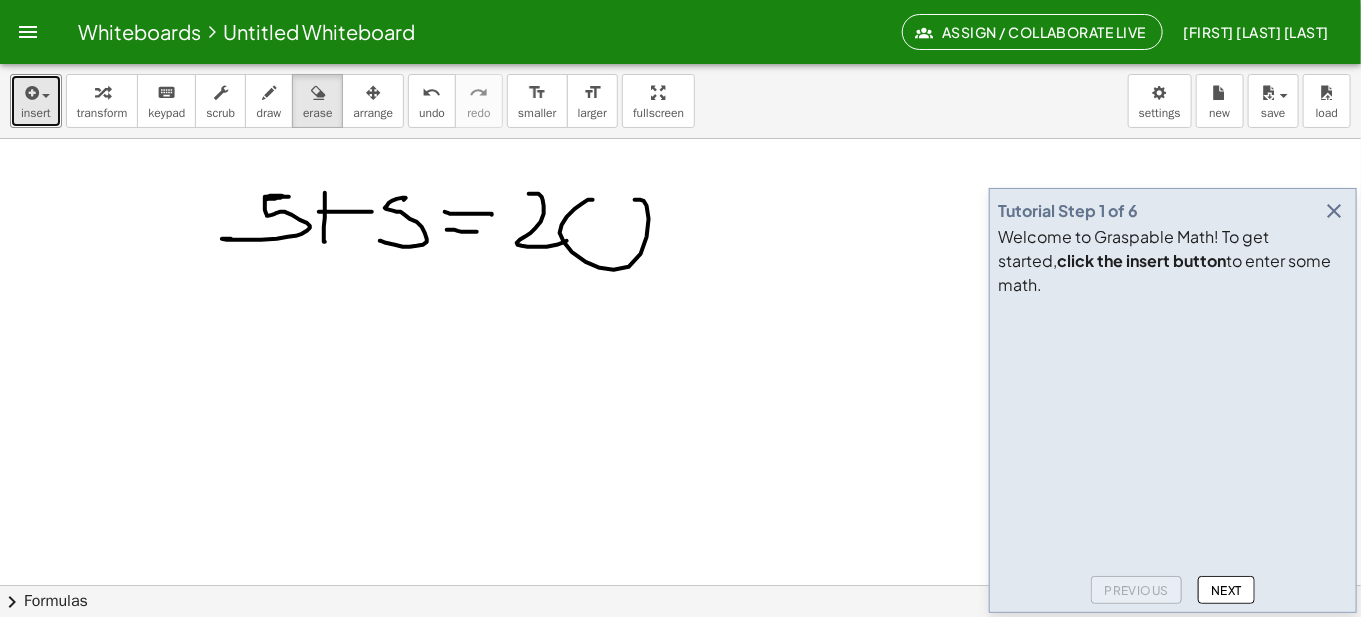drag, startPoint x: 315, startPoint y: 91, endPoint x: 314, endPoint y: 161, distance: 70.00714 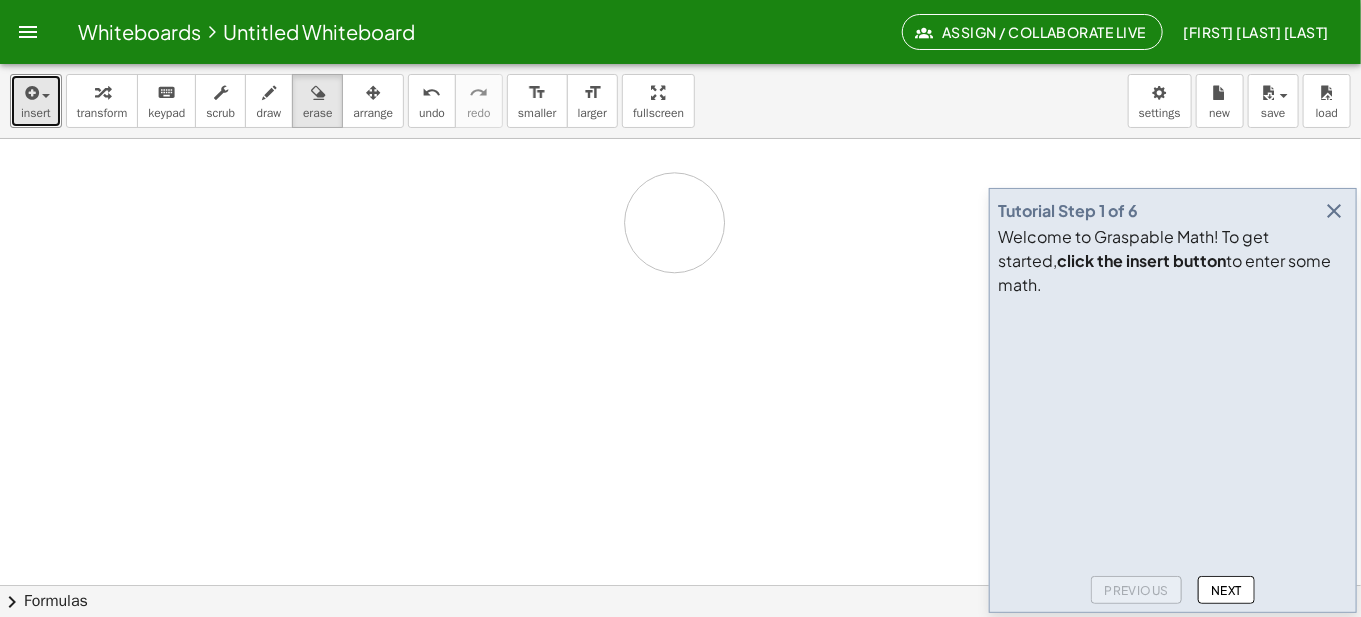 drag, startPoint x: 266, startPoint y: 246, endPoint x: 607, endPoint y: 259, distance: 341.2477 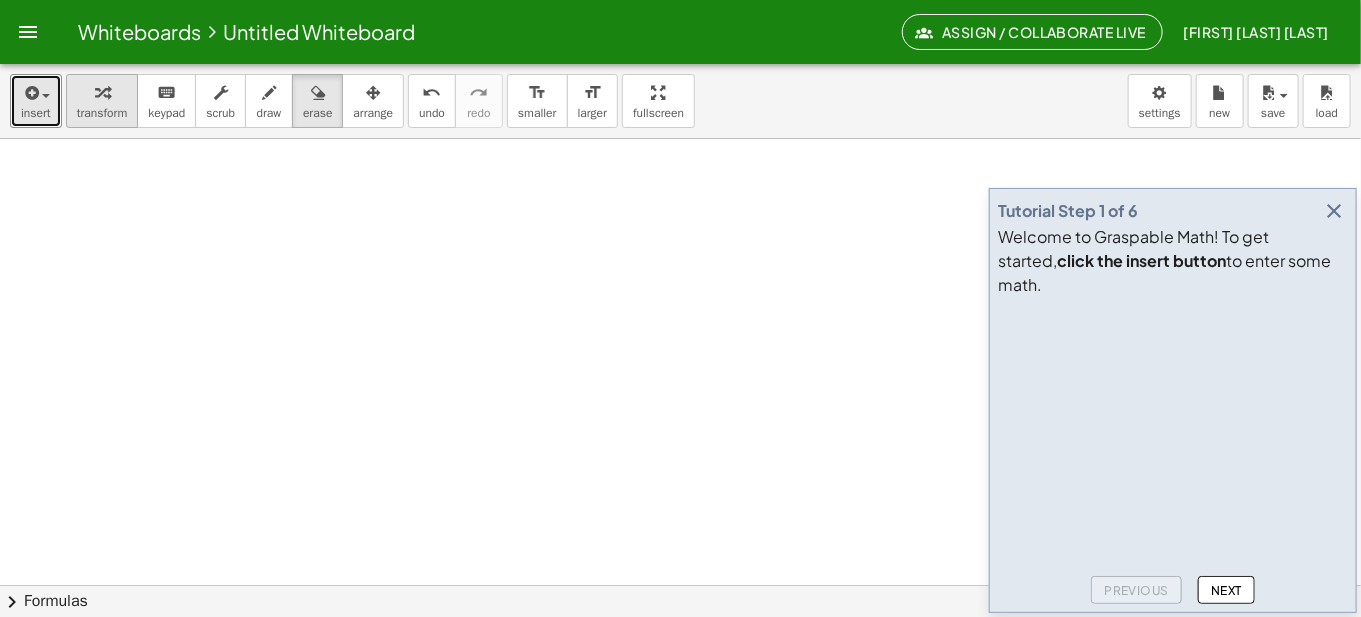 click on "transform" at bounding box center [102, 113] 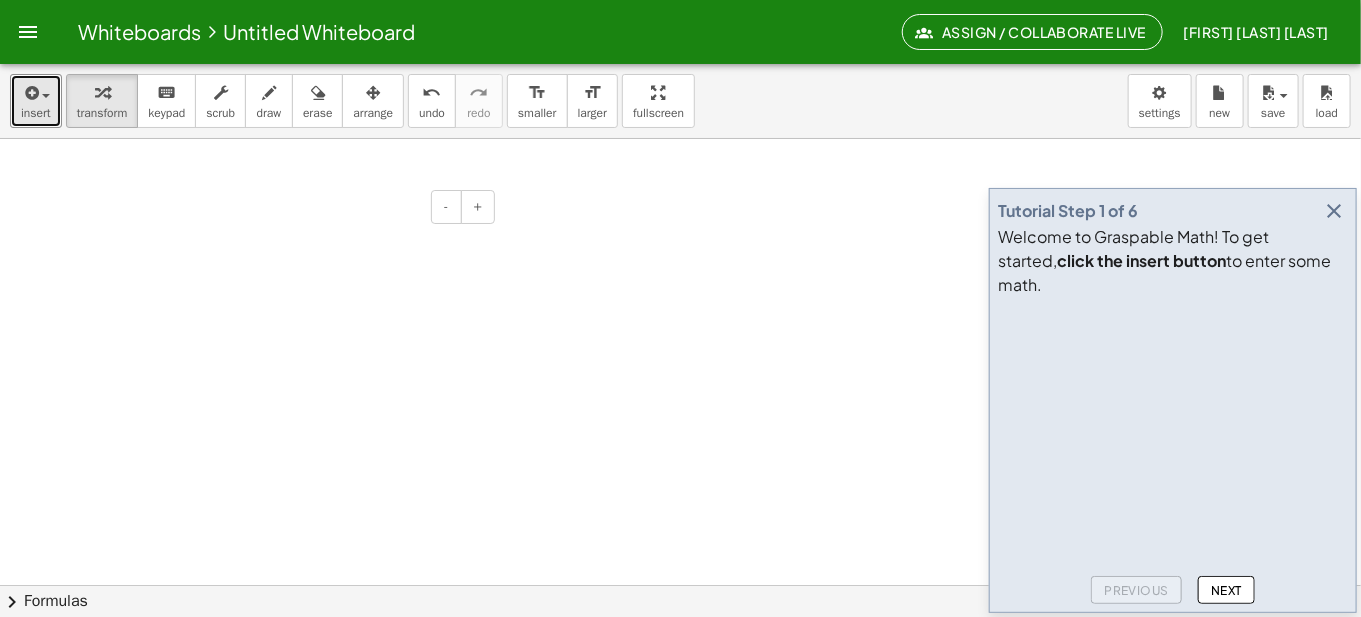 drag, startPoint x: 181, startPoint y: 217, endPoint x: 244, endPoint y: 221, distance: 63.126858 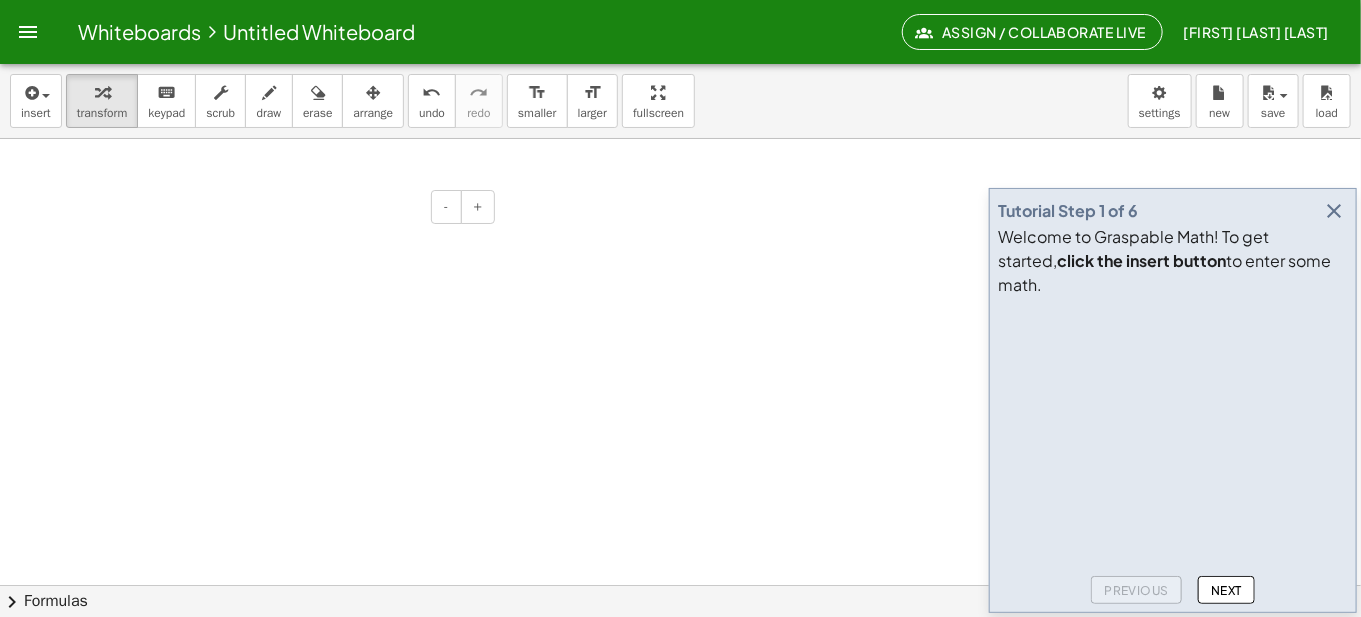 drag, startPoint x: 232, startPoint y: 220, endPoint x: 302, endPoint y: 219, distance: 70.00714 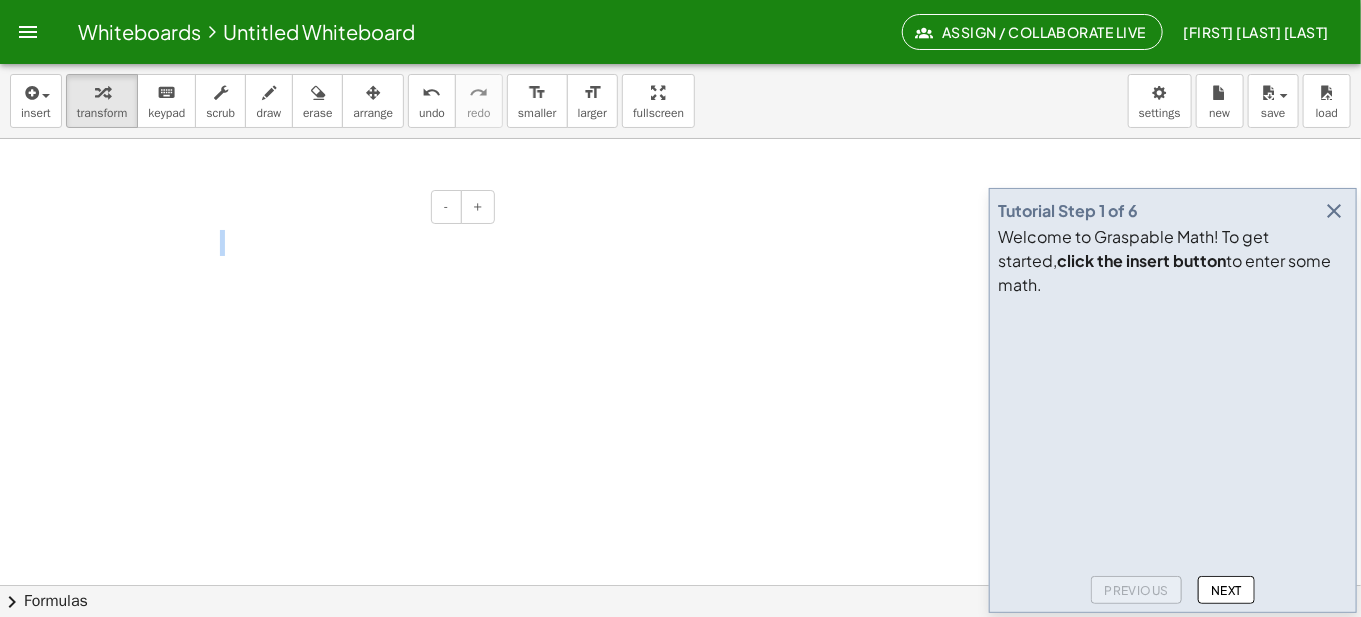 click on "- +" at bounding box center (345, 207) 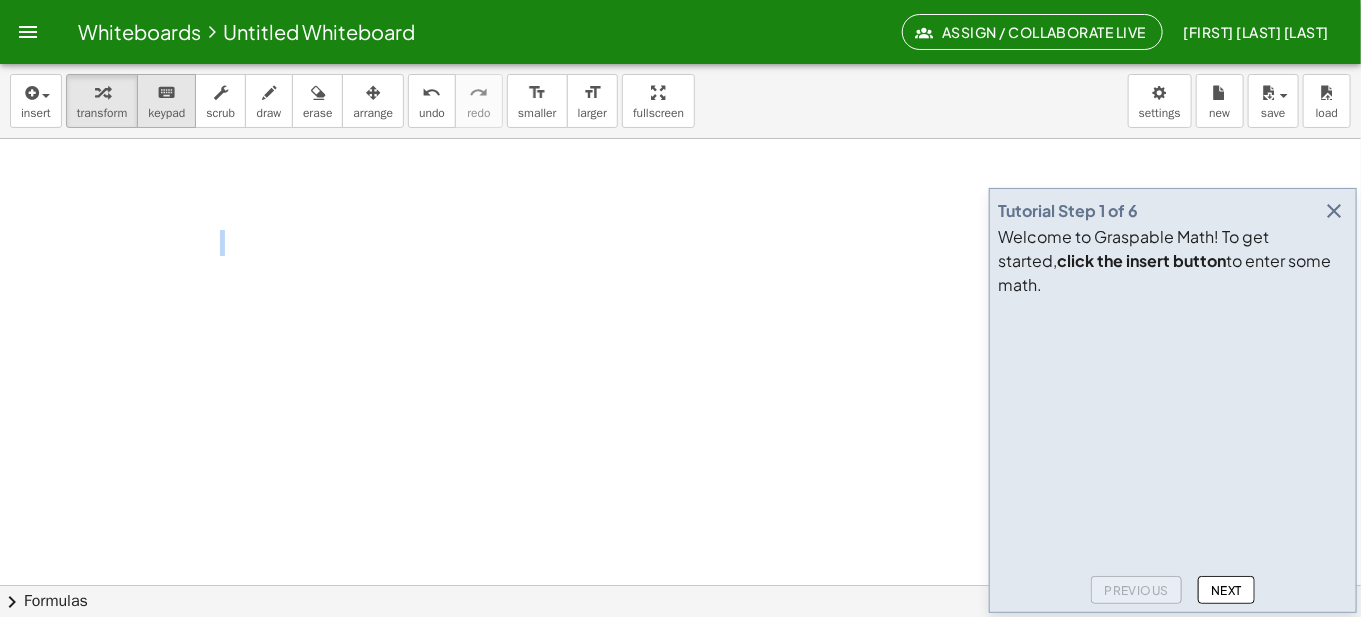 click on "keypad" at bounding box center [166, 113] 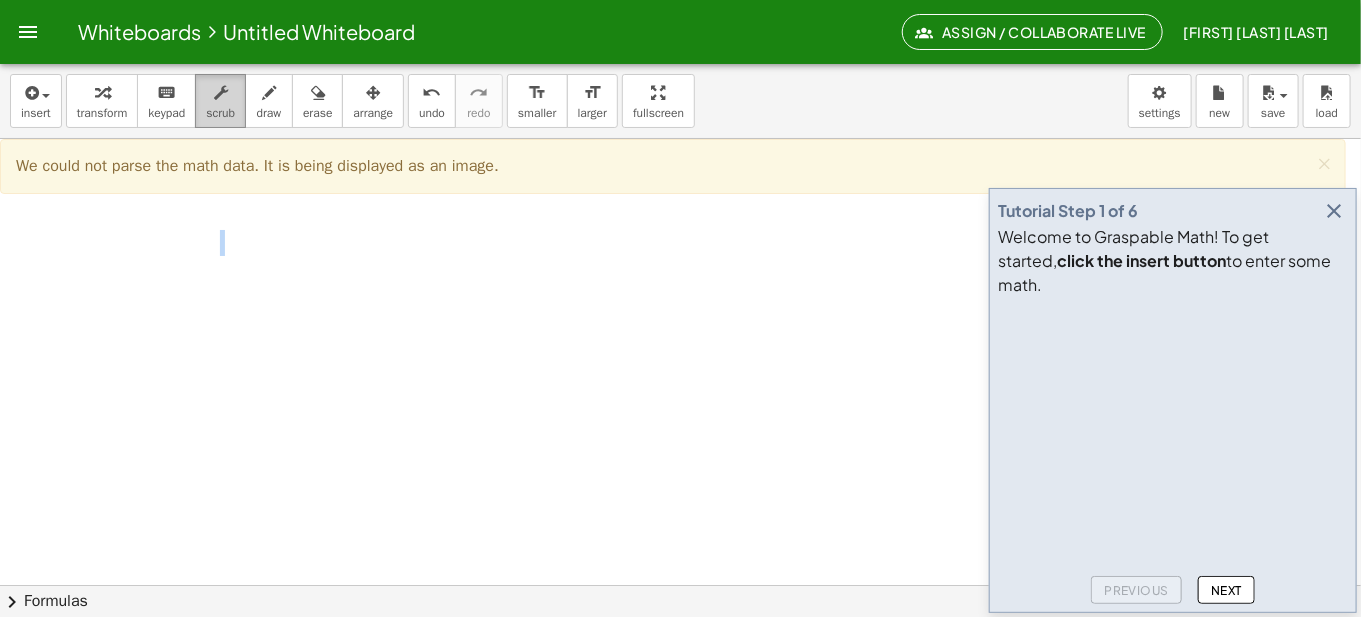 click on "scrub" at bounding box center [220, 113] 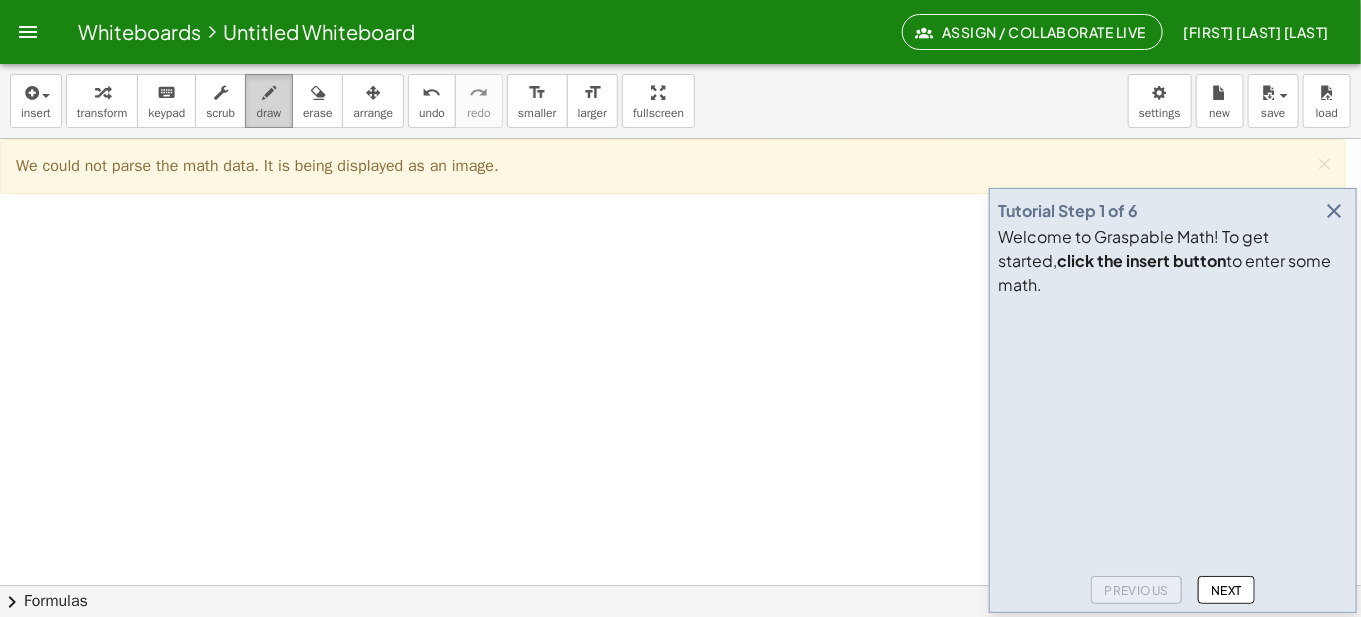 click on "draw" at bounding box center [269, 101] 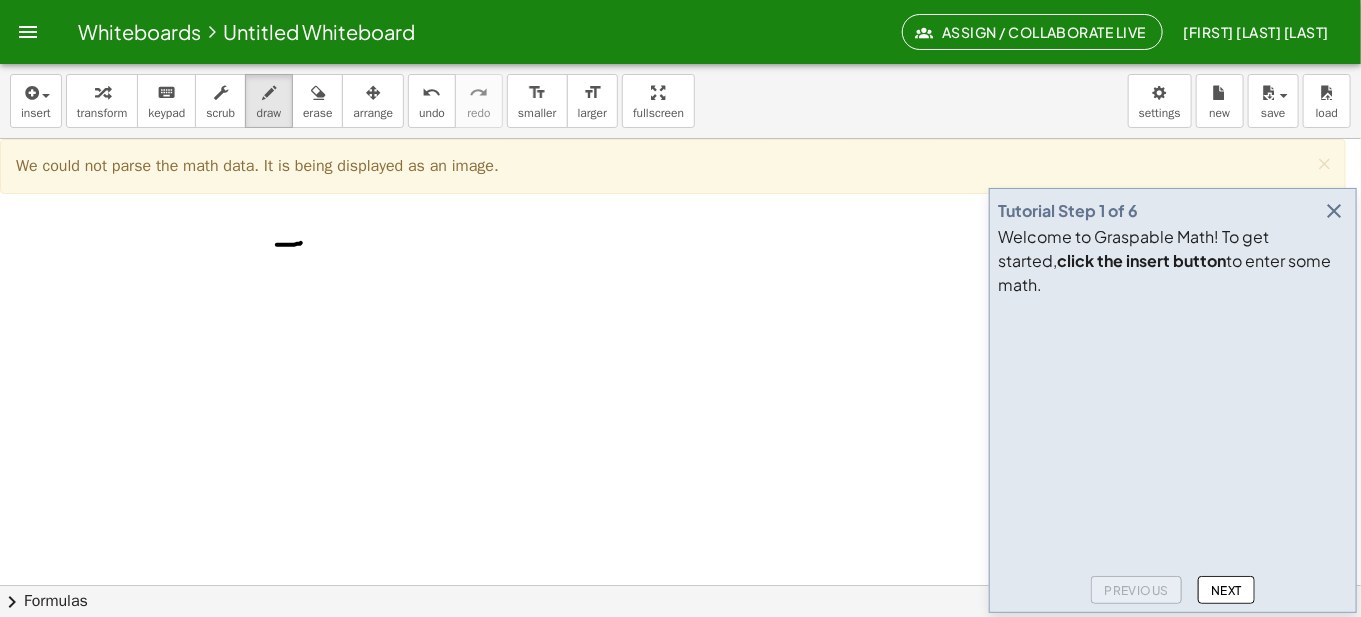 drag, startPoint x: 277, startPoint y: 244, endPoint x: 301, endPoint y: 242, distance: 24.083189 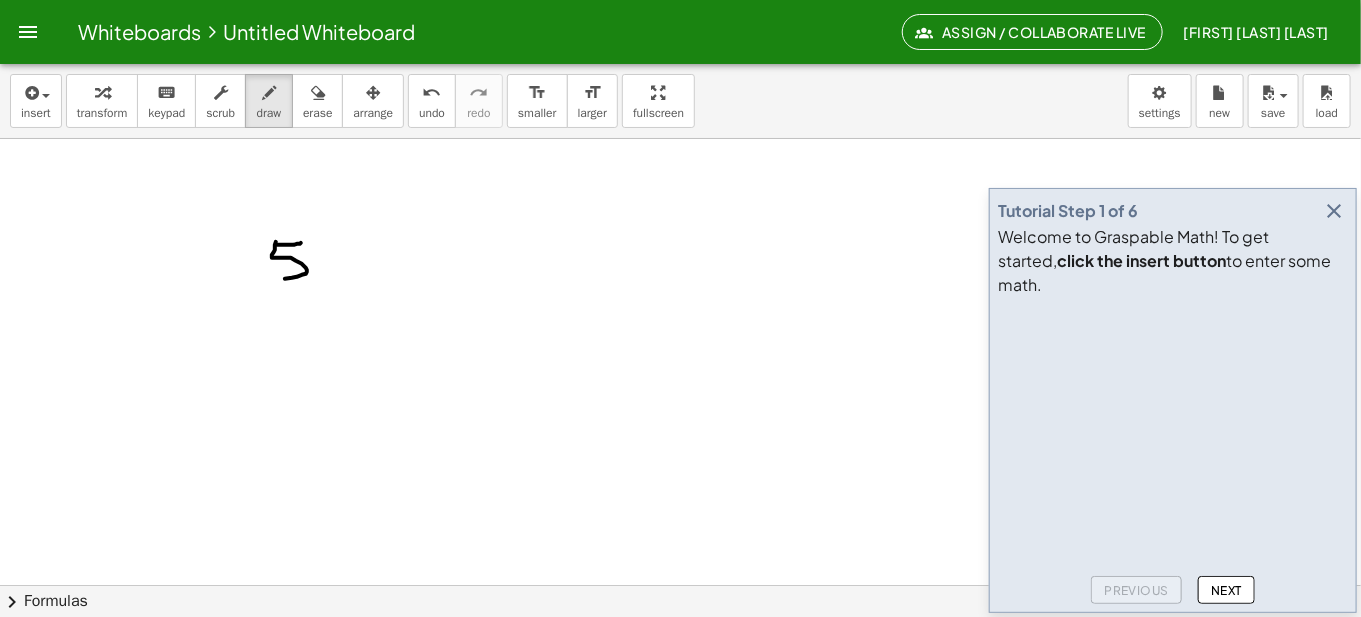 drag, startPoint x: 276, startPoint y: 241, endPoint x: 292, endPoint y: 269, distance: 32.24903 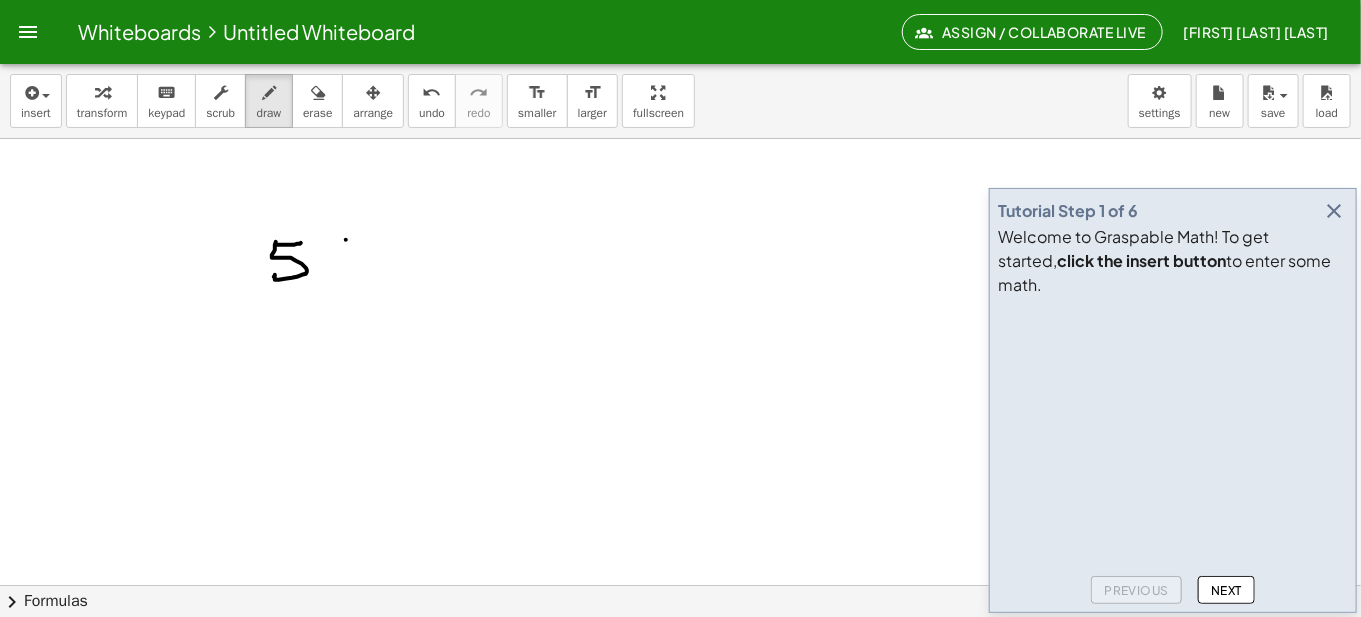 drag, startPoint x: 346, startPoint y: 239, endPoint x: 346, endPoint y: 278, distance: 39 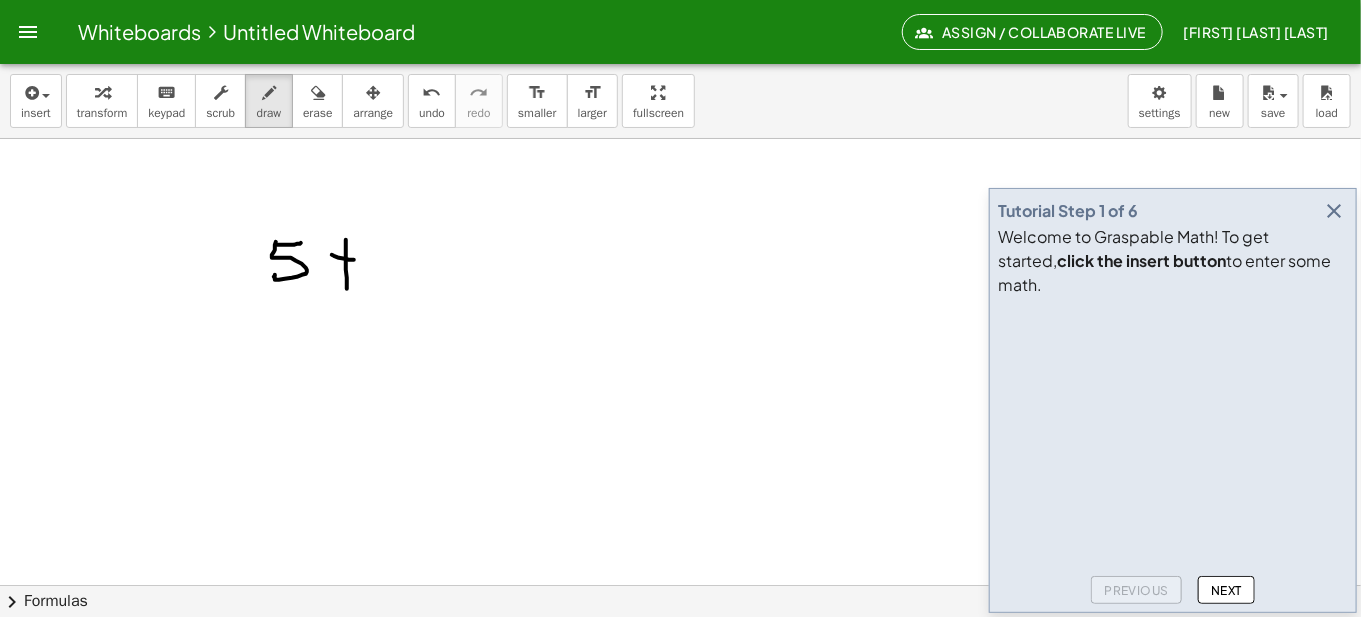 drag, startPoint x: 354, startPoint y: 259, endPoint x: 371, endPoint y: 257, distance: 17.117243 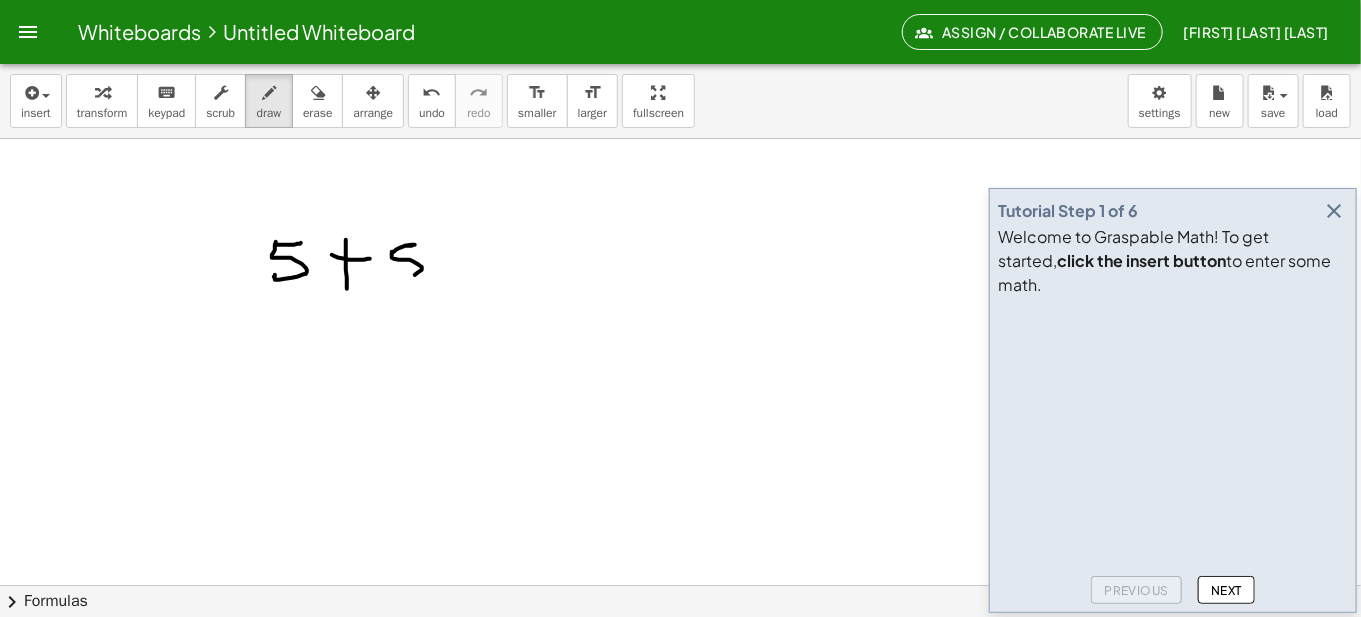 drag, startPoint x: 412, startPoint y: 245, endPoint x: 395, endPoint y: 279, distance: 38.013157 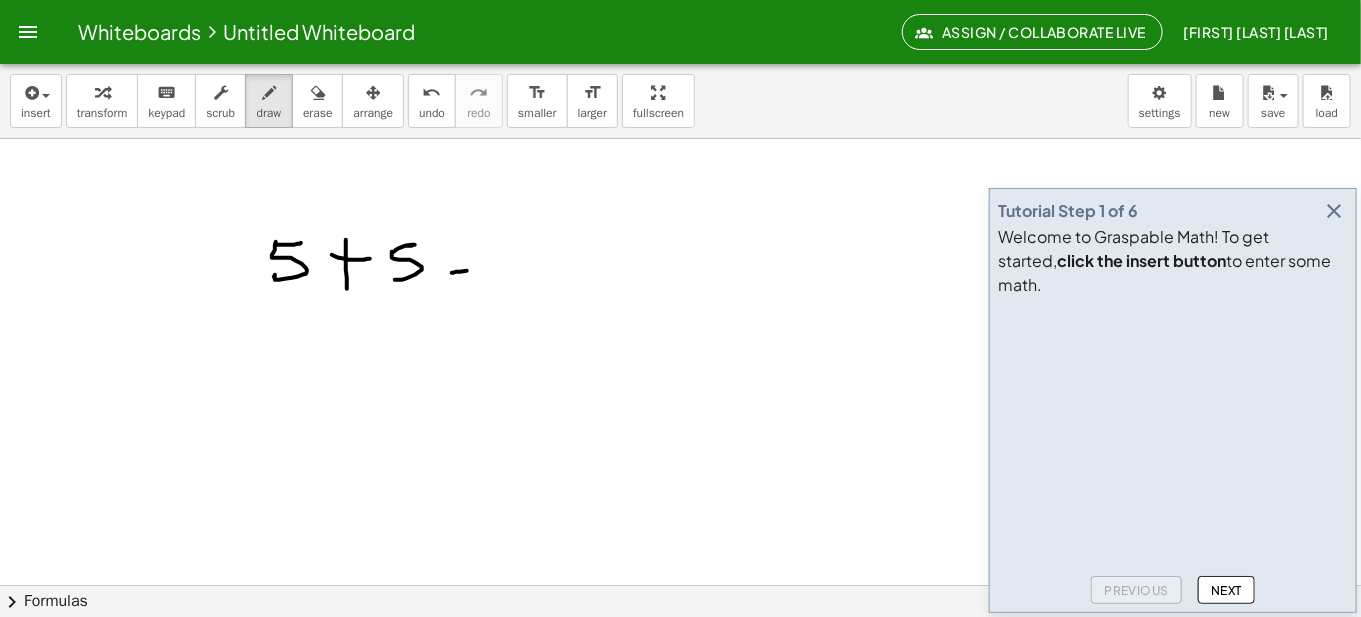 drag, startPoint x: 452, startPoint y: 272, endPoint x: 487, endPoint y: 267, distance: 35.35534 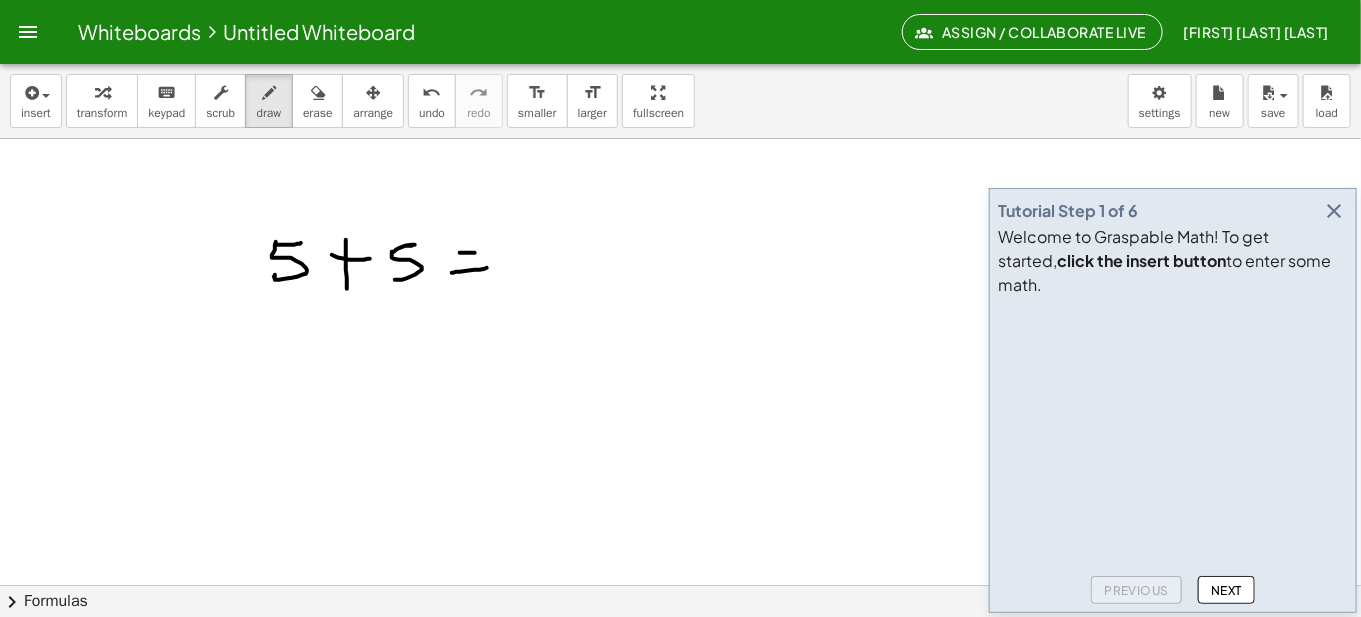 drag, startPoint x: 460, startPoint y: 252, endPoint x: 497, endPoint y: 250, distance: 37.054016 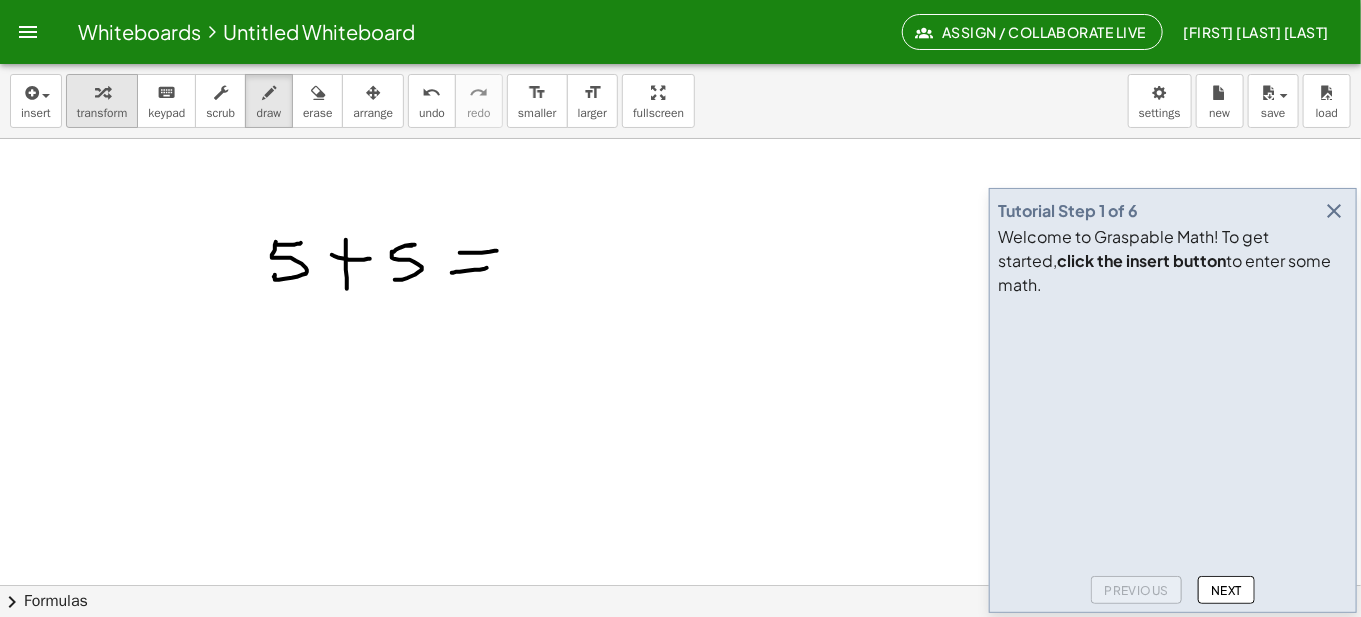 click at bounding box center [102, 93] 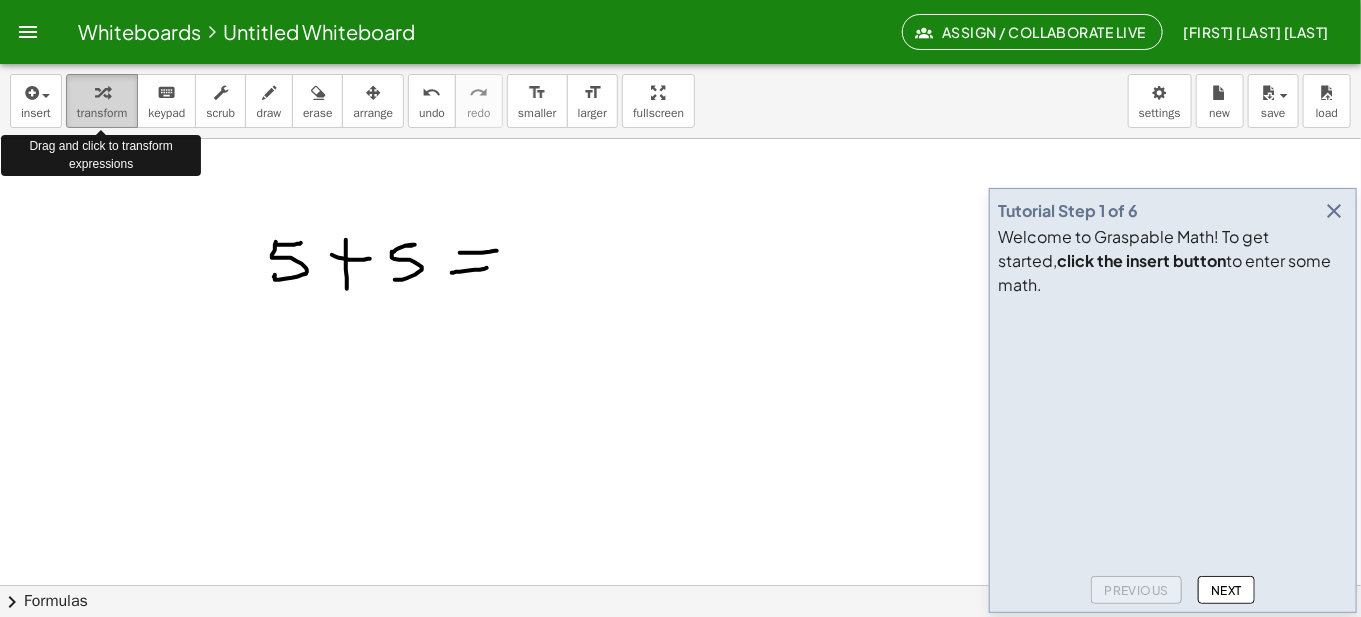 click on "transform" at bounding box center [102, 113] 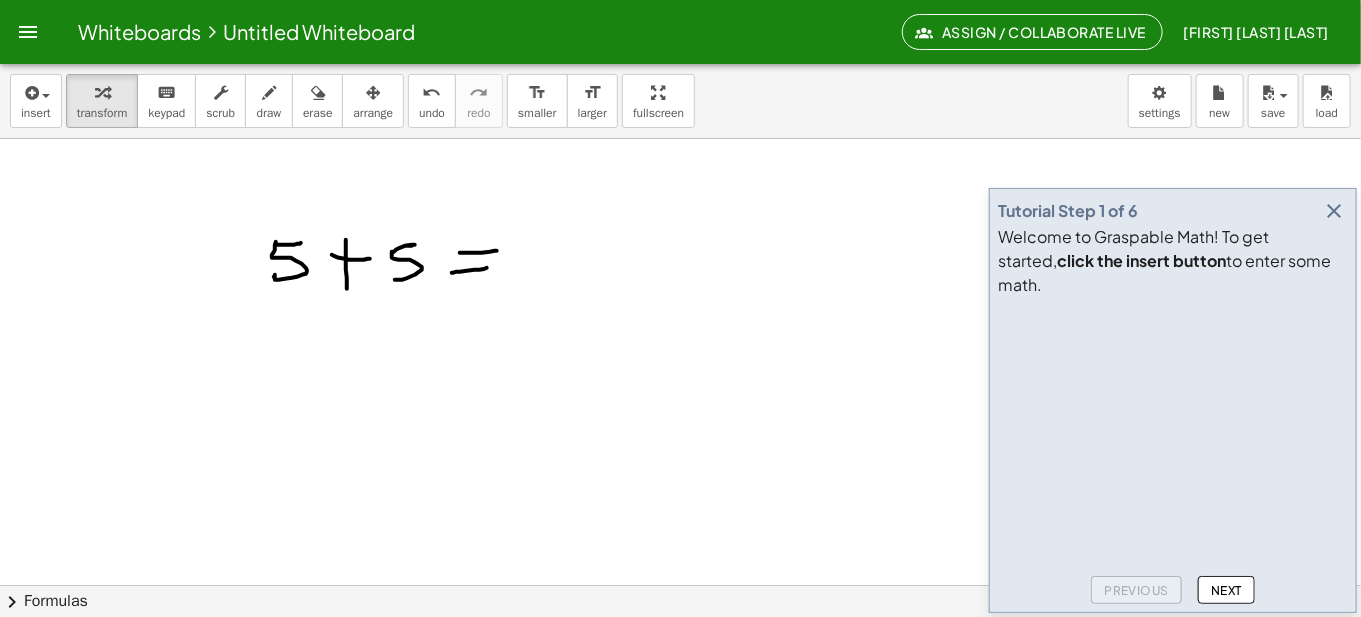 drag, startPoint x: 177, startPoint y: 204, endPoint x: 387, endPoint y: 307, distance: 233.89955 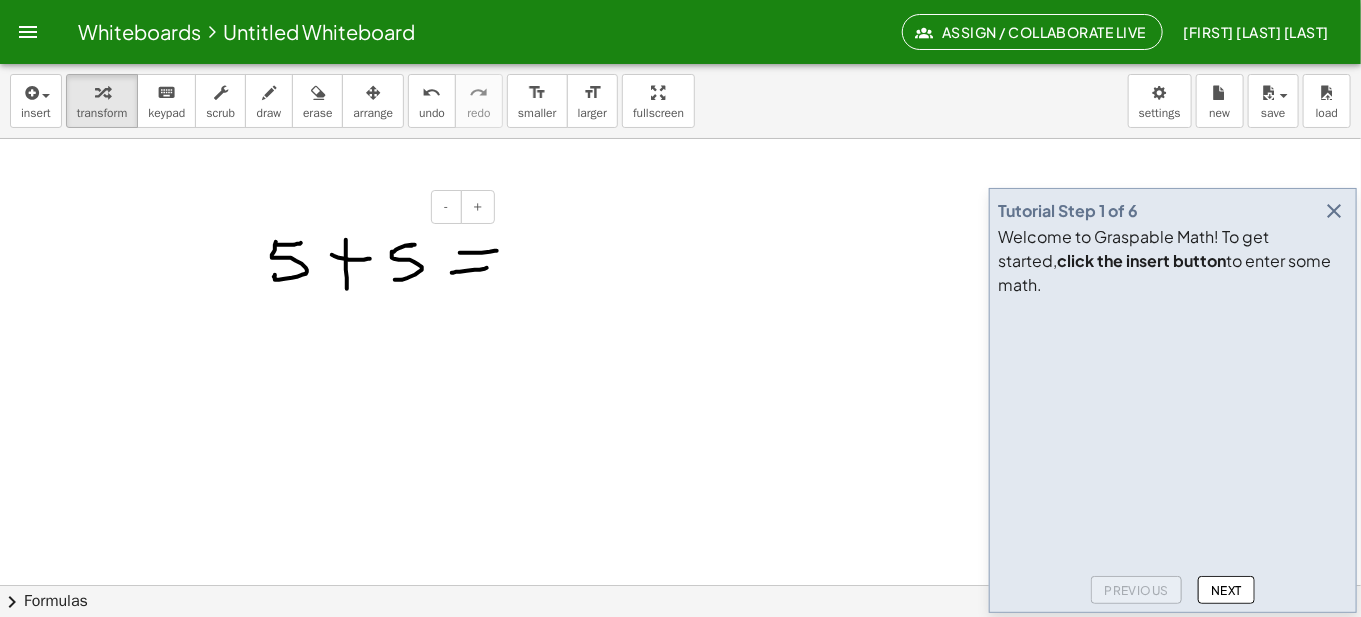 click at bounding box center (350, 243) 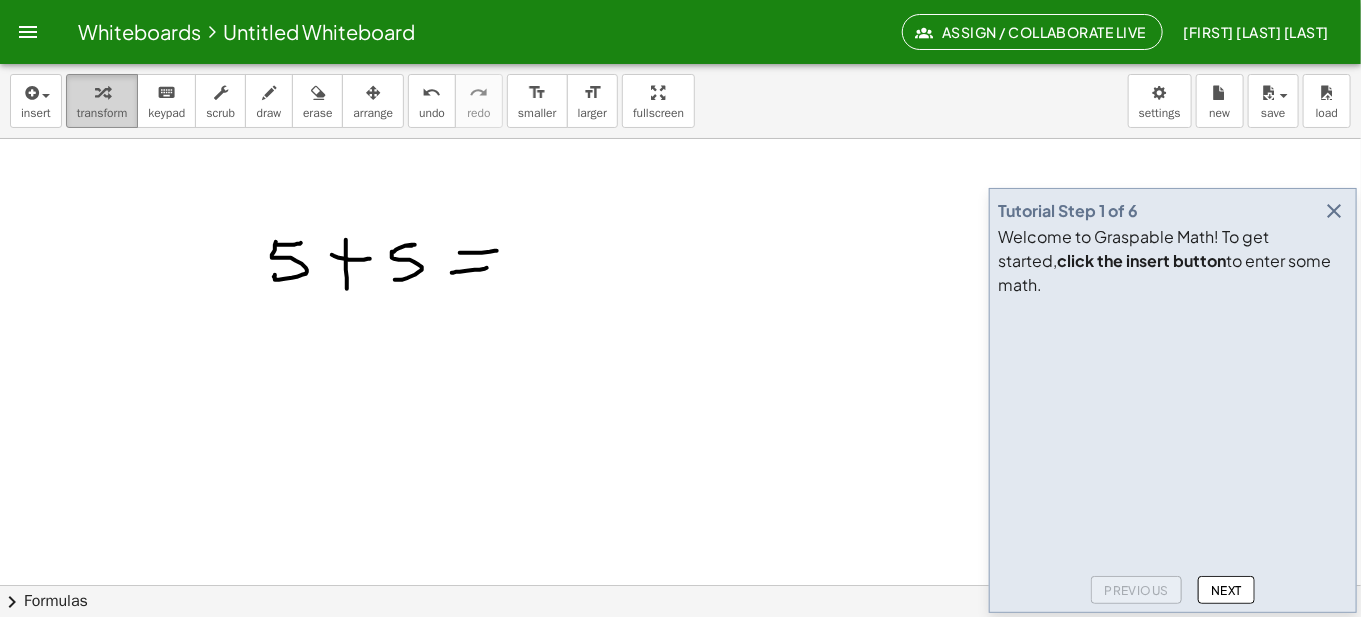 click on "transform" at bounding box center [102, 113] 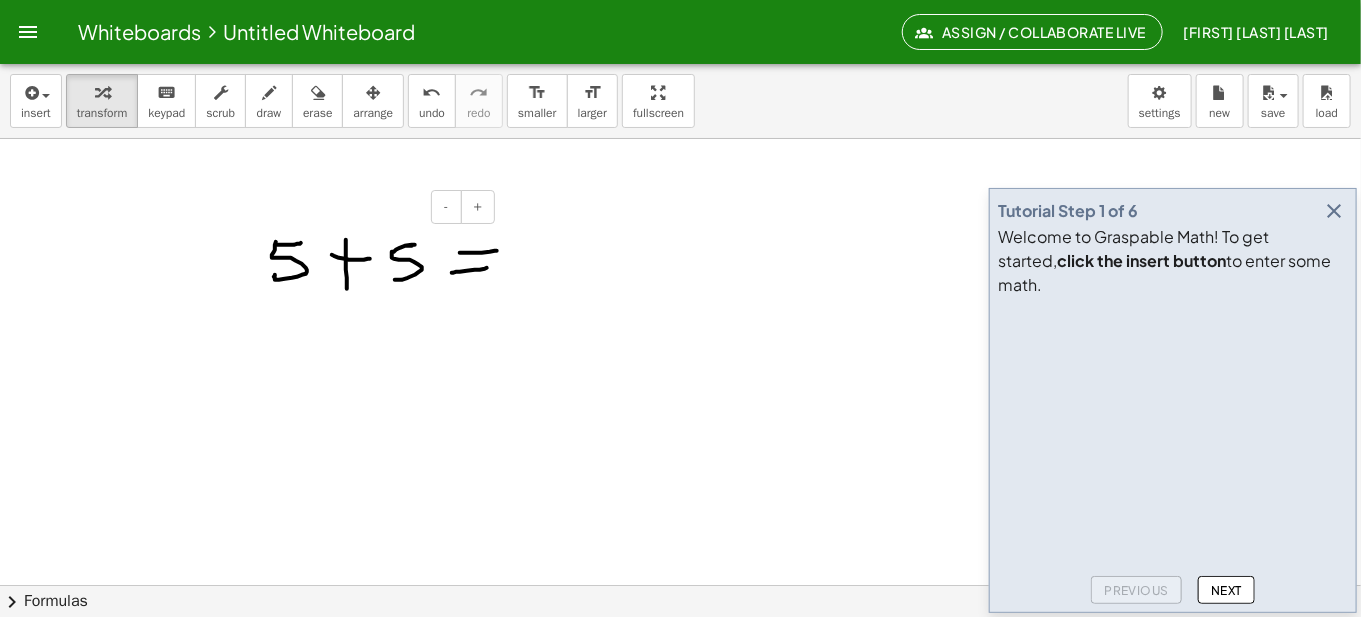 click at bounding box center (350, 243) 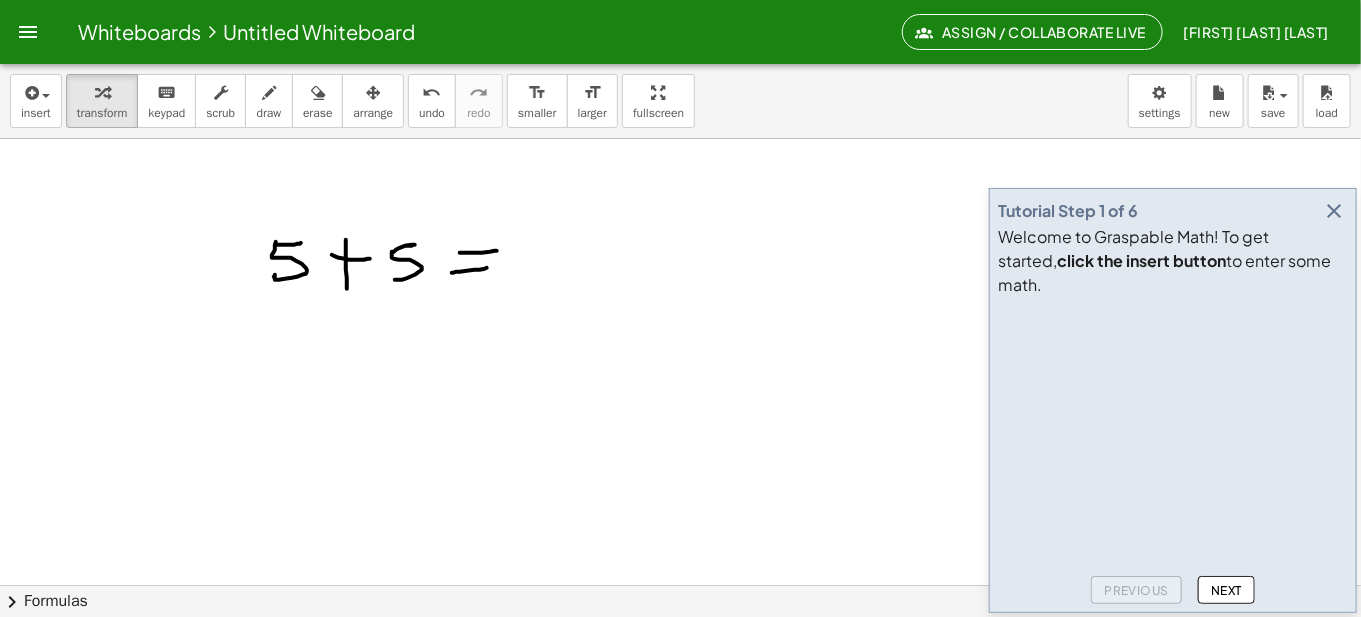 click at bounding box center [680, 650] 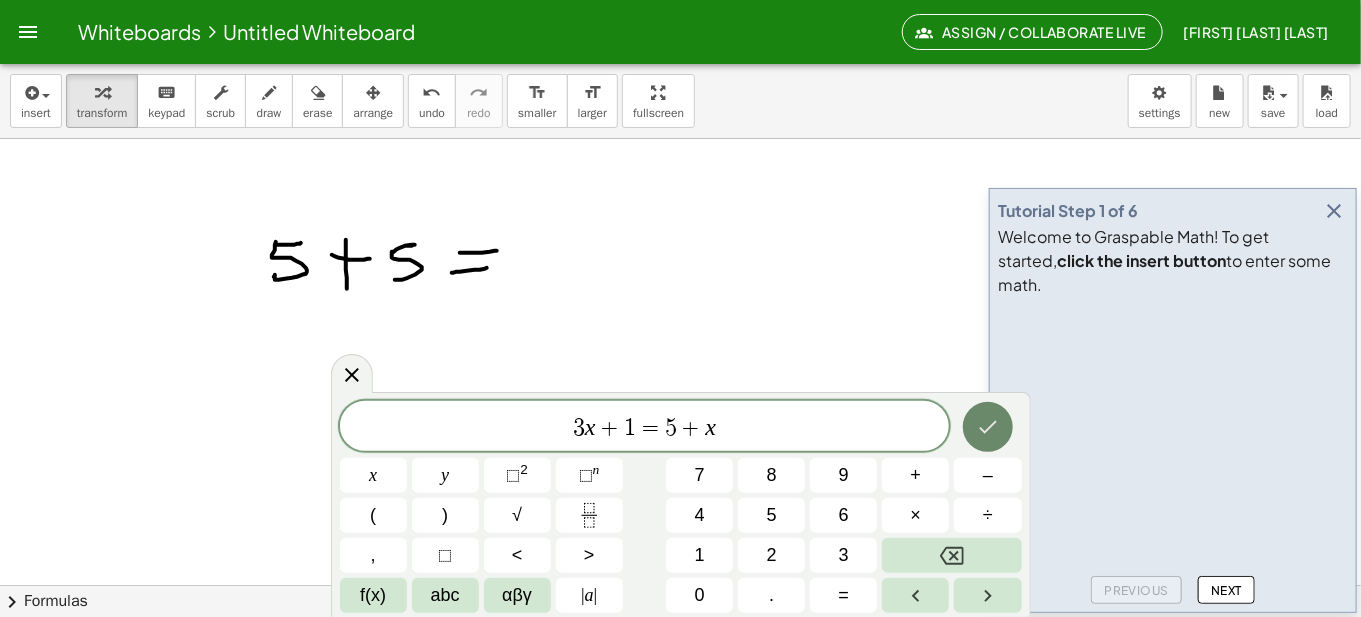click 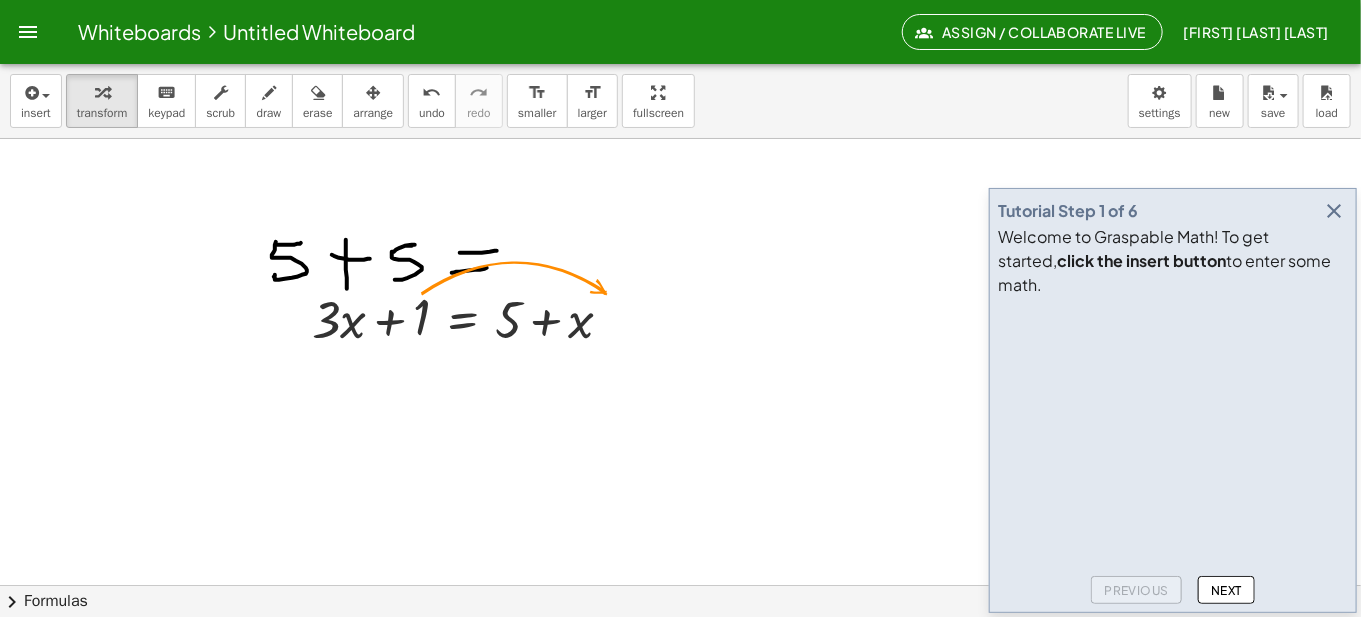 click at bounding box center (1334, 211) 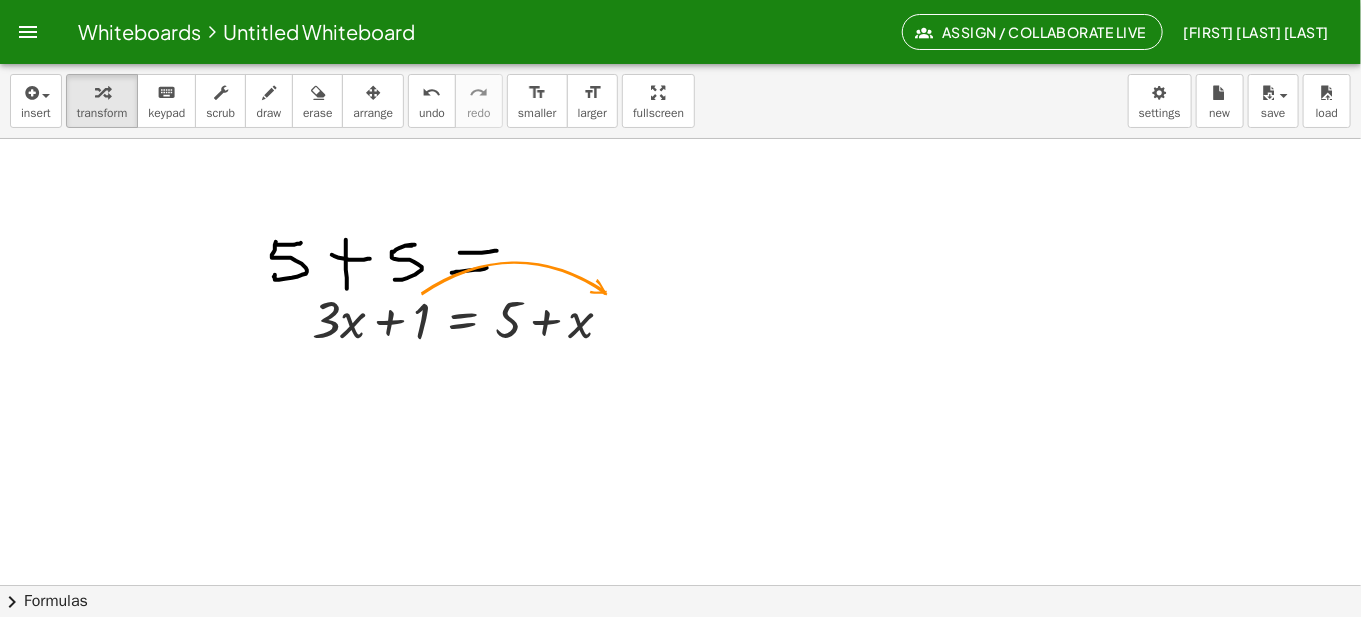 click on "chevron_right  Formulas" 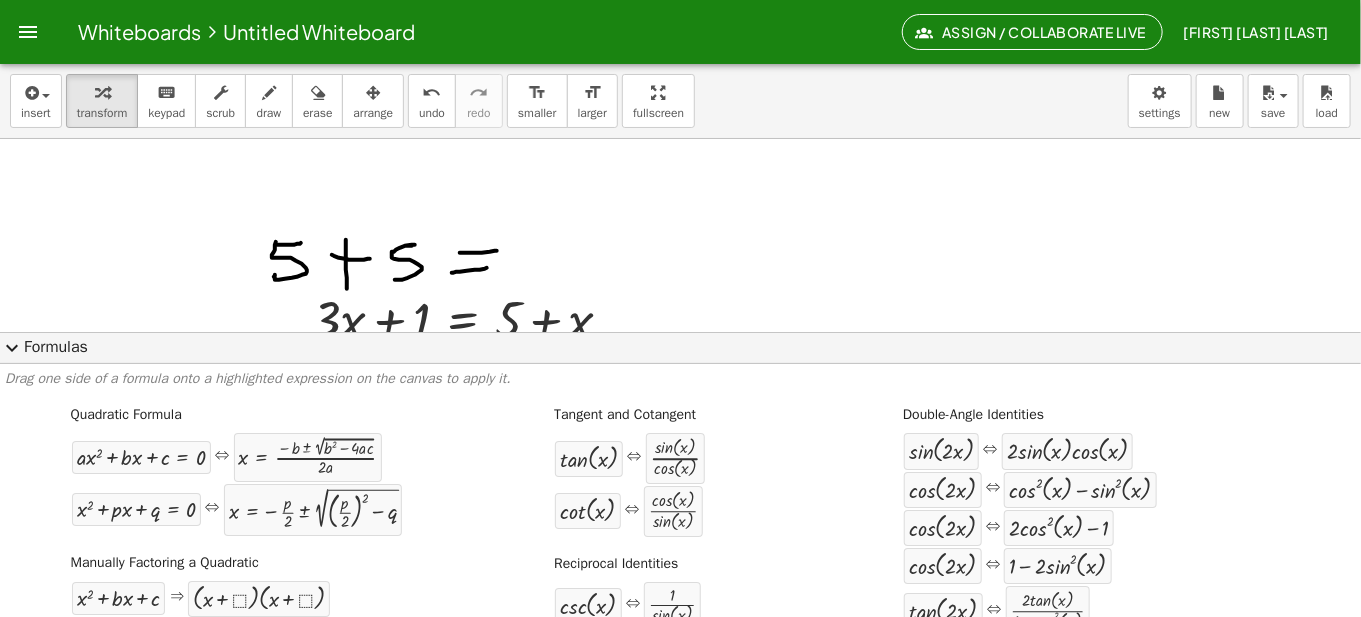 click on "expand_more" at bounding box center [12, 348] 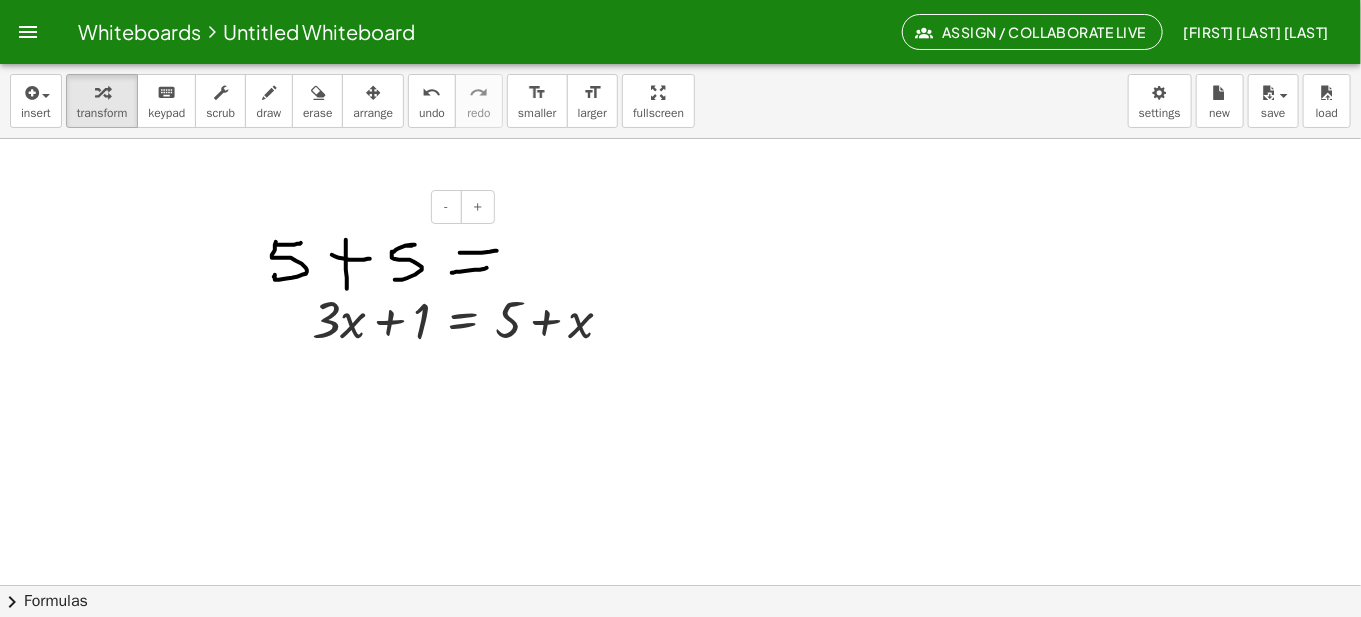 click at bounding box center (350, 243) 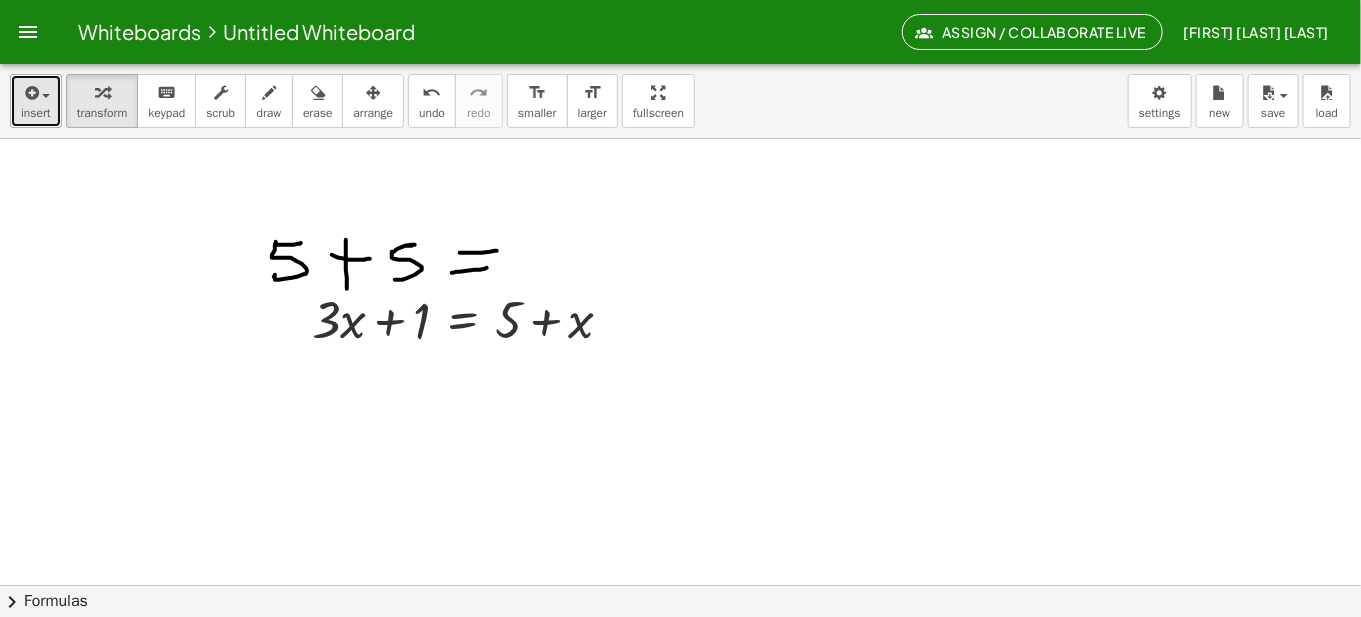 click on "insert" at bounding box center (36, 101) 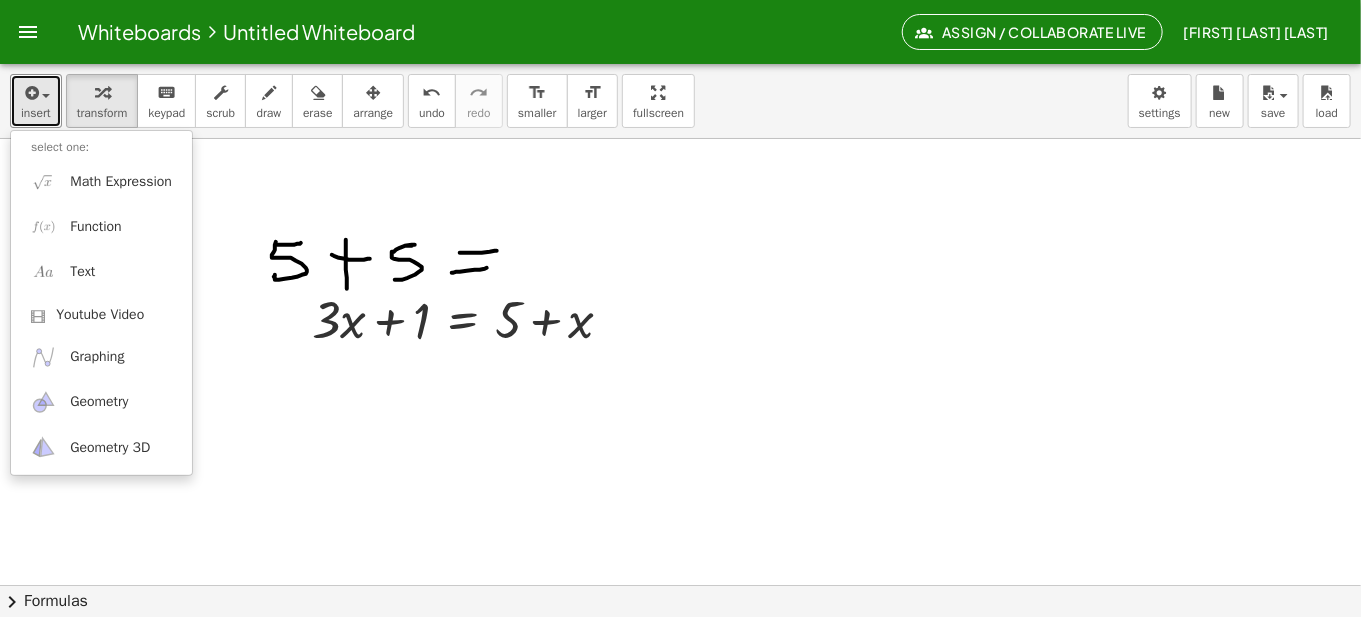 click at bounding box center (680, 650) 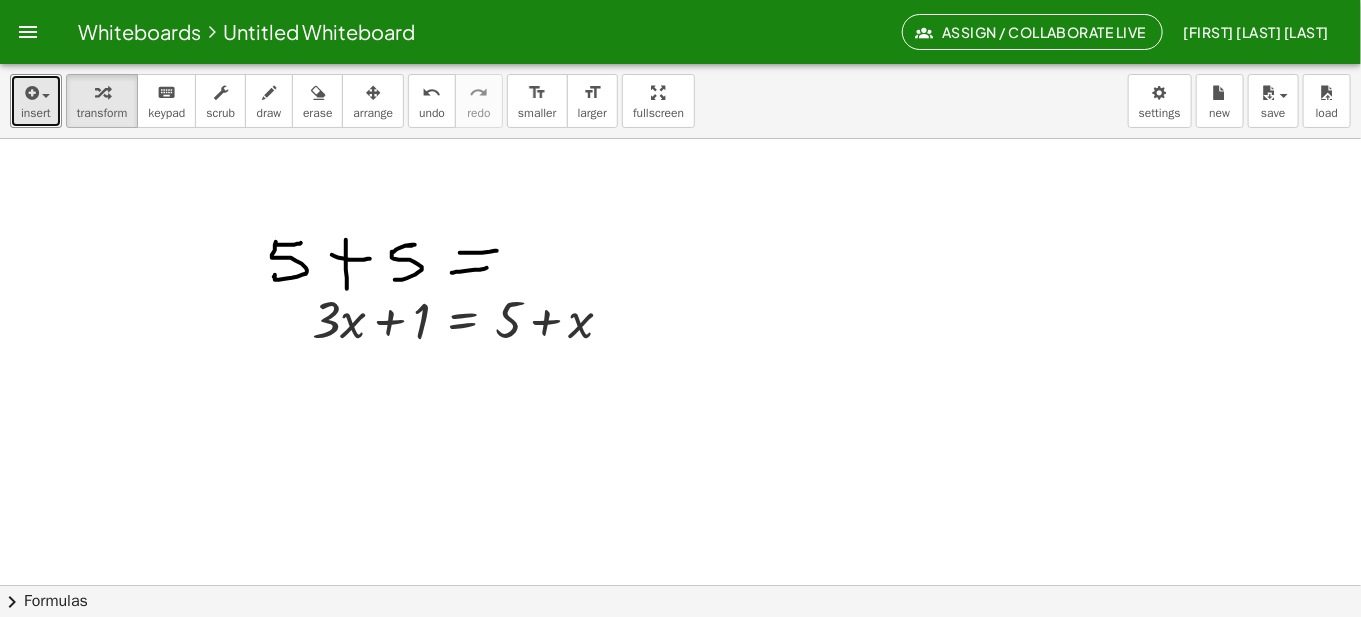drag, startPoint x: 171, startPoint y: 201, endPoint x: 660, endPoint y: 333, distance: 506.50272 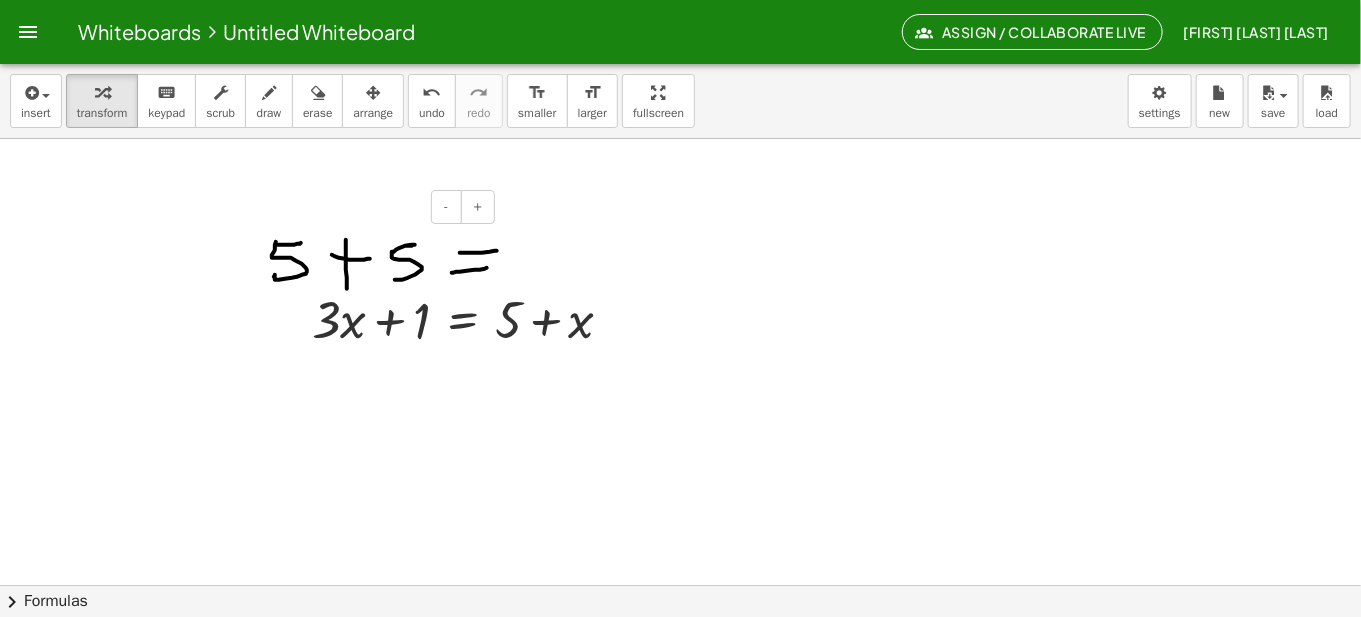 click at bounding box center (350, 243) 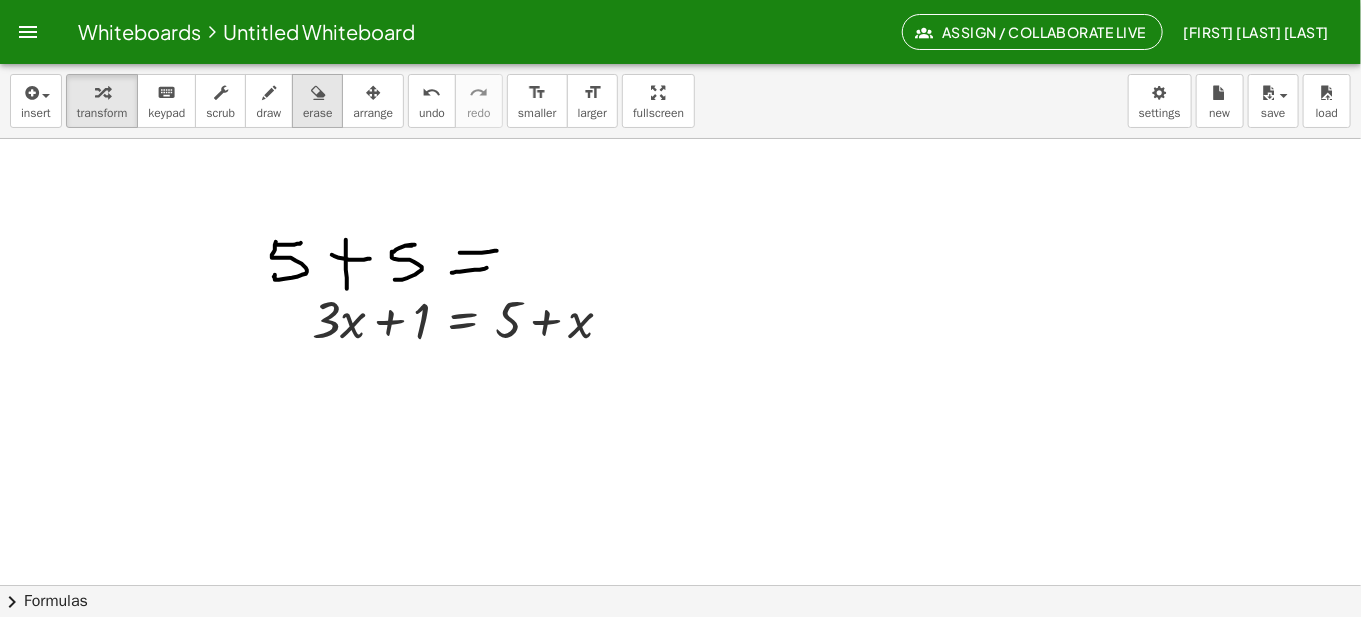 click at bounding box center (318, 93) 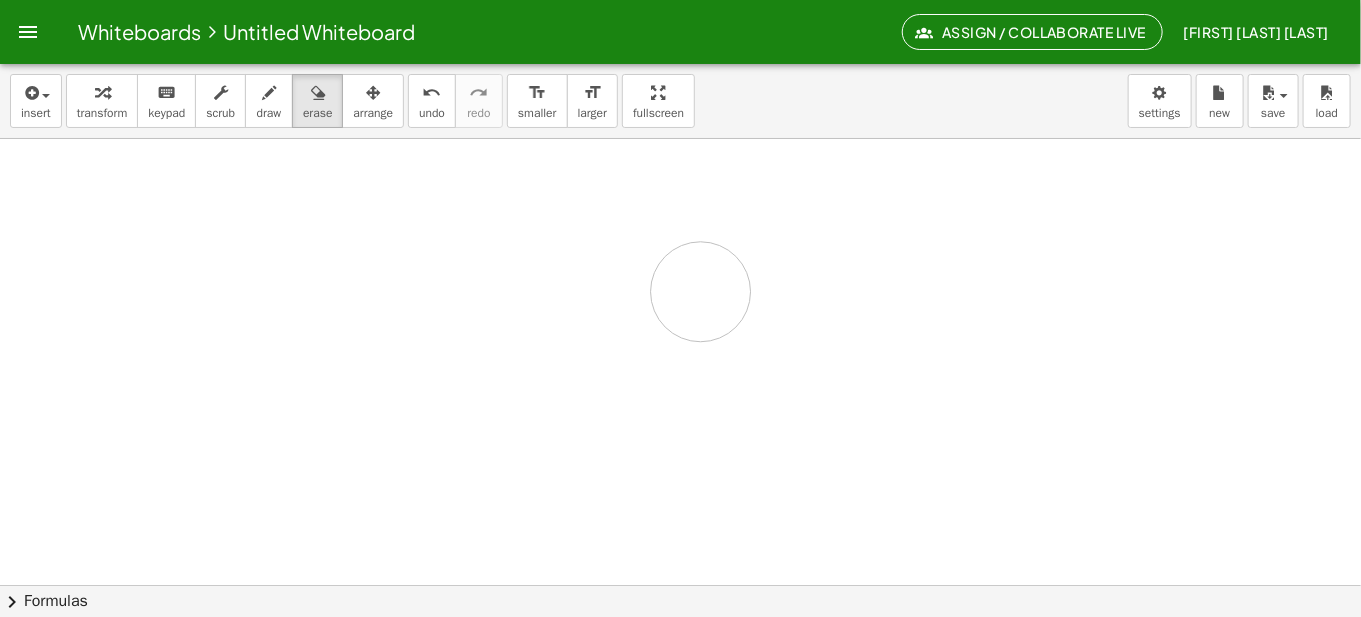 drag, startPoint x: 174, startPoint y: 236, endPoint x: 665, endPoint y: 302, distance: 495.416 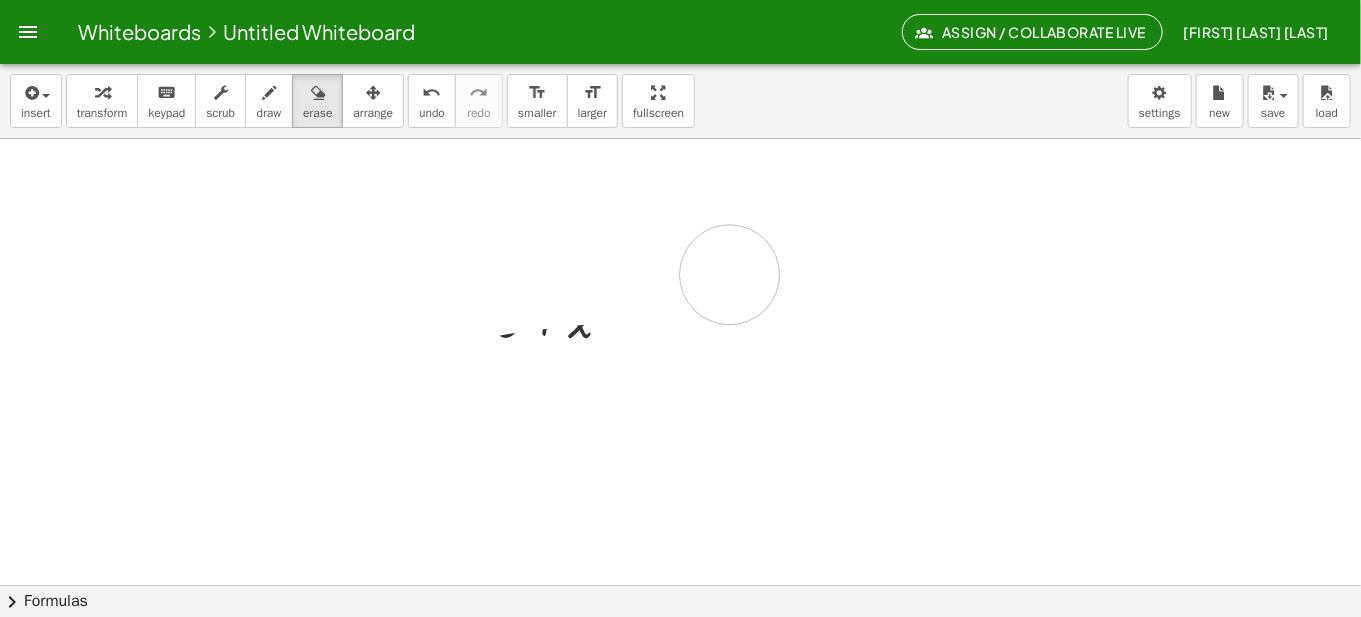 drag, startPoint x: 272, startPoint y: 351, endPoint x: 730, endPoint y: 274, distance: 464.4276 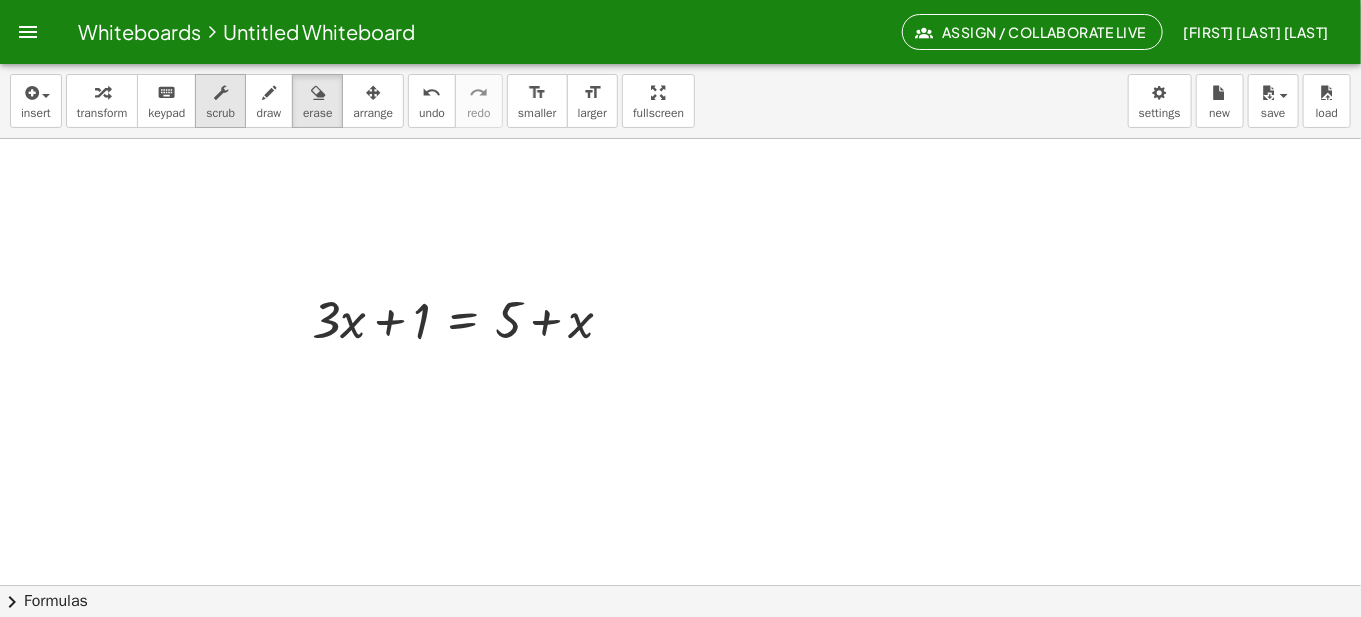 click on "scrub" at bounding box center [220, 113] 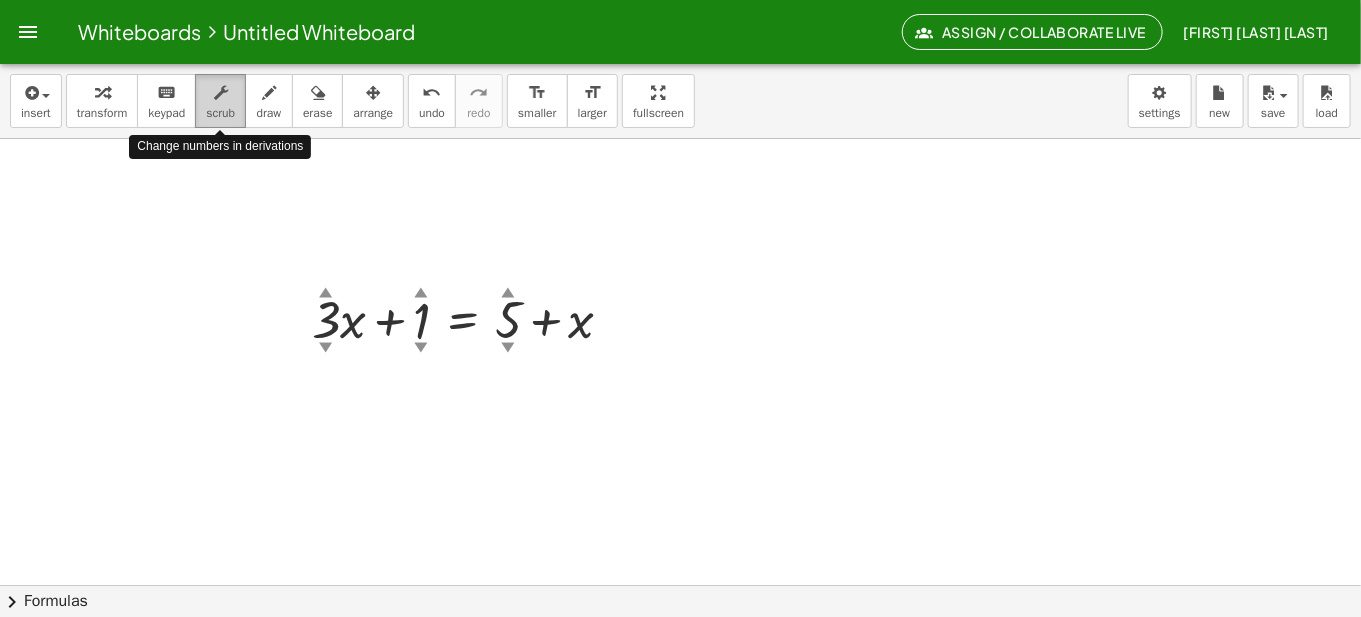 click on "scrub" at bounding box center (220, 113) 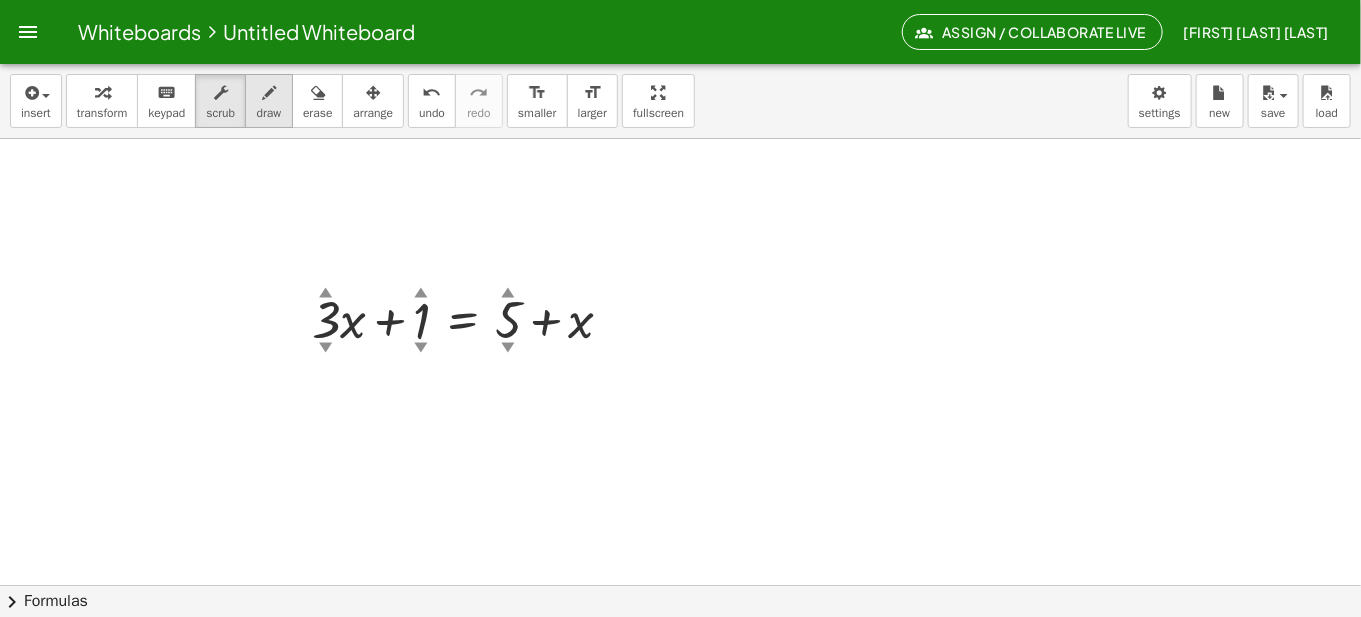 click at bounding box center [269, 93] 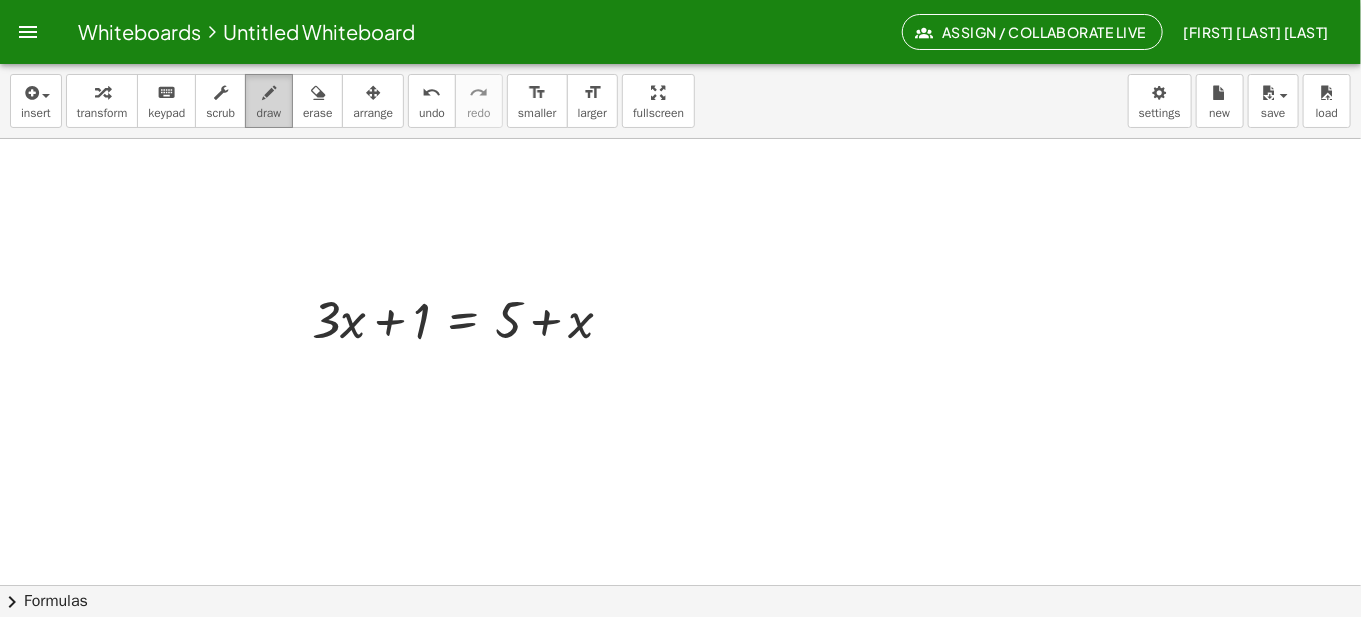 click on "draw" at bounding box center [269, 113] 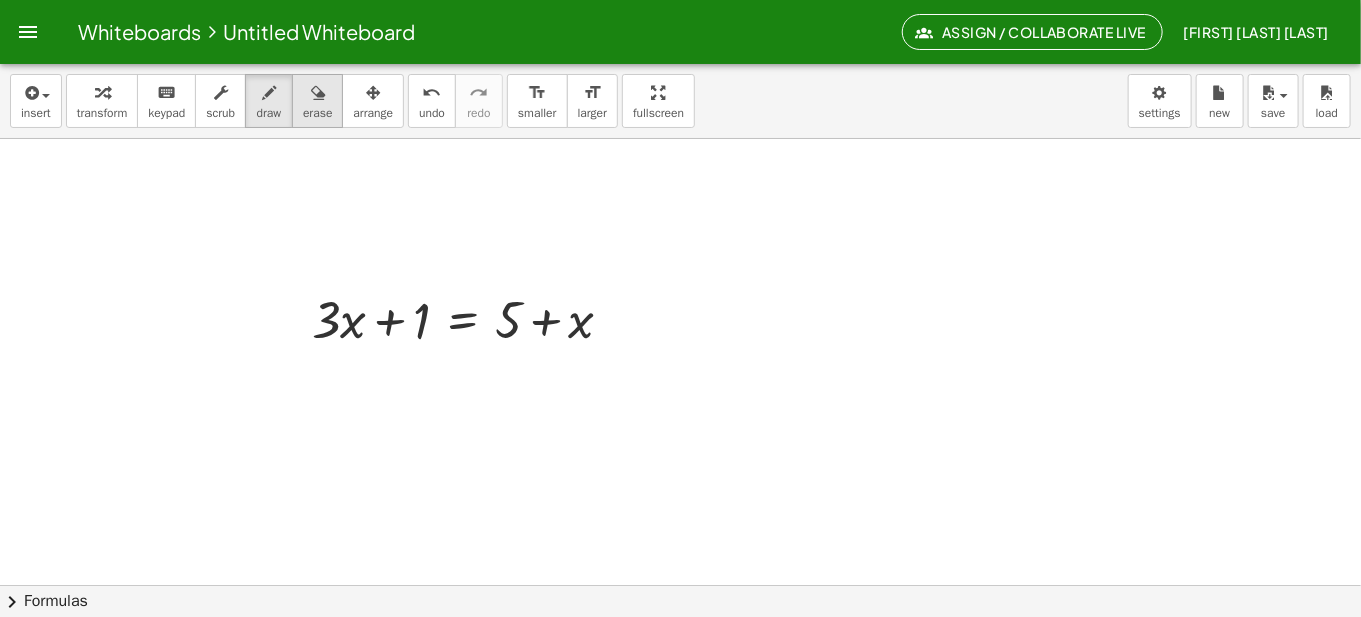 click on "erase" at bounding box center (317, 113) 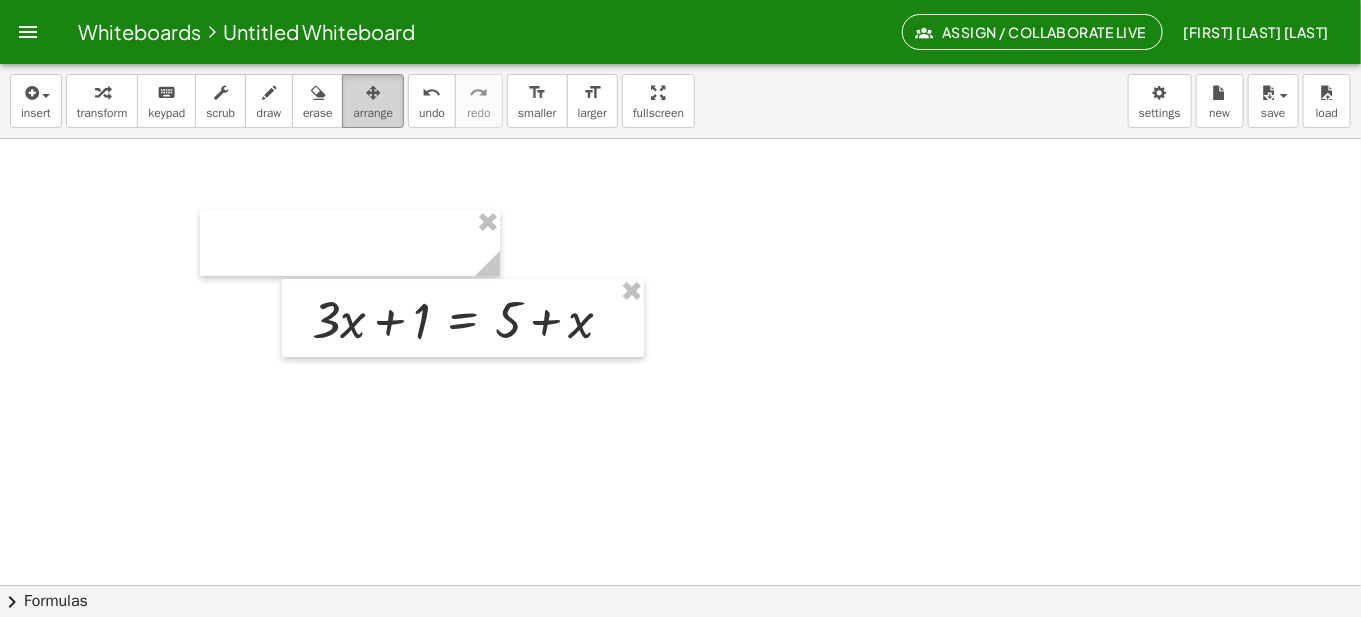 click at bounding box center [373, 92] 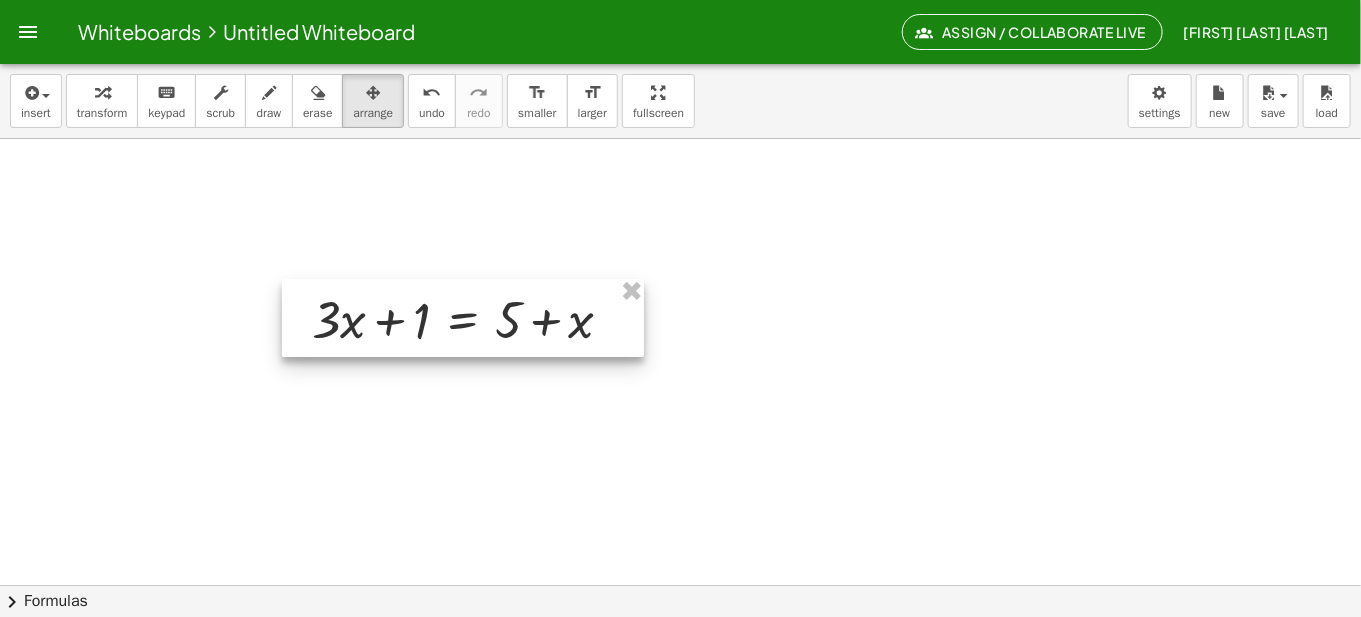 click at bounding box center (463, 318) 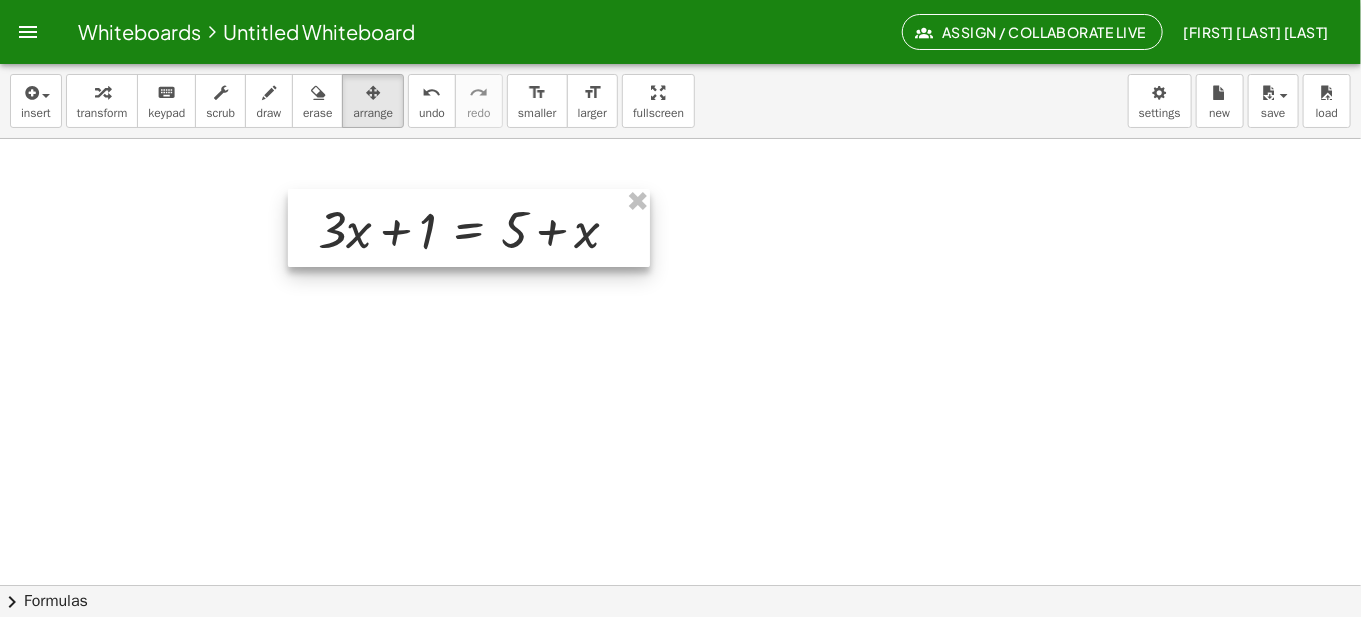 drag, startPoint x: 346, startPoint y: 316, endPoint x: 339, endPoint y: 231, distance: 85.28775 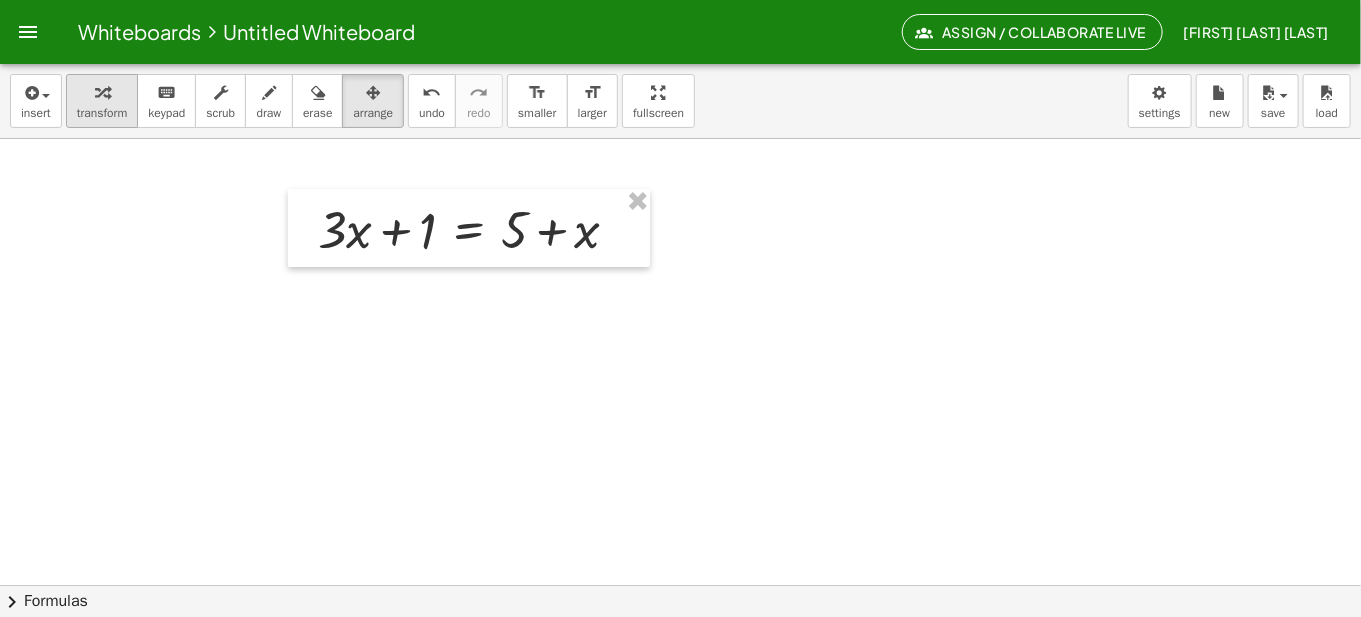 click on "transform" at bounding box center [102, 113] 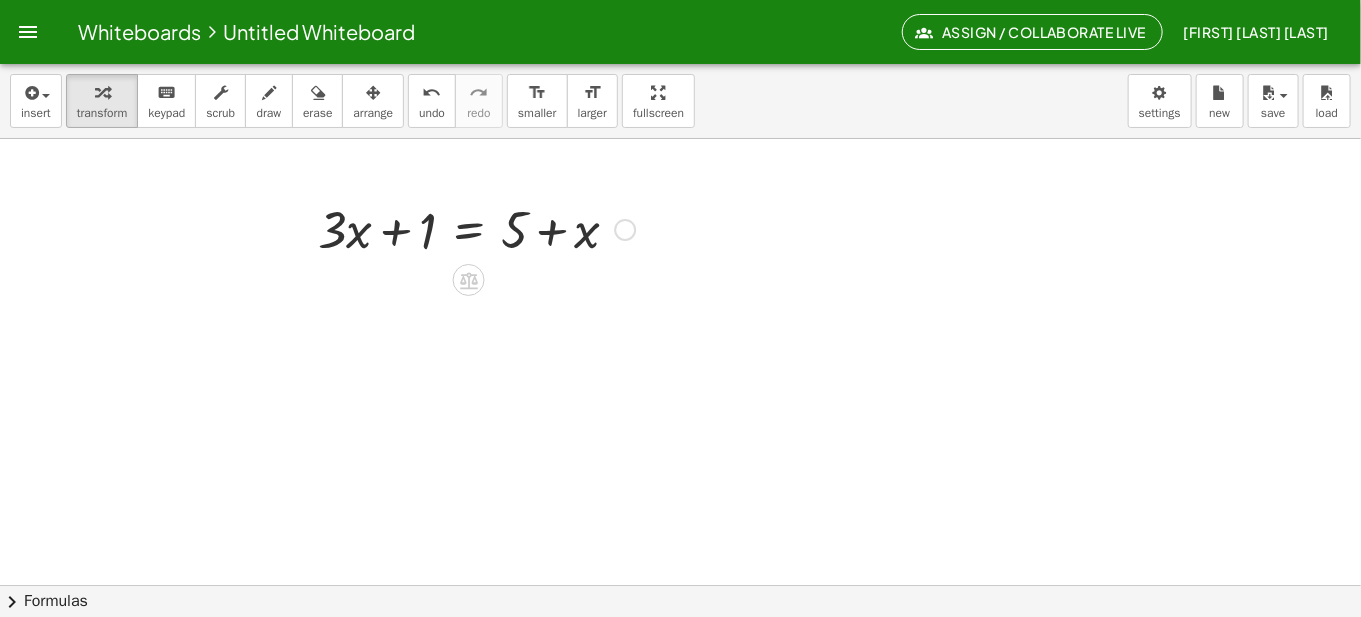 click at bounding box center (476, 228) 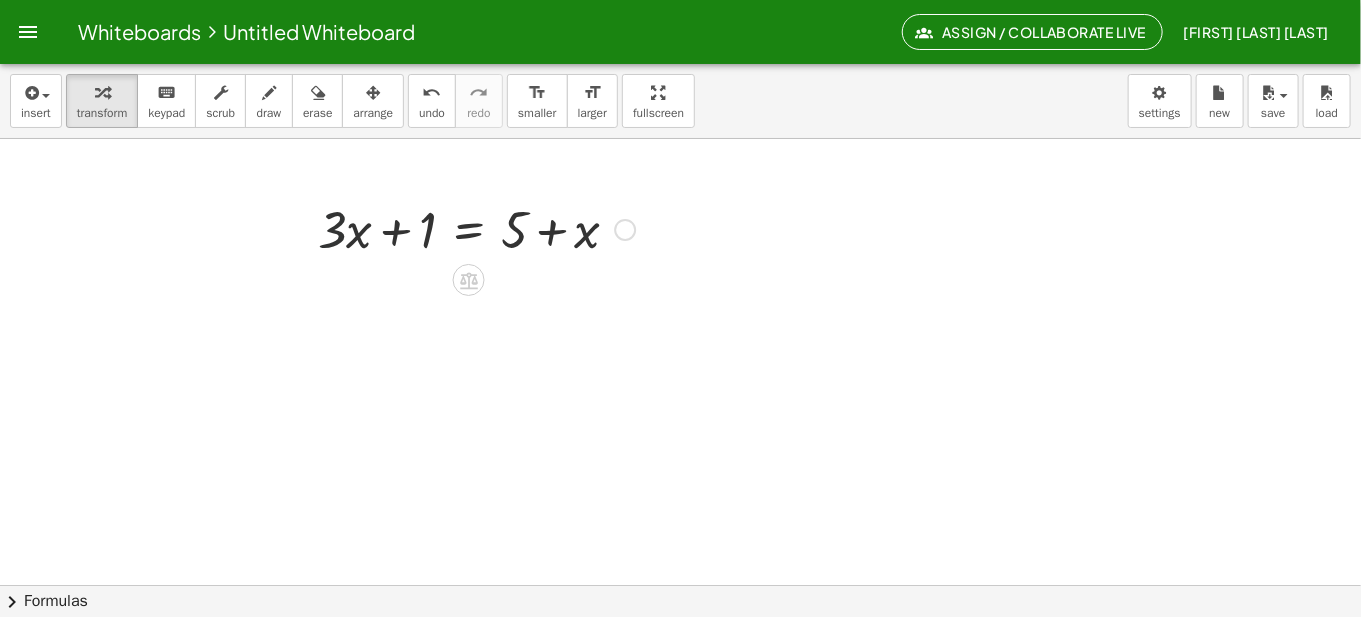 click at bounding box center [476, 228] 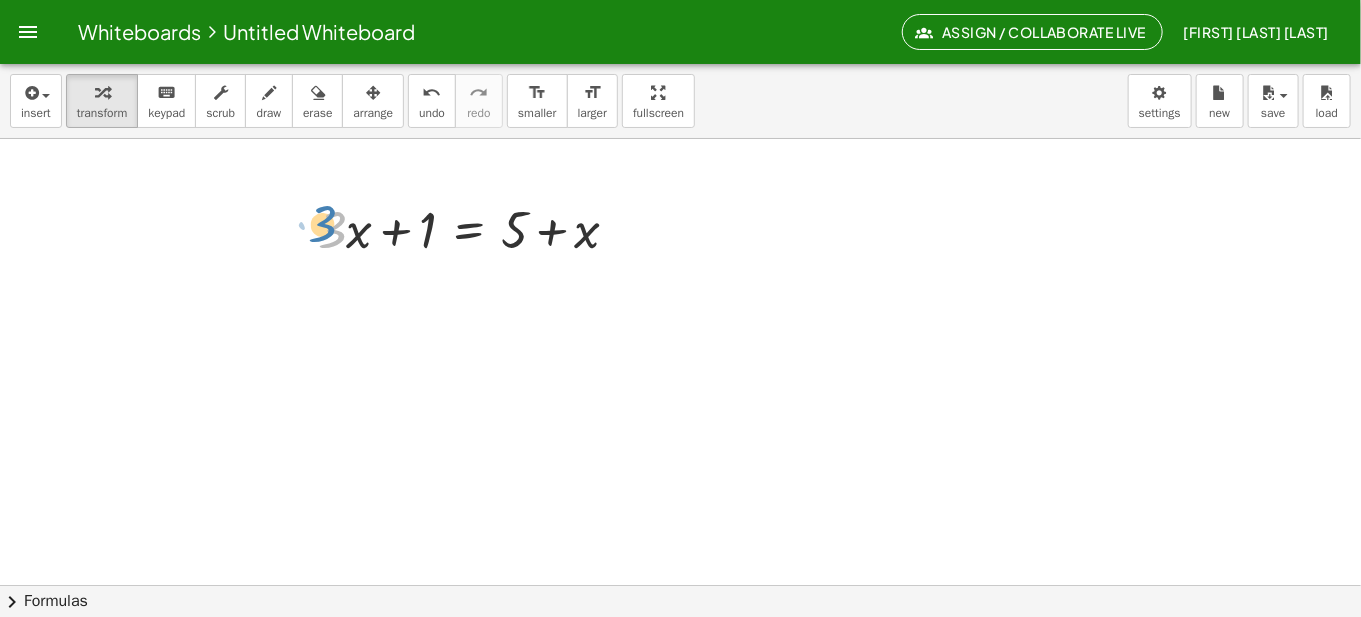 drag, startPoint x: 341, startPoint y: 227, endPoint x: 331, endPoint y: 221, distance: 11.661903 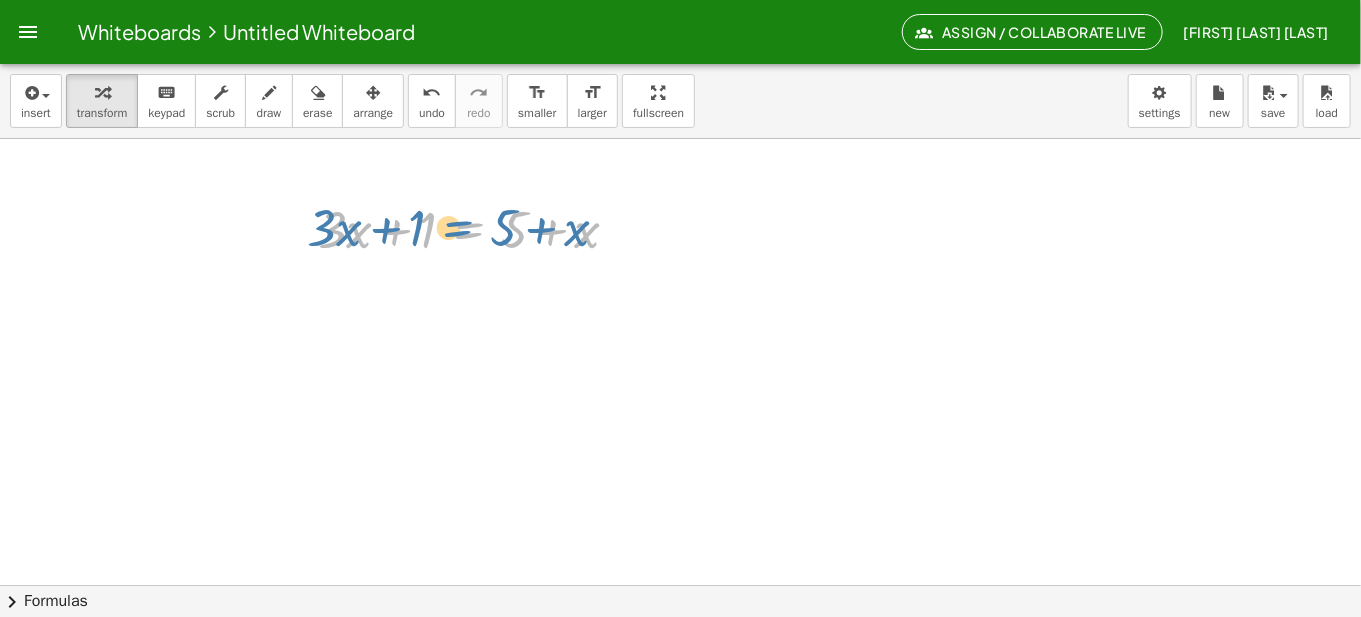 click at bounding box center [476, 228] 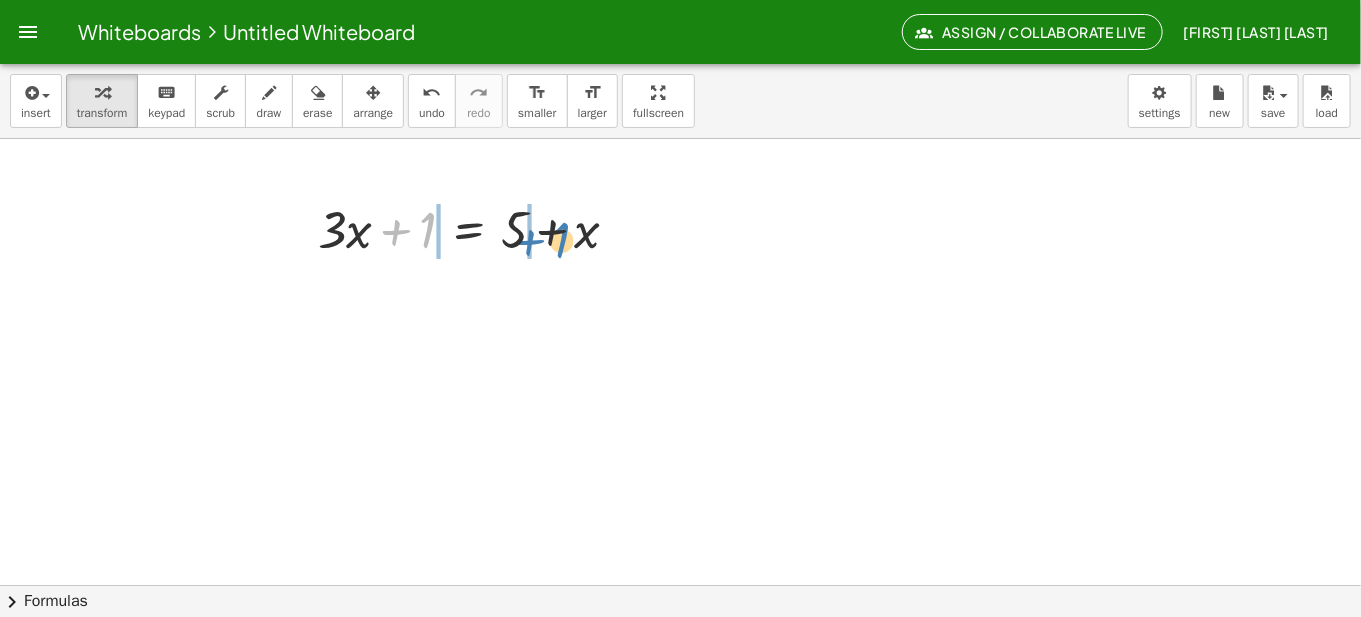 drag, startPoint x: 427, startPoint y: 230, endPoint x: 561, endPoint y: 240, distance: 134.37262 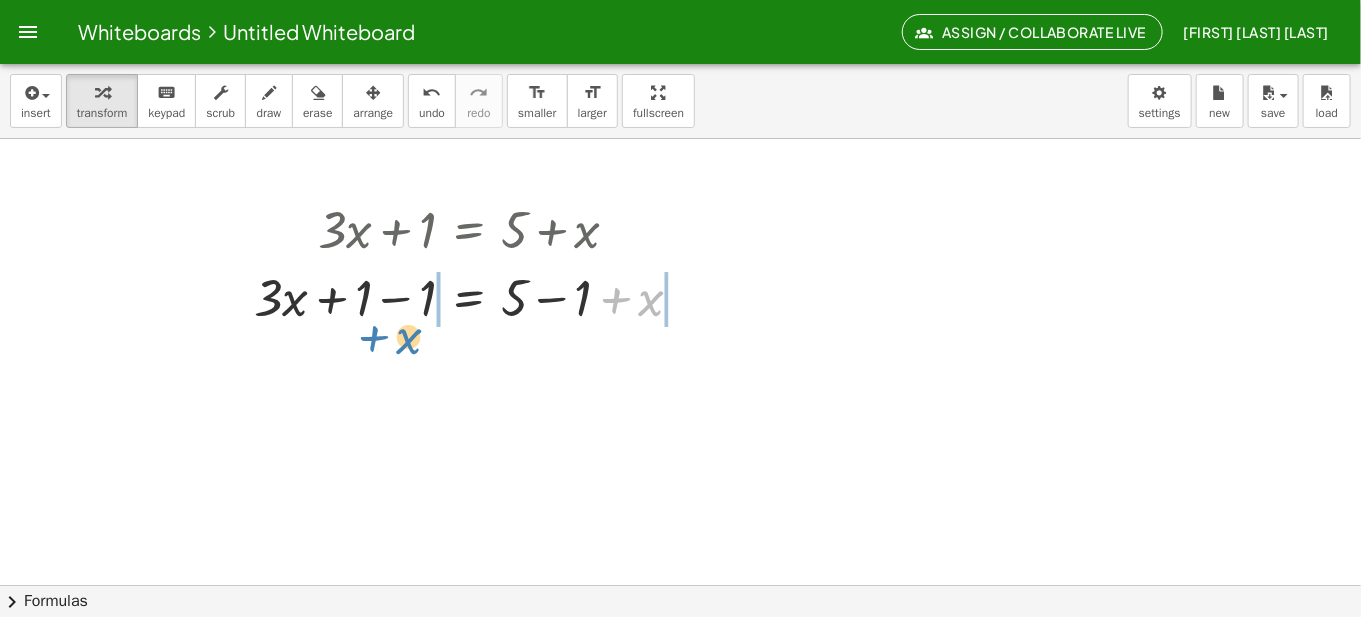 drag, startPoint x: 647, startPoint y: 303, endPoint x: 409, endPoint y: 341, distance: 241.01453 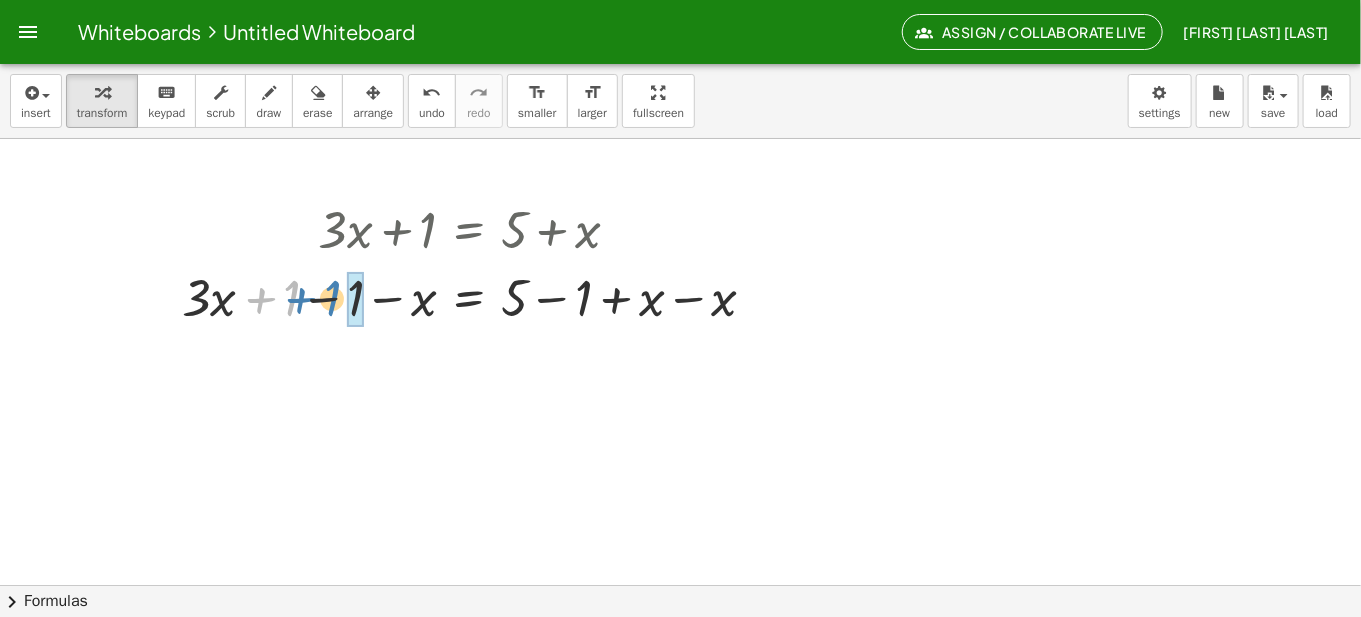 drag, startPoint x: 287, startPoint y: 309, endPoint x: 347, endPoint y: 306, distance: 60.074955 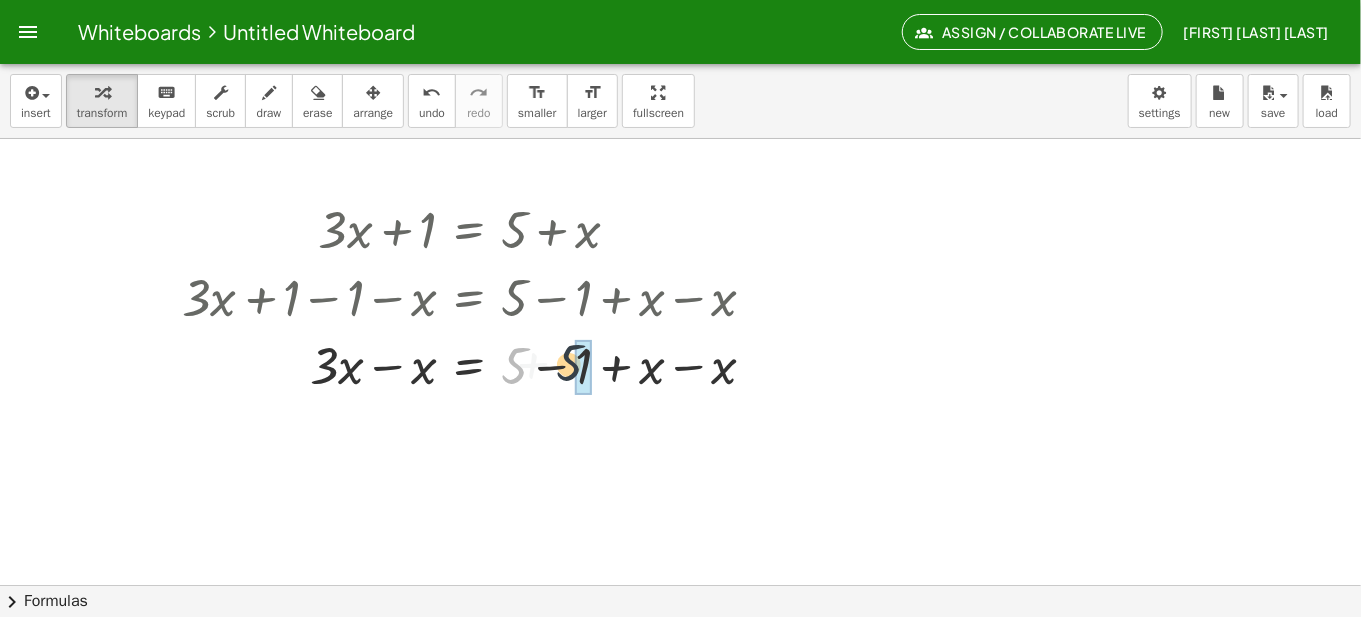 drag, startPoint x: 520, startPoint y: 361, endPoint x: 595, endPoint y: 357, distance: 75.10659 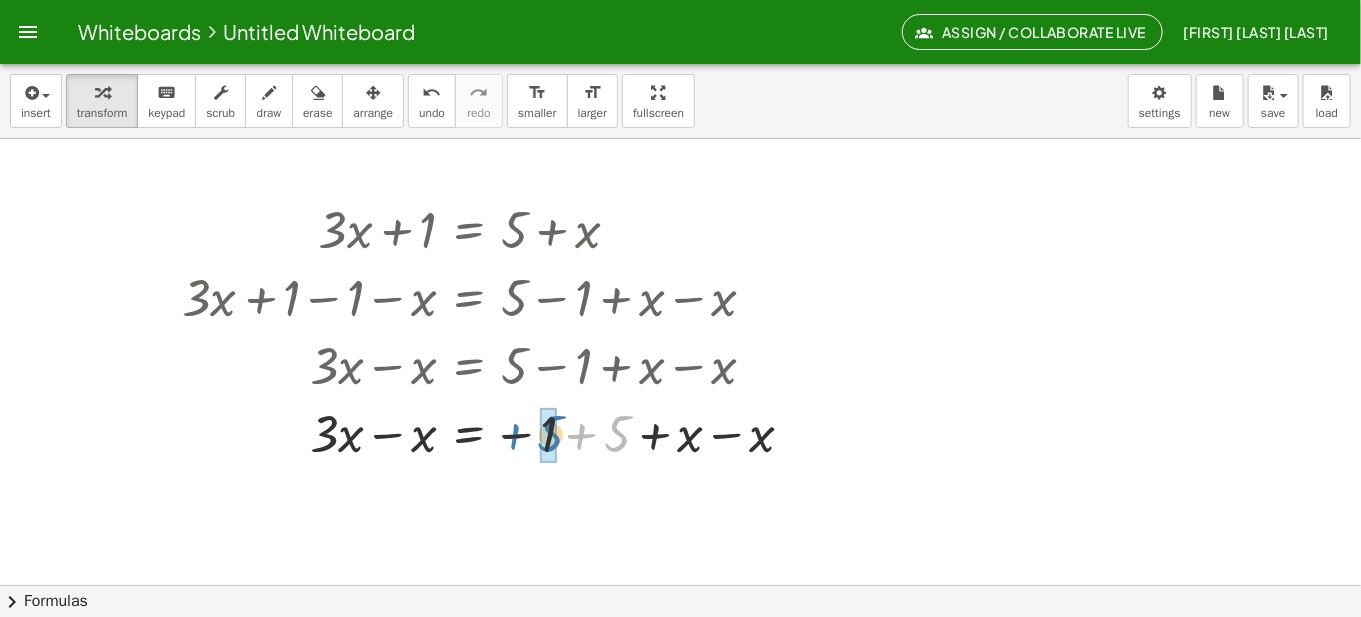 drag, startPoint x: 617, startPoint y: 440, endPoint x: 550, endPoint y: 440, distance: 67 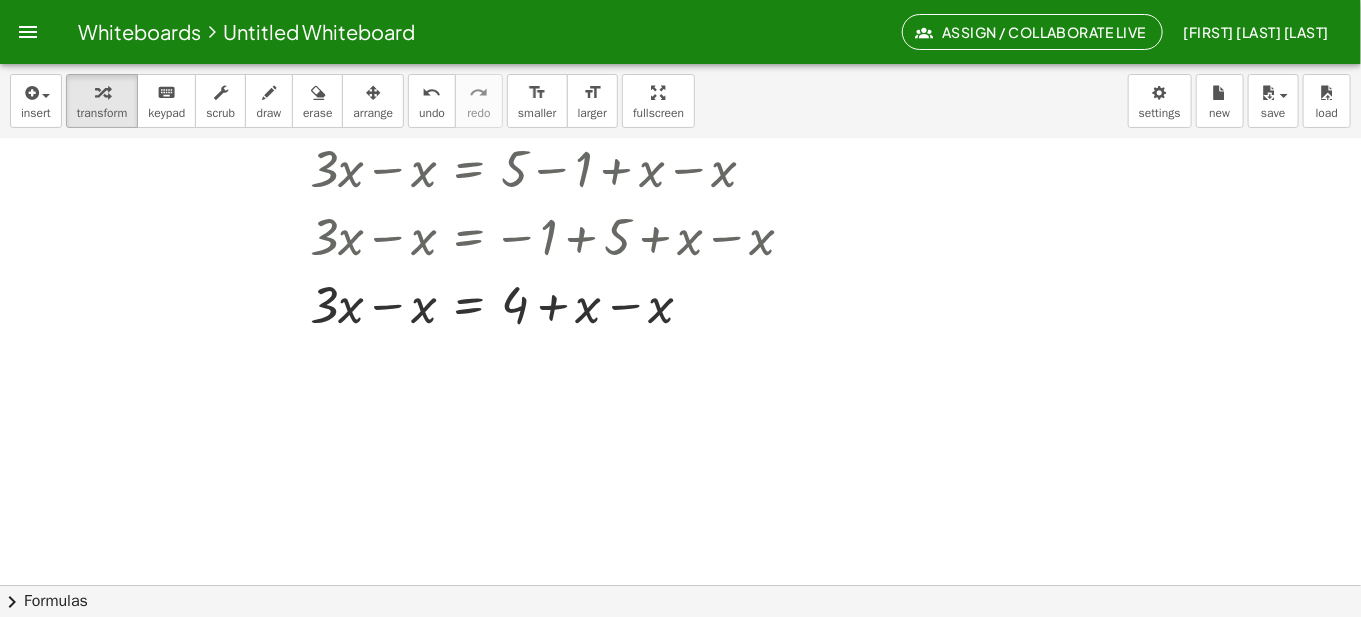 scroll, scrollTop: 200, scrollLeft: 0, axis: vertical 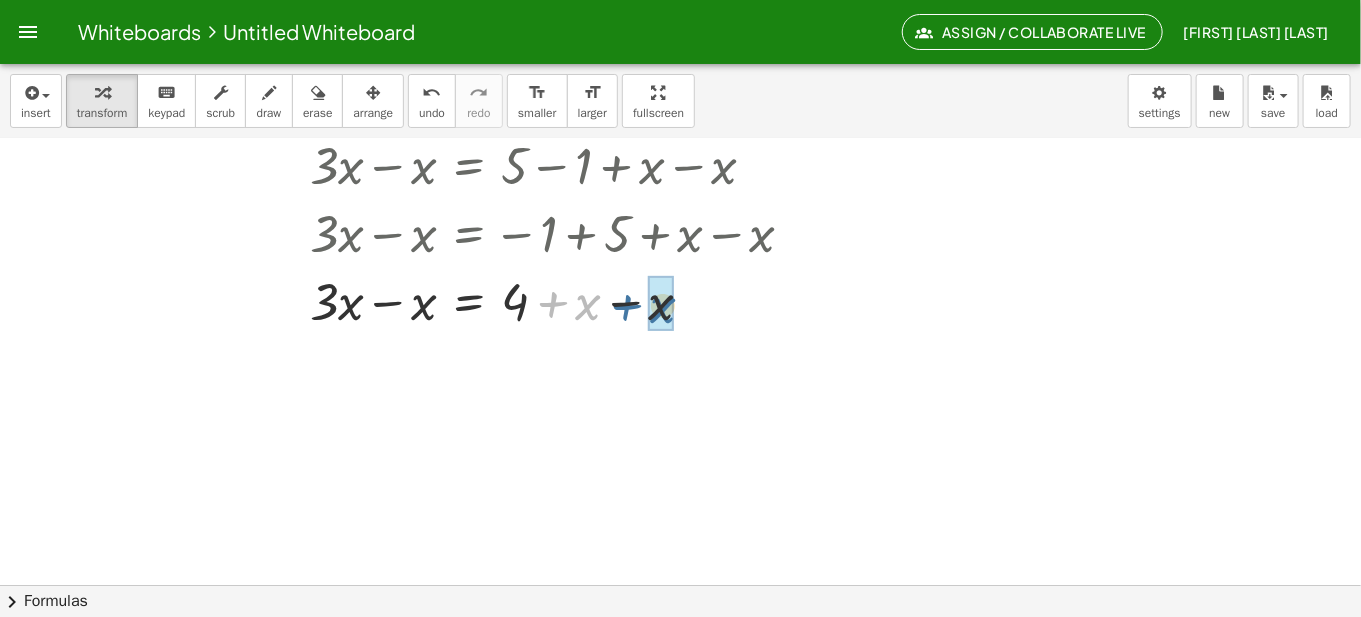 drag, startPoint x: 585, startPoint y: 306, endPoint x: 665, endPoint y: 308, distance: 80.024994 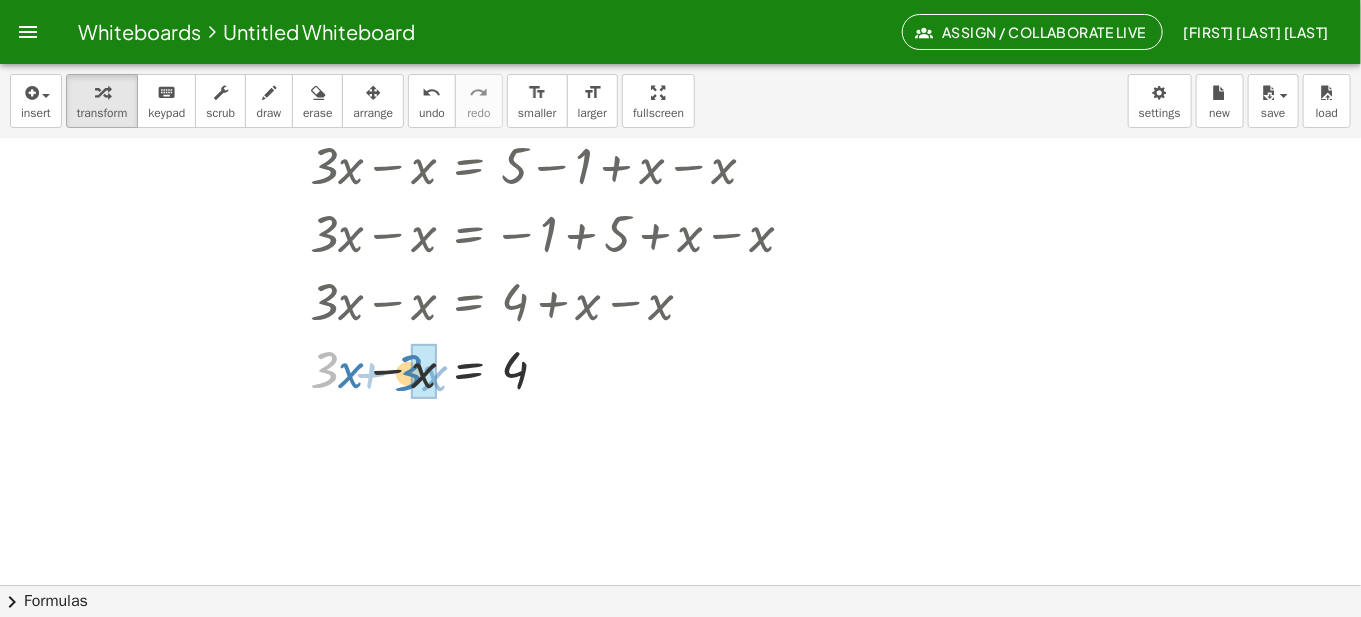 drag, startPoint x: 327, startPoint y: 371, endPoint x: 411, endPoint y: 374, distance: 84.05355 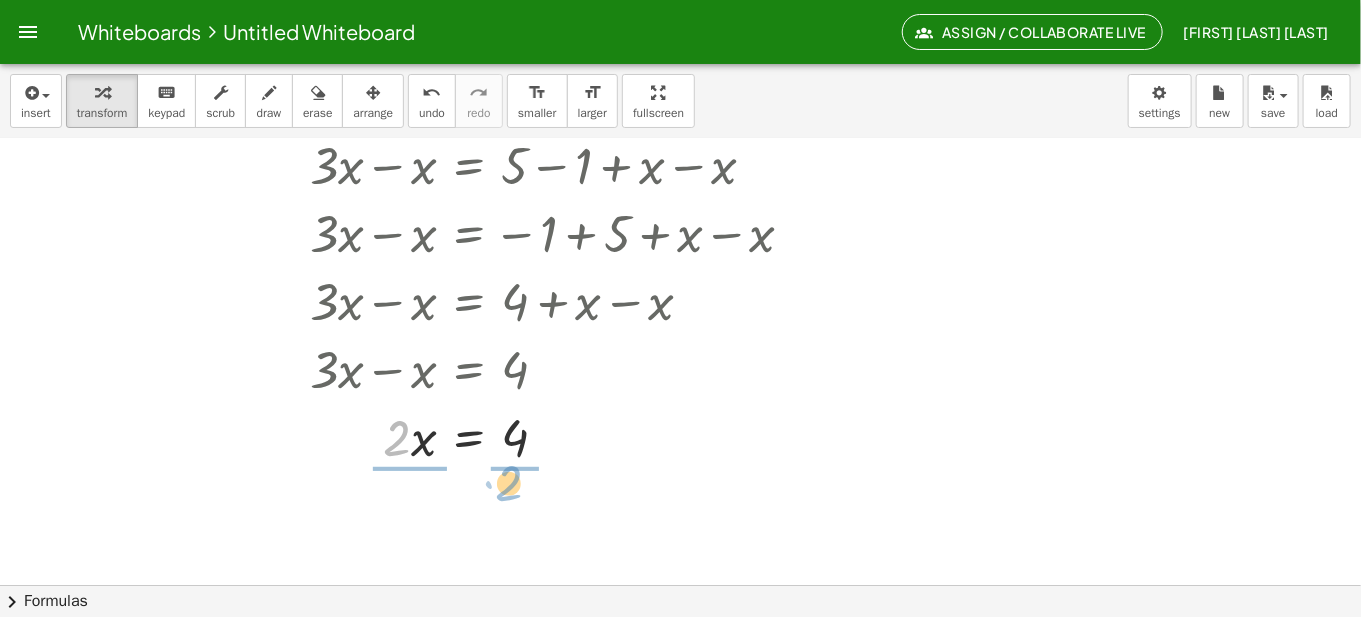 drag, startPoint x: 403, startPoint y: 431, endPoint x: 520, endPoint y: 476, distance: 125.35549 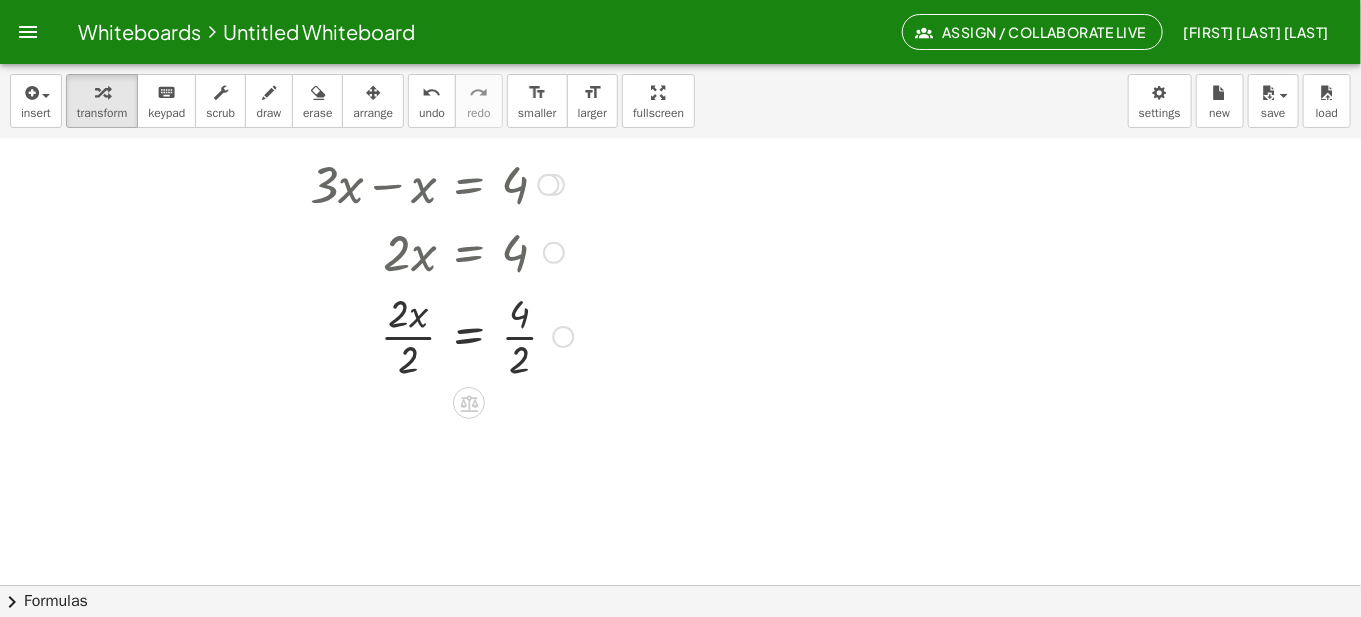 scroll, scrollTop: 400, scrollLeft: 0, axis: vertical 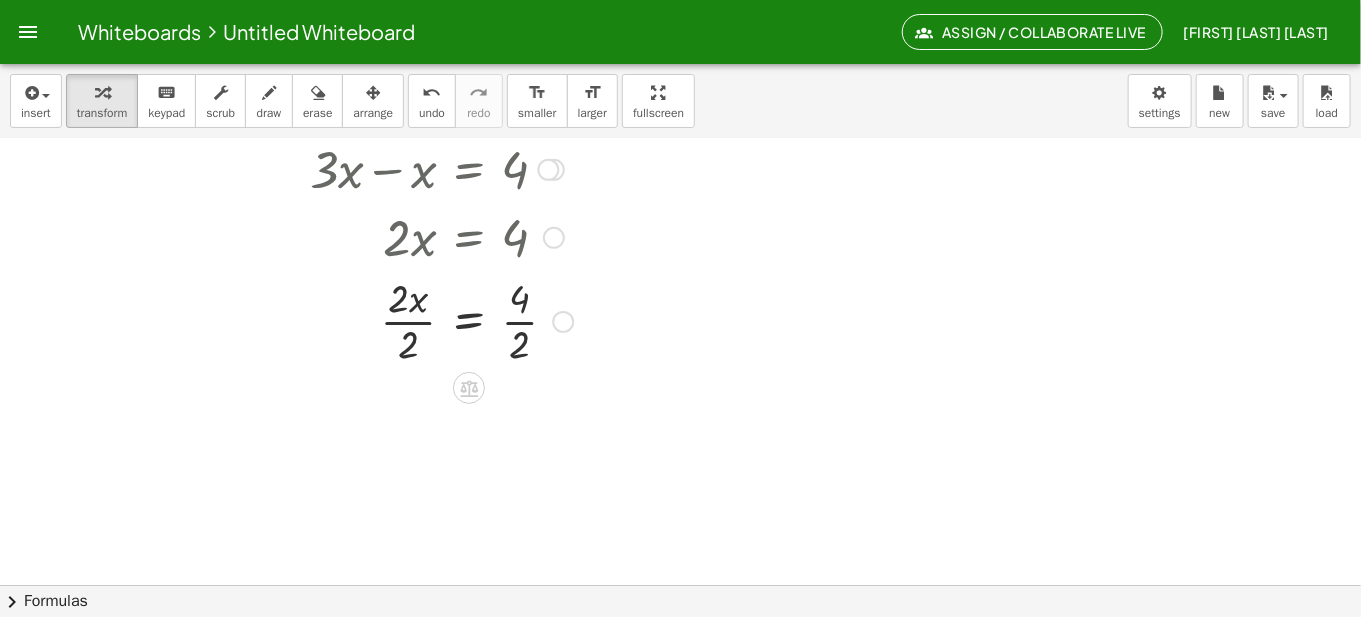 click at bounding box center (496, 320) 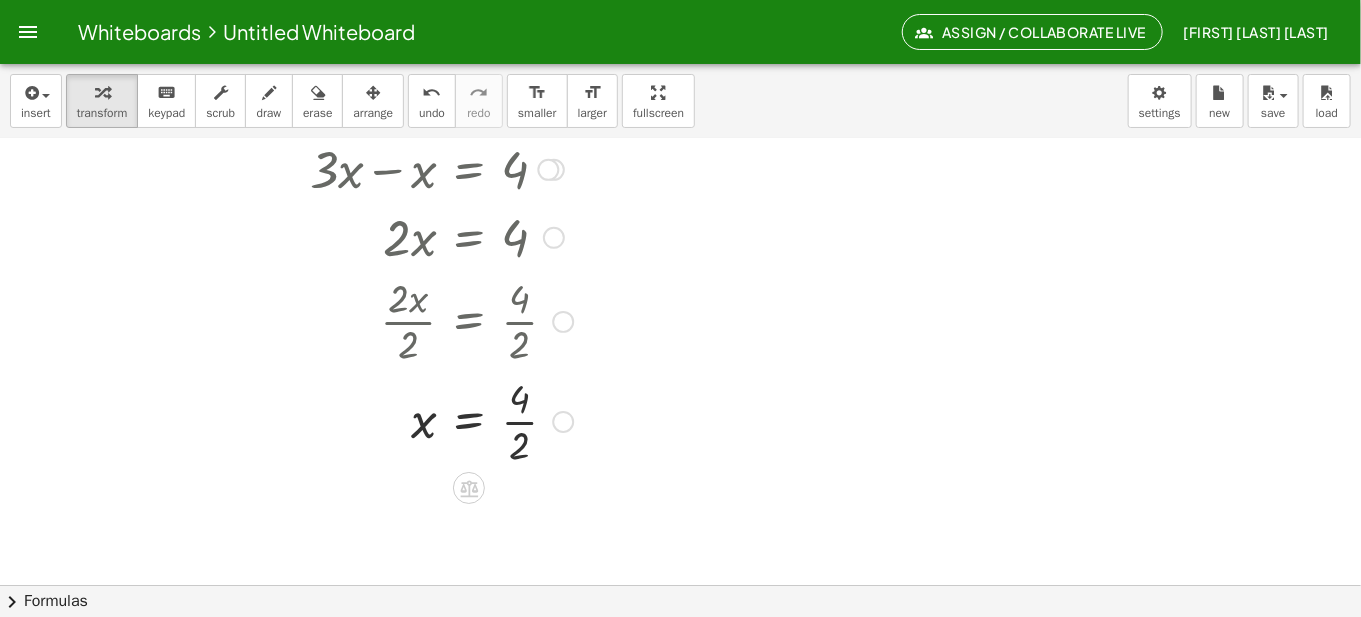 click at bounding box center (496, 420) 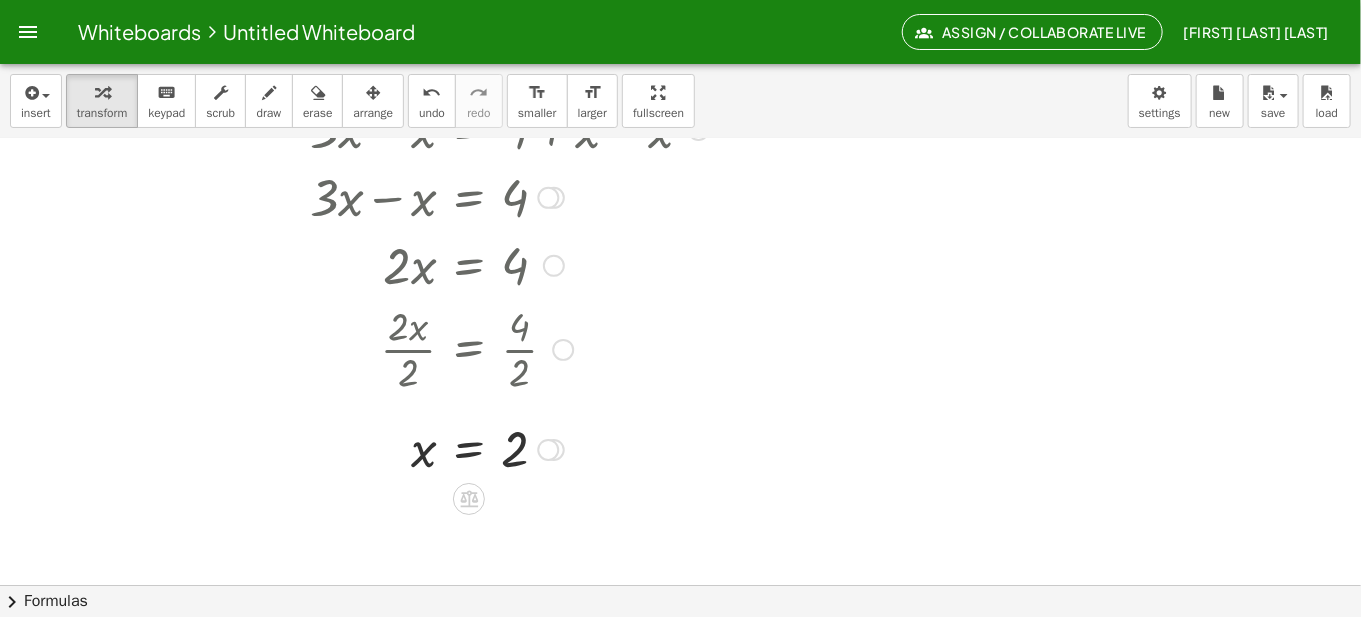 scroll, scrollTop: 447, scrollLeft: 0, axis: vertical 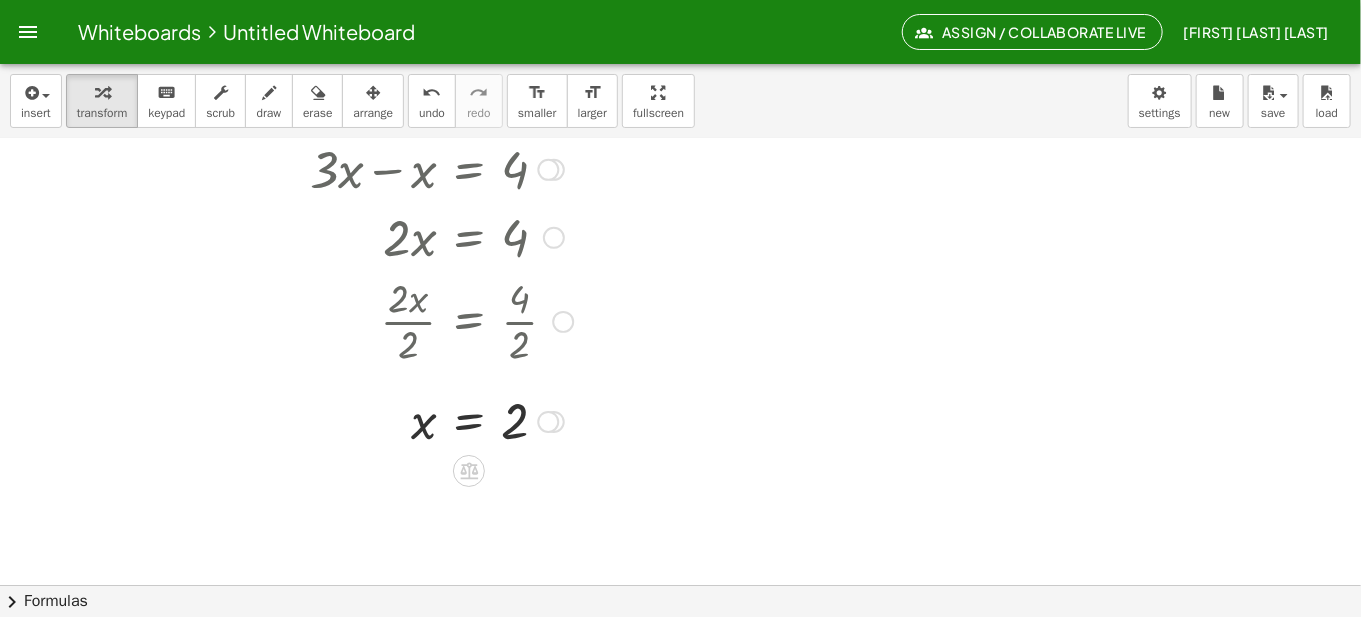 drag, startPoint x: 729, startPoint y: 519, endPoint x: 367, endPoint y: 228, distance: 464.46207 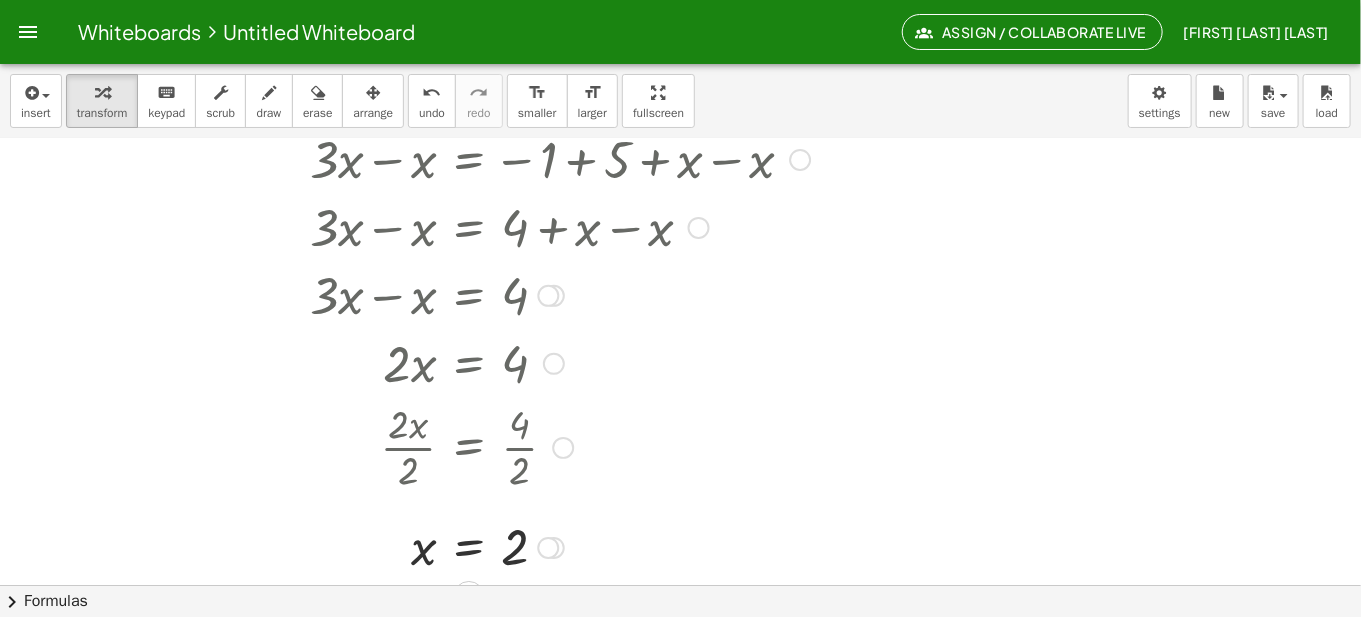 scroll, scrollTop: 100, scrollLeft: 0, axis: vertical 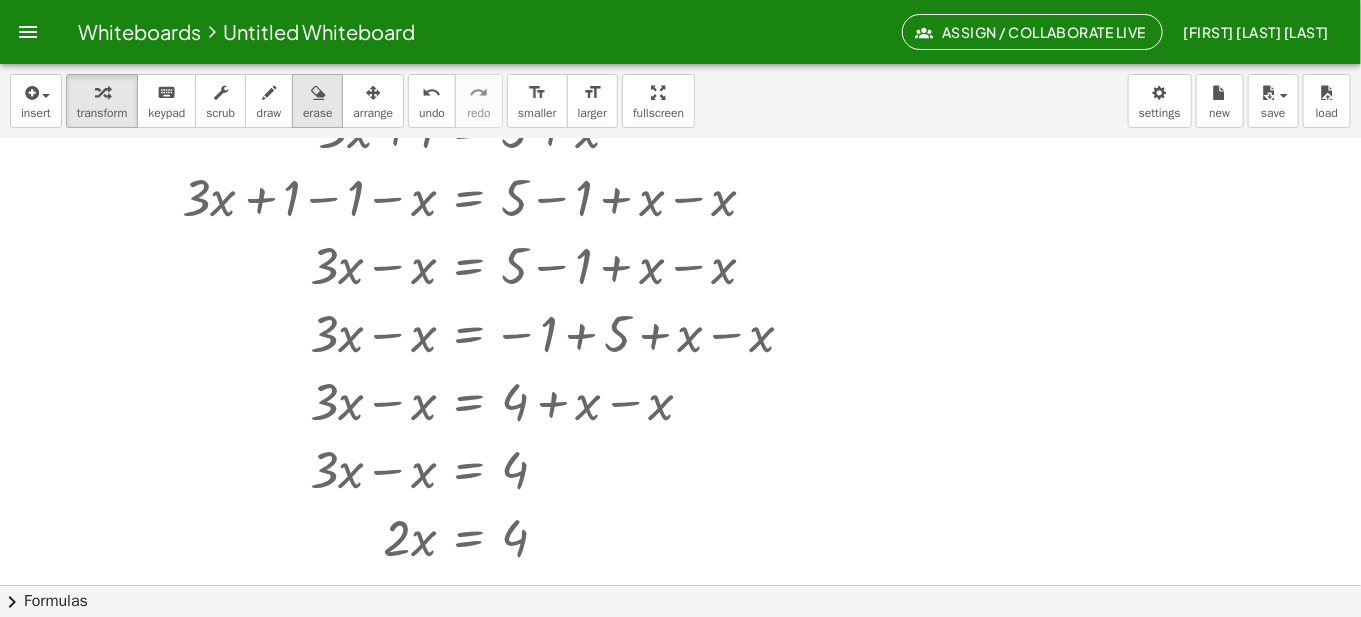 drag, startPoint x: 315, startPoint y: 89, endPoint x: 311, endPoint y: 122, distance: 33.24154 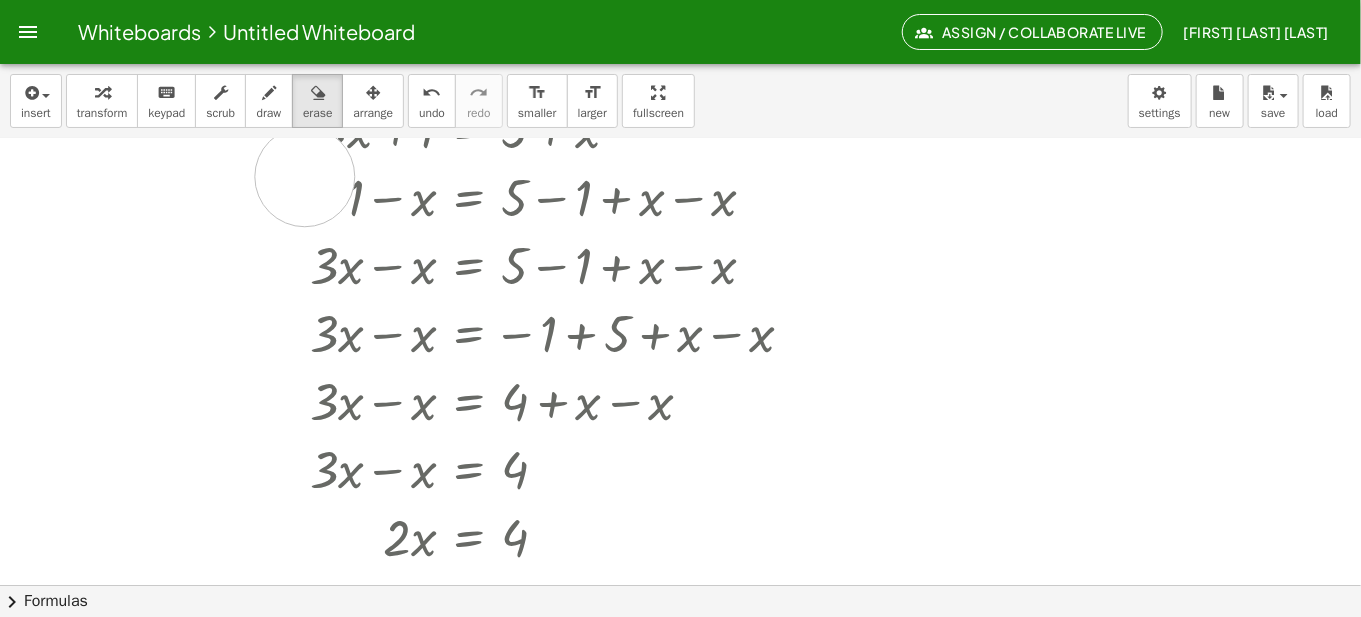 drag, startPoint x: 235, startPoint y: 213, endPoint x: 556, endPoint y: 195, distance: 321.50427 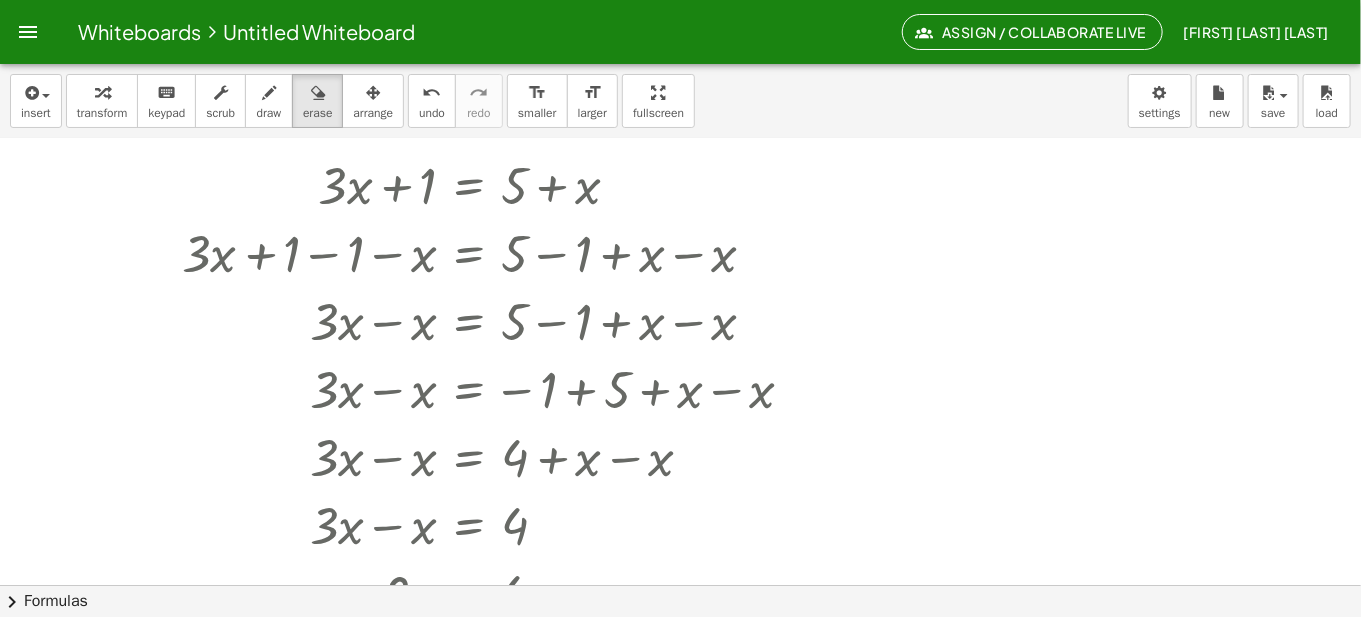 scroll, scrollTop: 0, scrollLeft: 0, axis: both 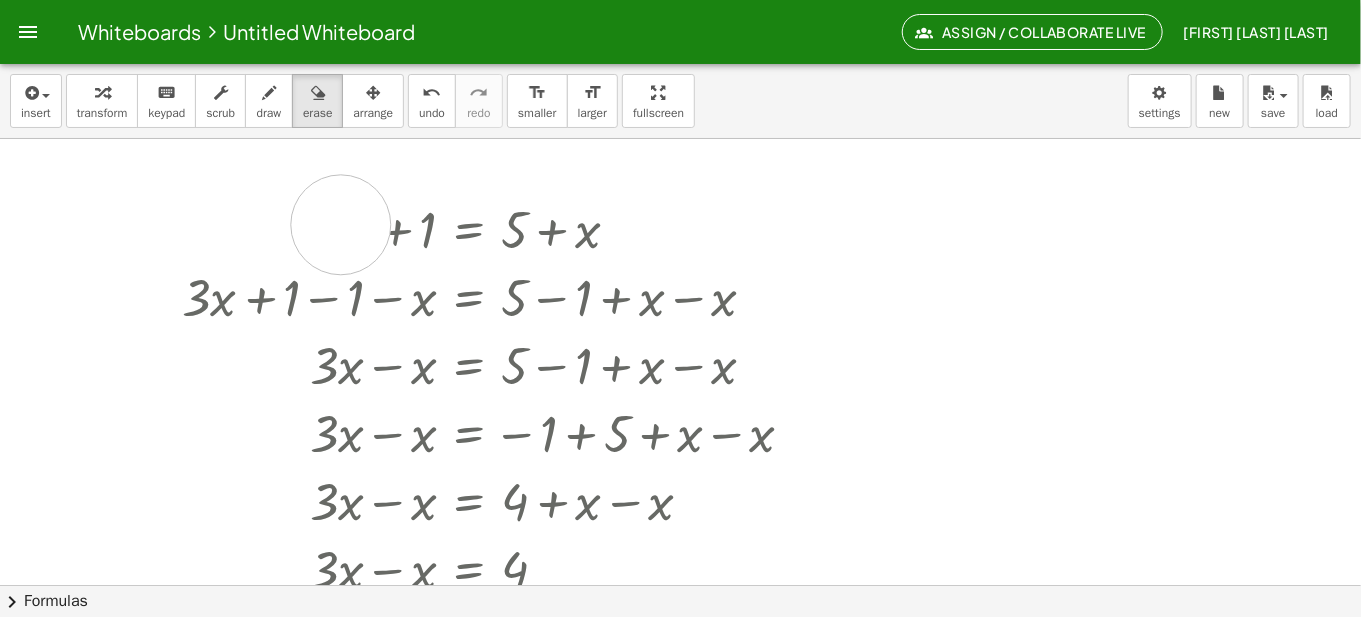click at bounding box center (680, 586) 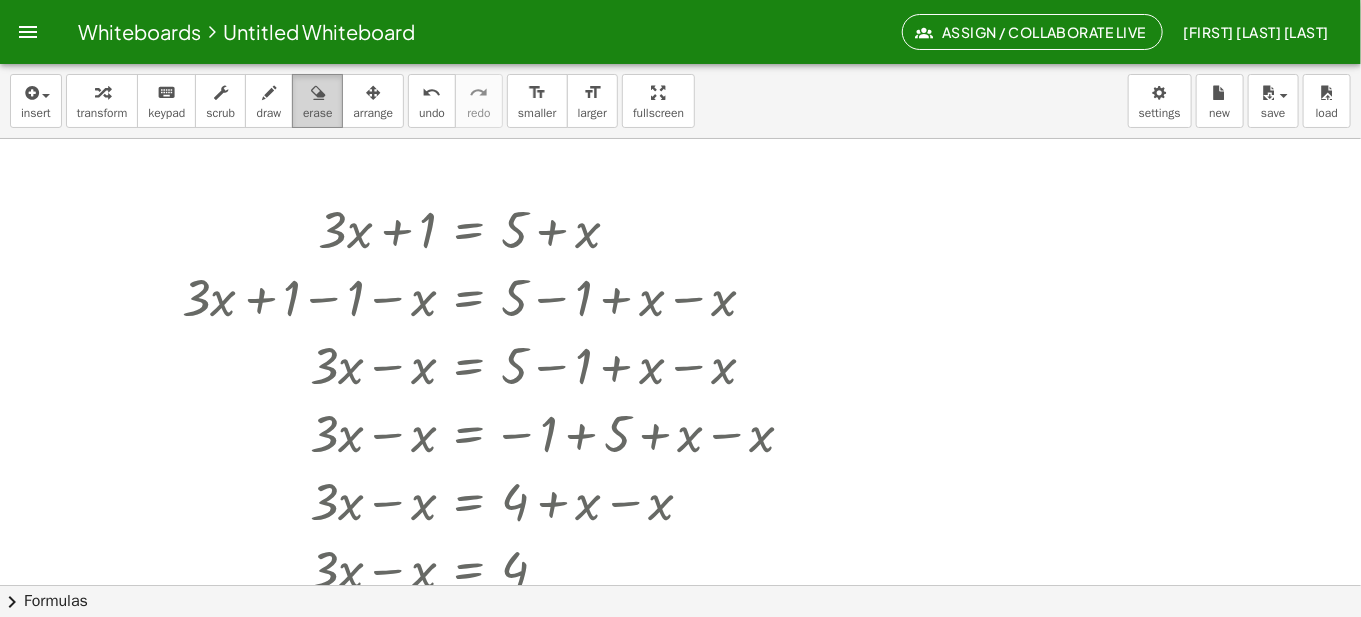 click at bounding box center [318, 93] 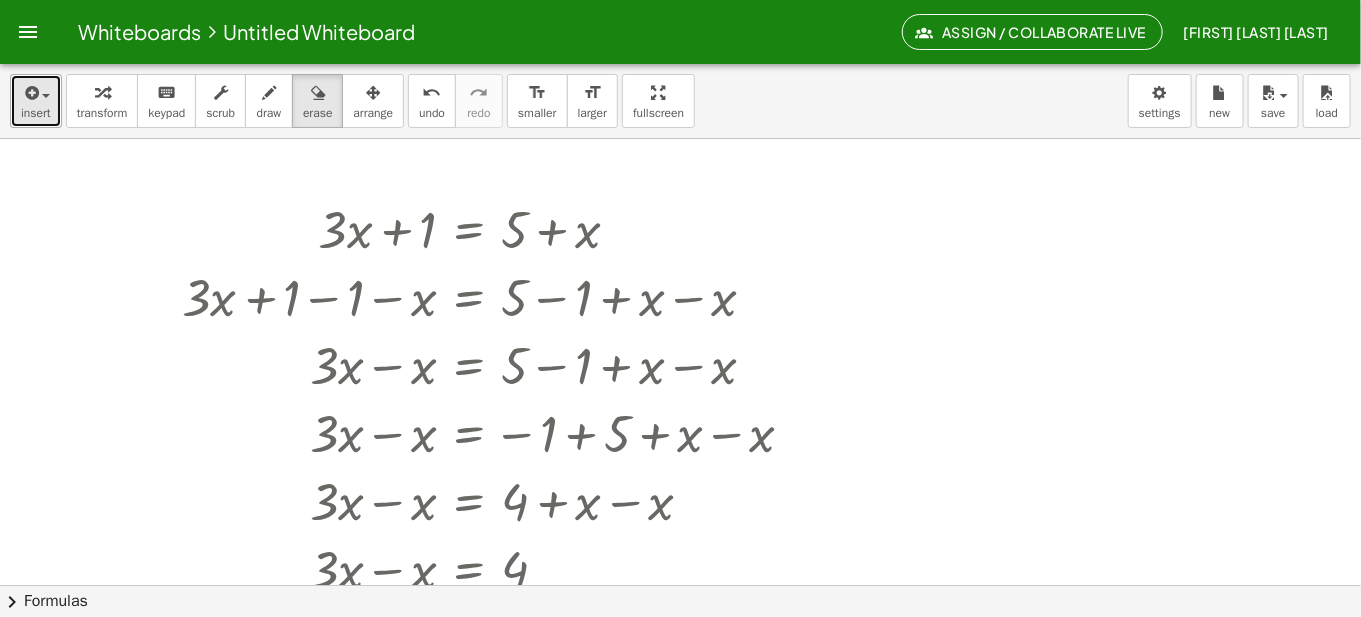 click at bounding box center [30, 93] 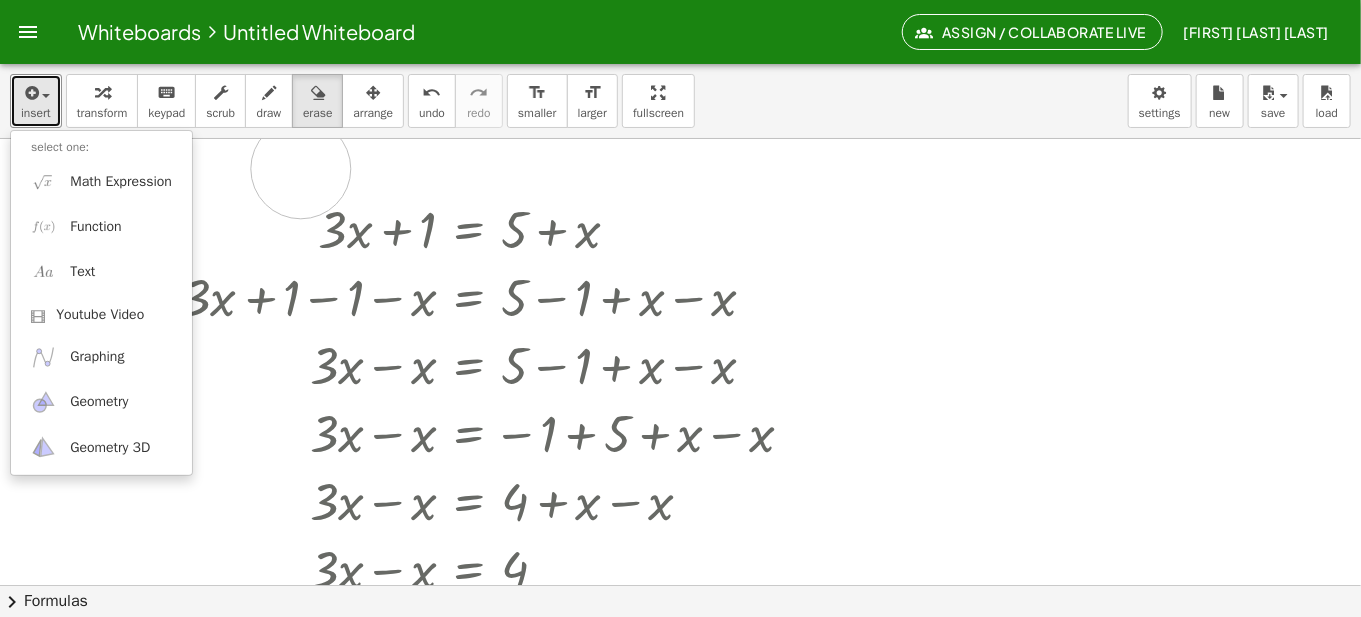 click at bounding box center (680, 586) 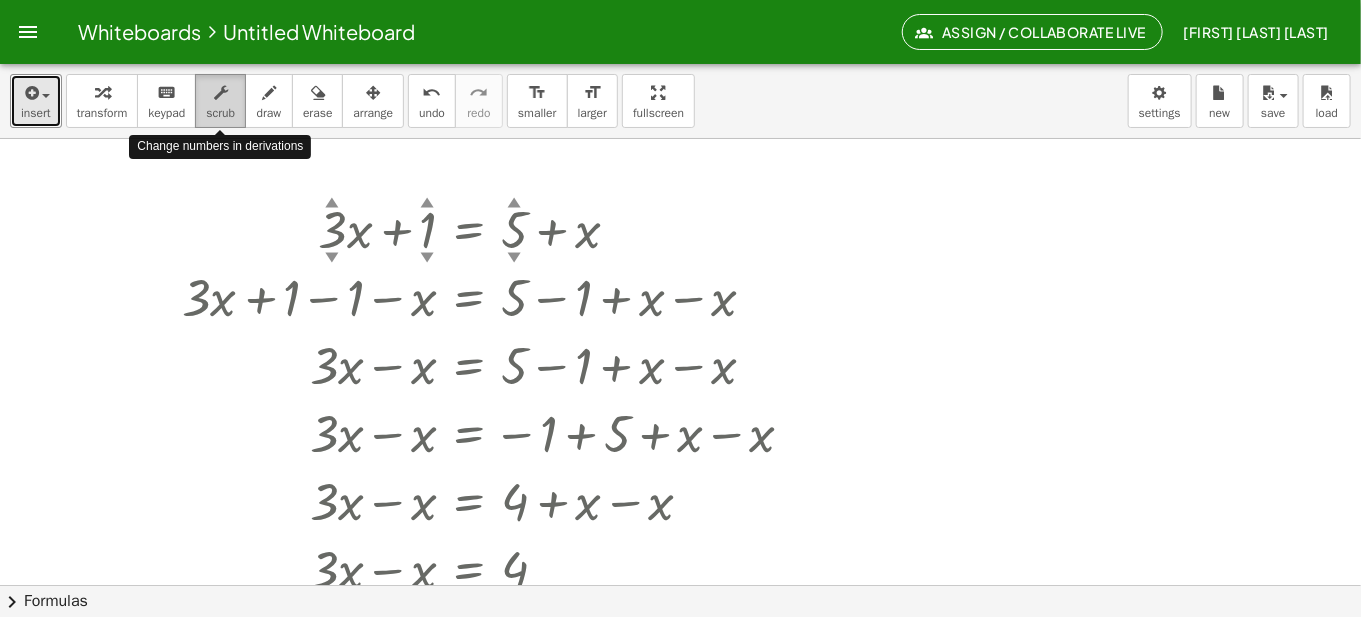 click on "scrub" at bounding box center (220, 113) 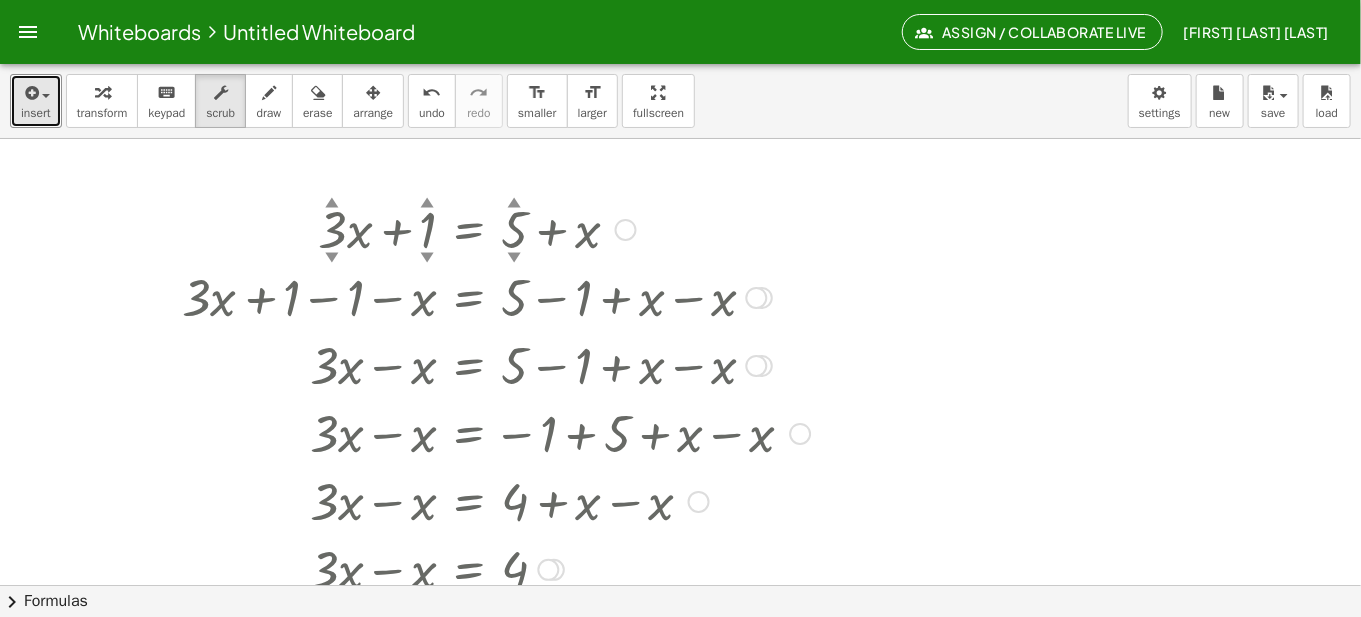 drag, startPoint x: 190, startPoint y: 181, endPoint x: 412, endPoint y: 213, distance: 224.29445 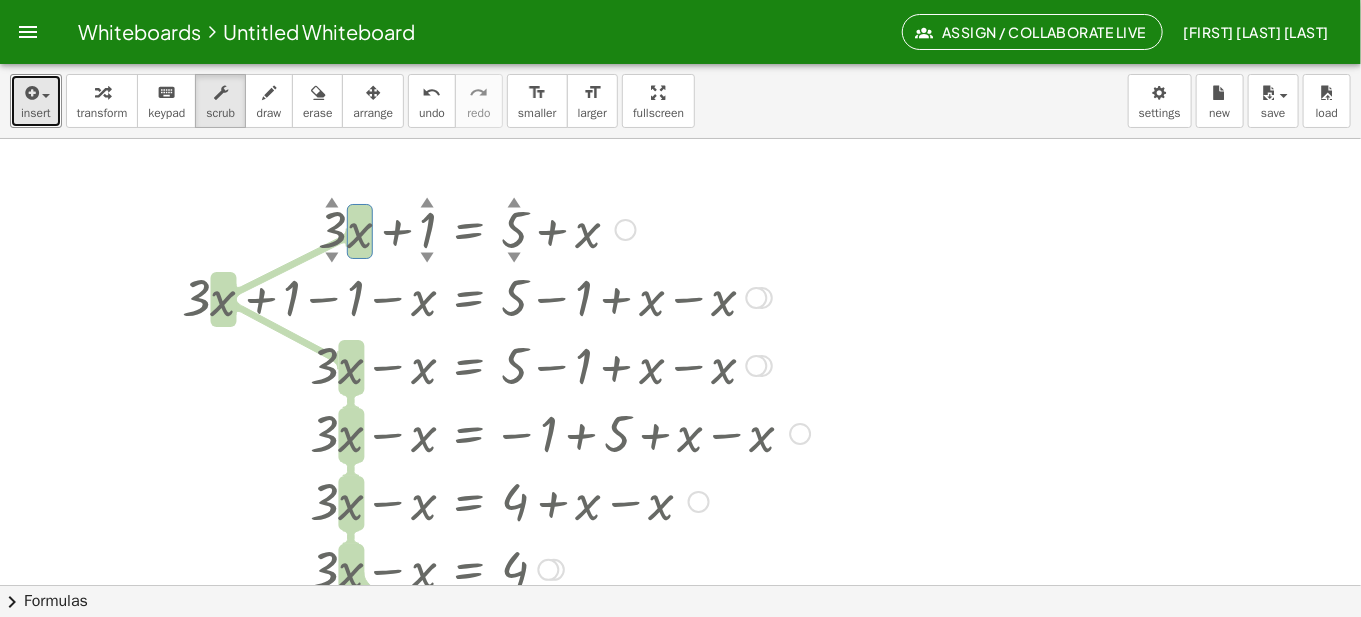 click at bounding box center (496, 228) 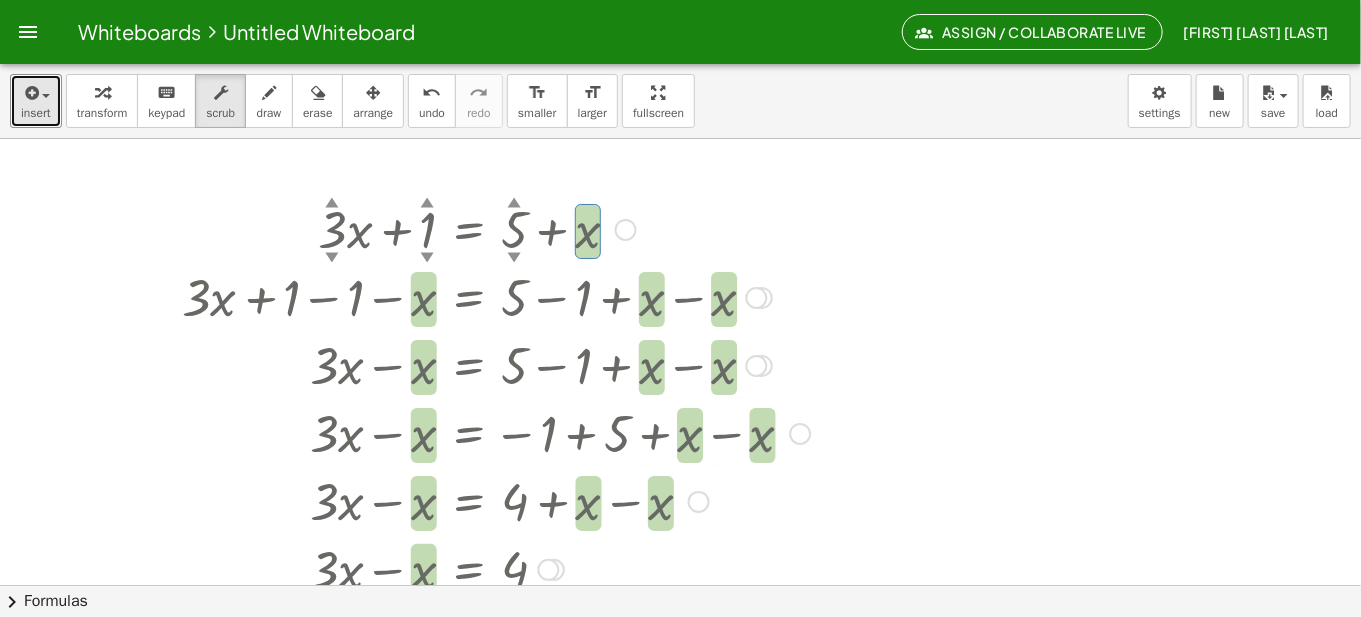 click at bounding box center [626, 230] 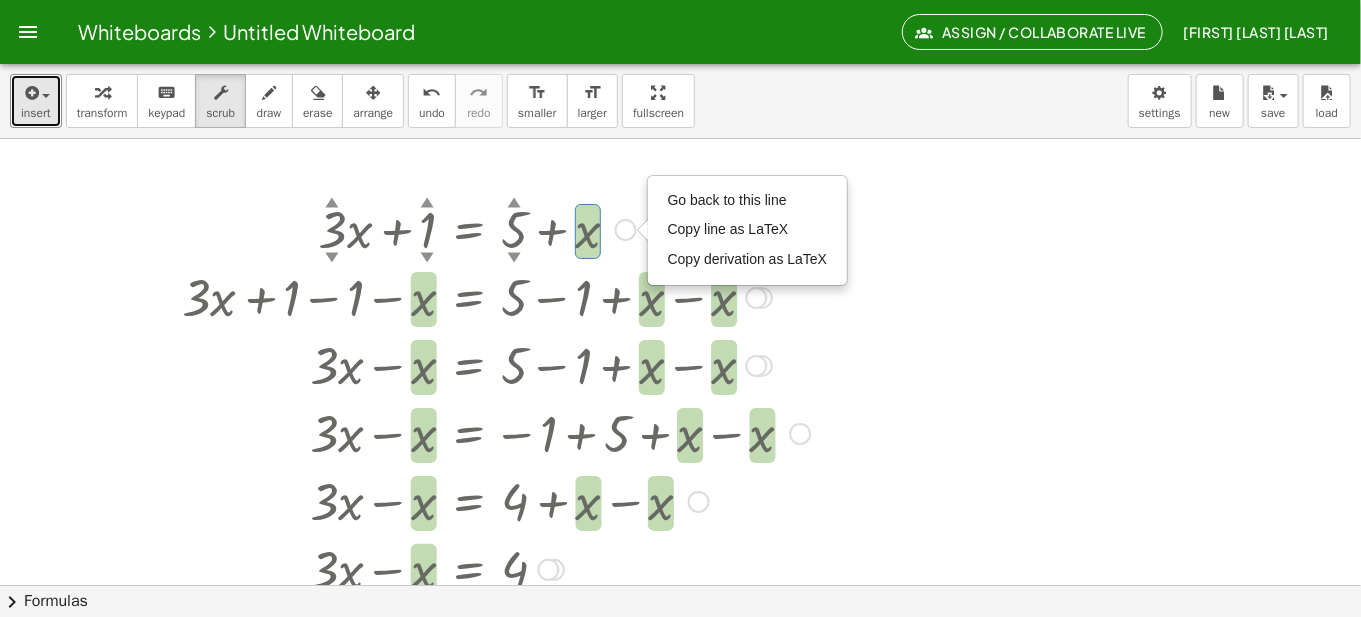 click on "Go back to this line Copy line as LaTeX Copy derivation as LaTeX" at bounding box center [626, 230] 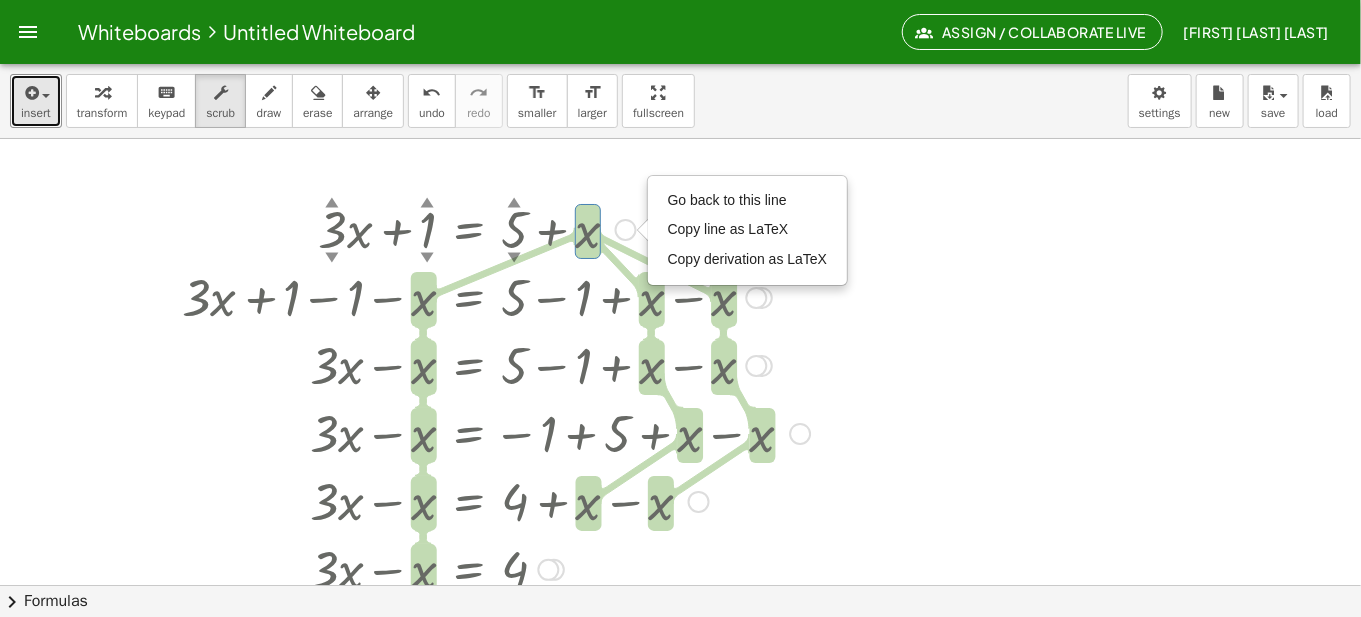 click on "Go back to this line Copy line as LaTeX Copy derivation as LaTeX" at bounding box center (626, 230) 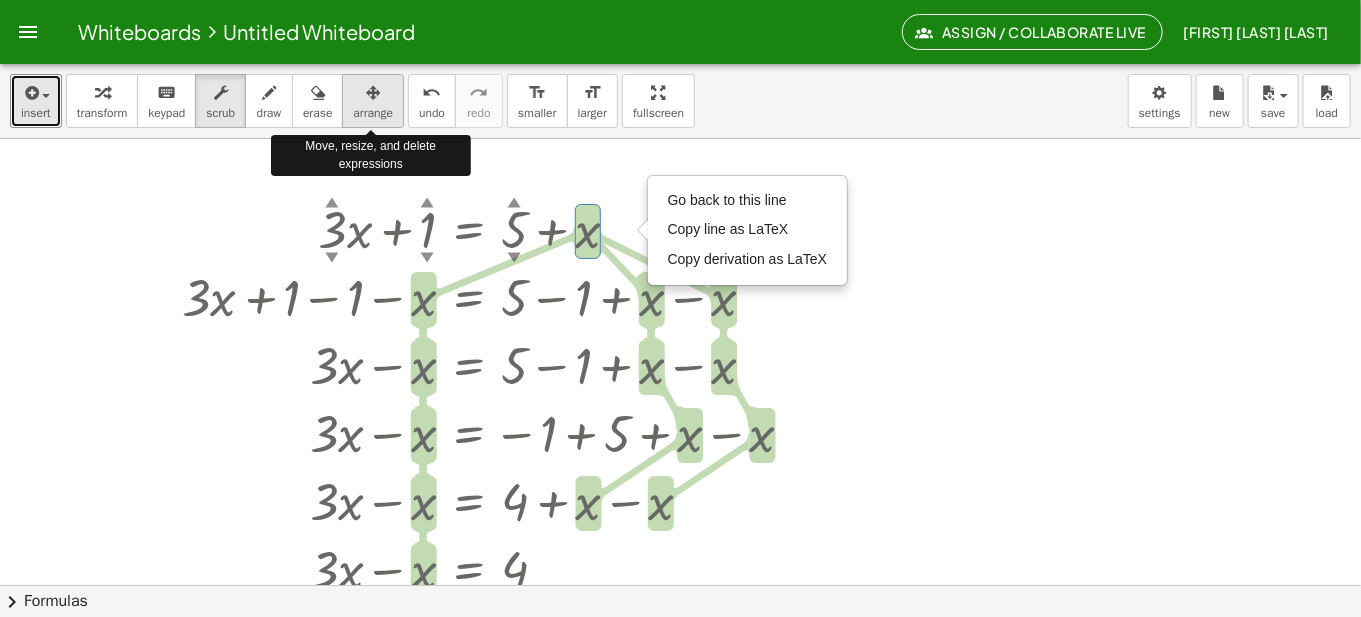 click on "arrange" at bounding box center (373, 113) 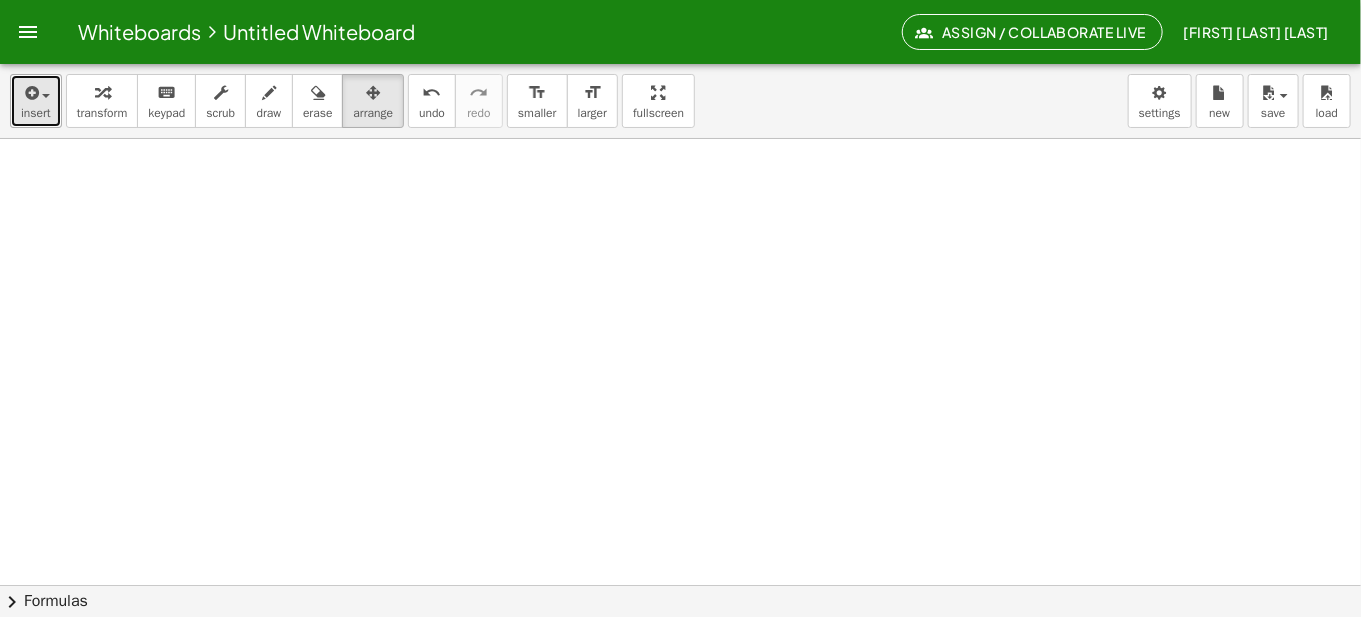 click at bounding box center [30, 93] 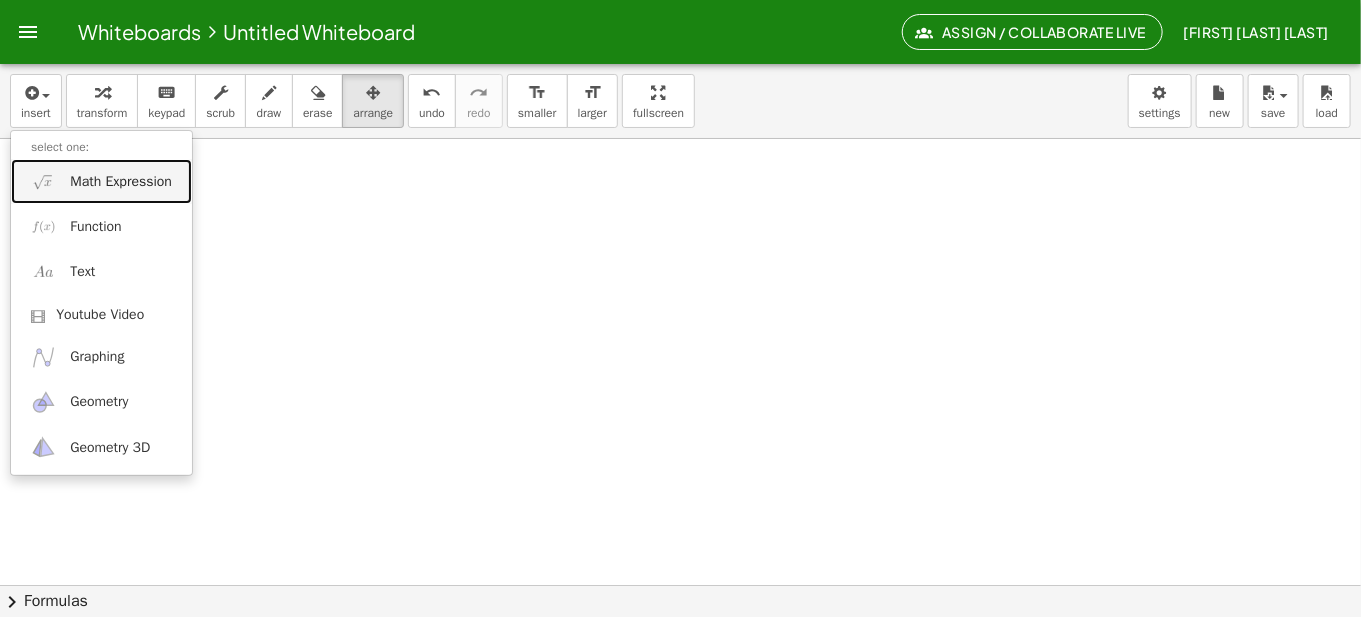 click on "Math Expression" at bounding box center [121, 182] 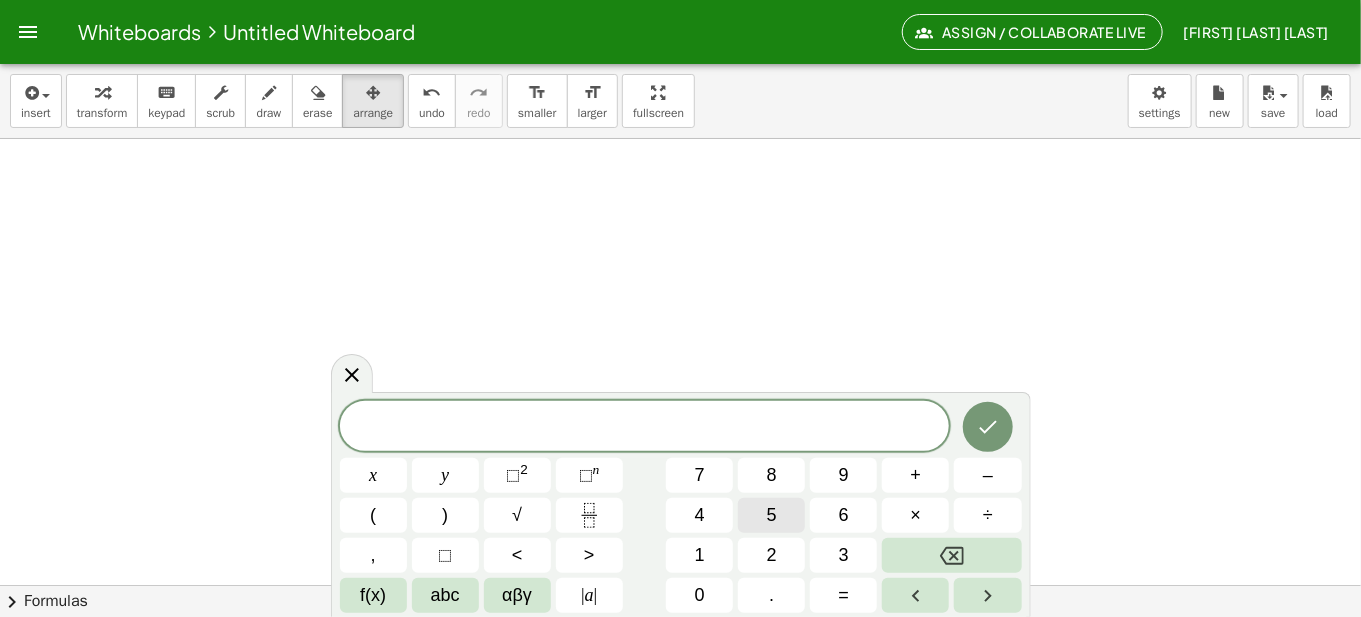 click on "5" at bounding box center (771, 515) 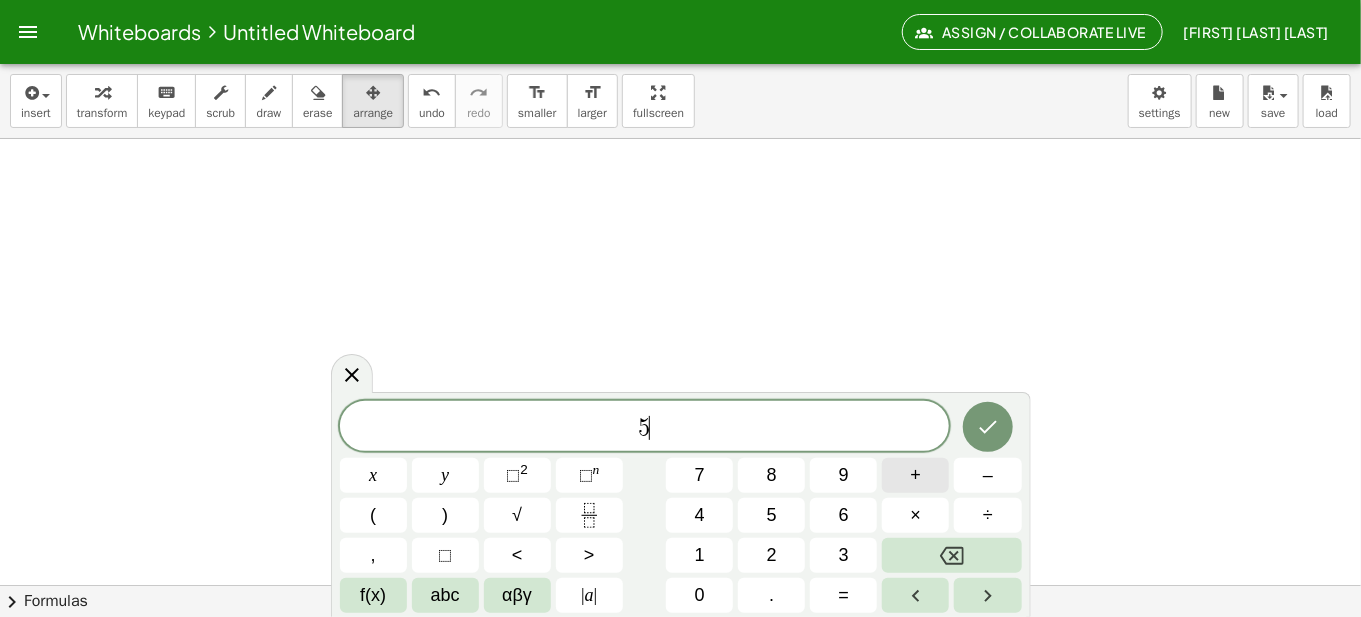 click on "+" at bounding box center (915, 475) 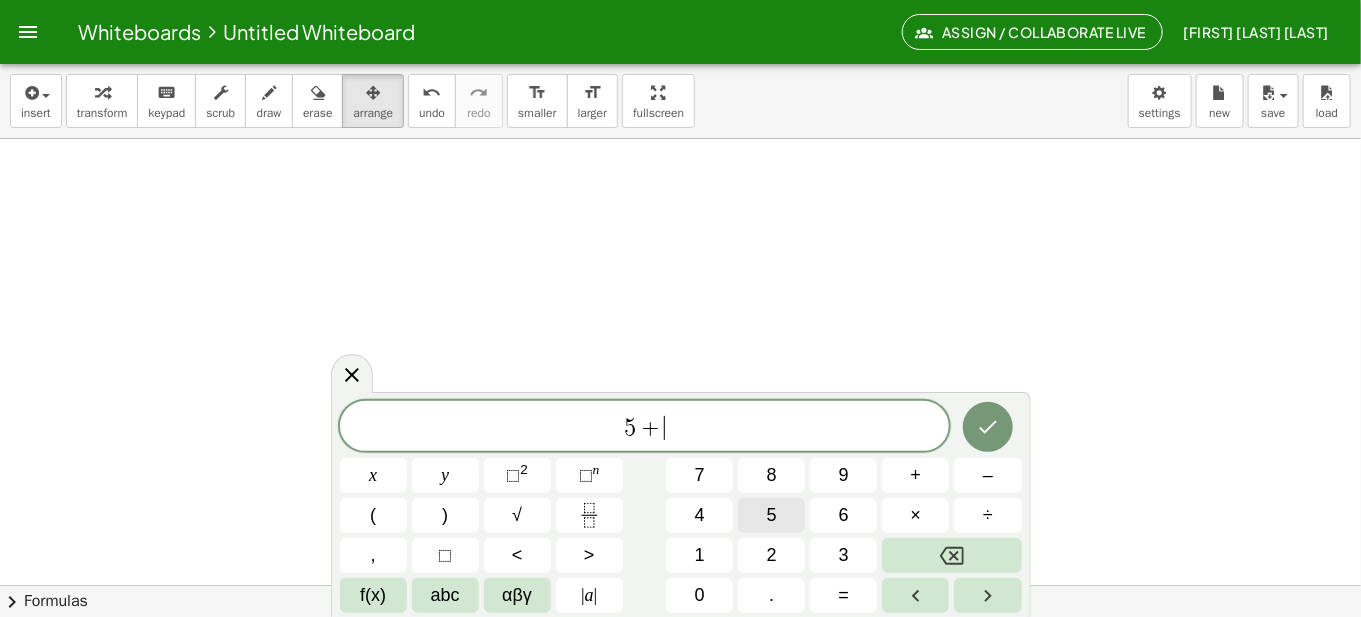 click on "5" at bounding box center [772, 515] 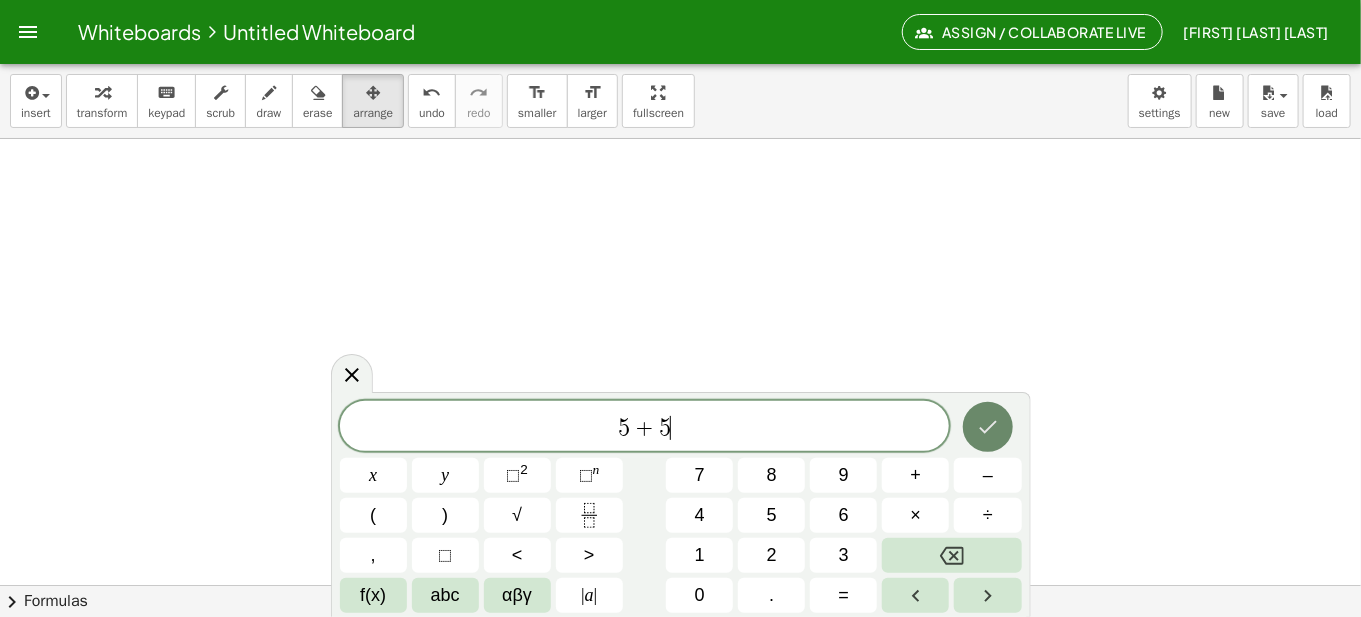 click at bounding box center (988, 427) 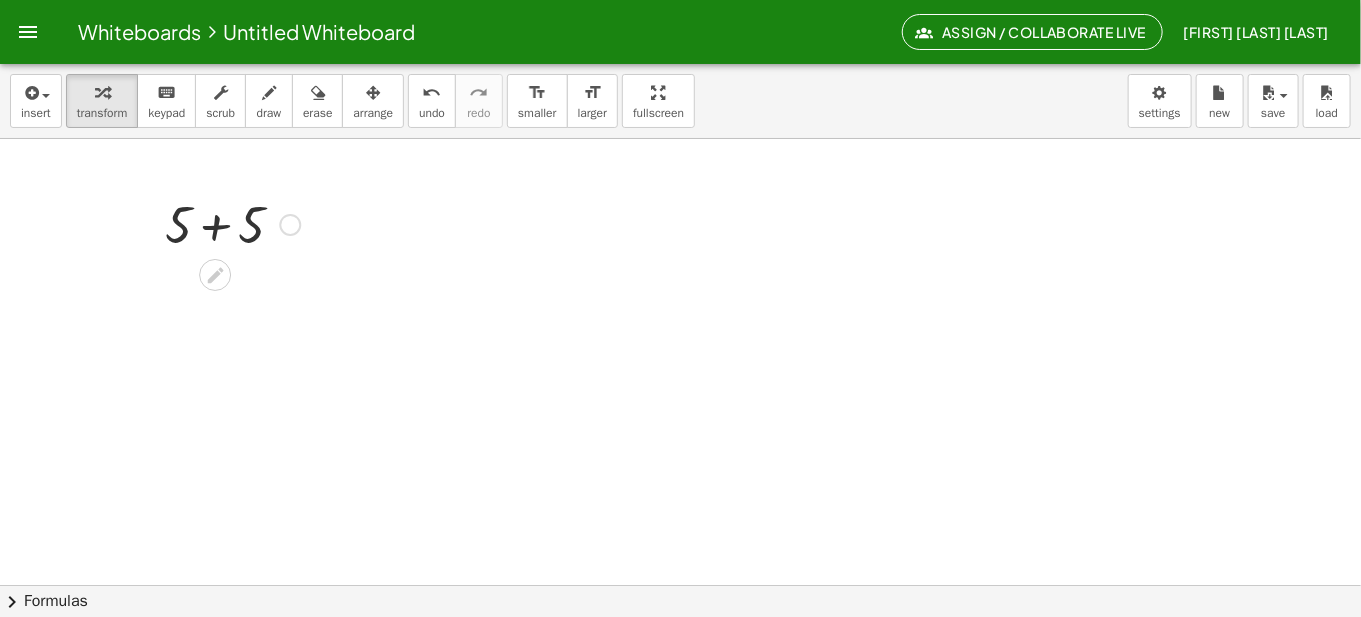 click at bounding box center (232, 223) 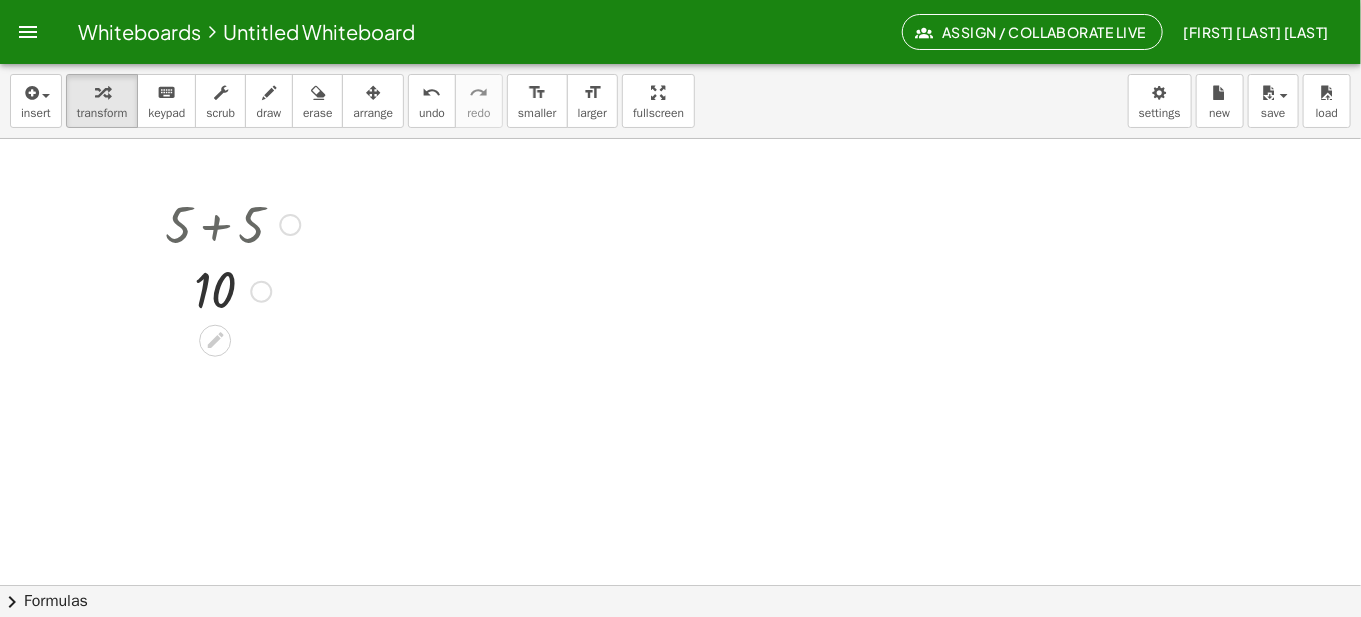 click at bounding box center (232, 290) 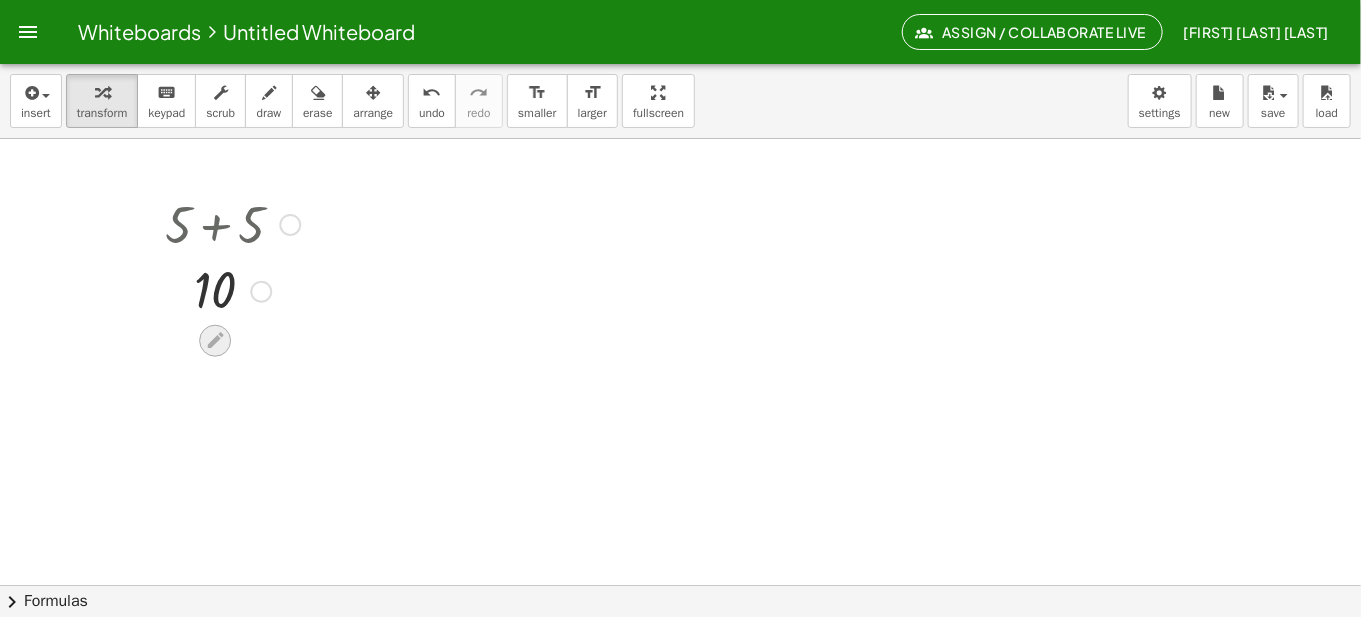 click 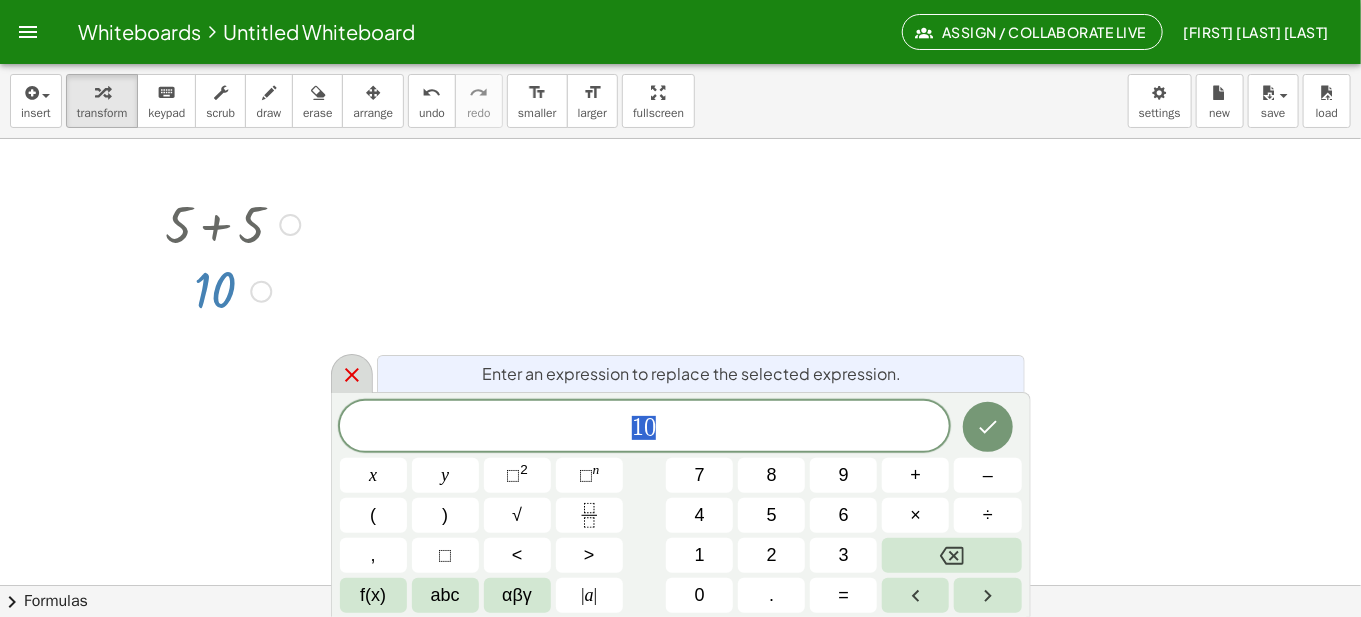 click 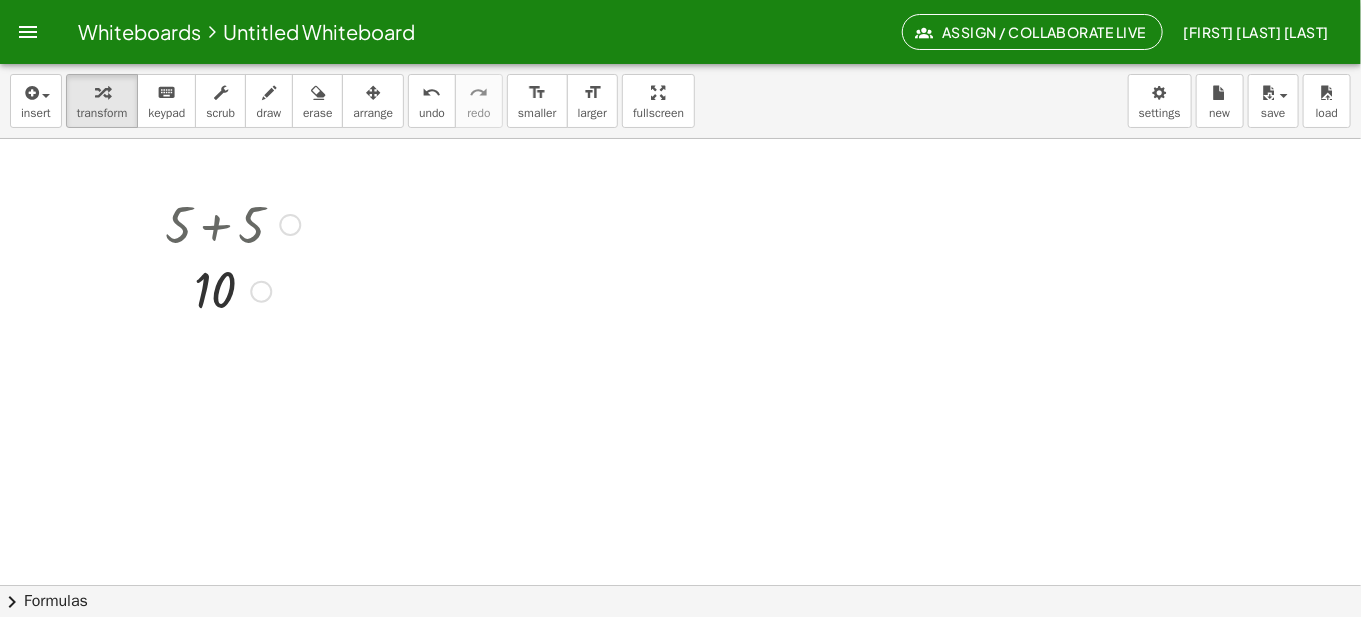 click at bounding box center [232, 223] 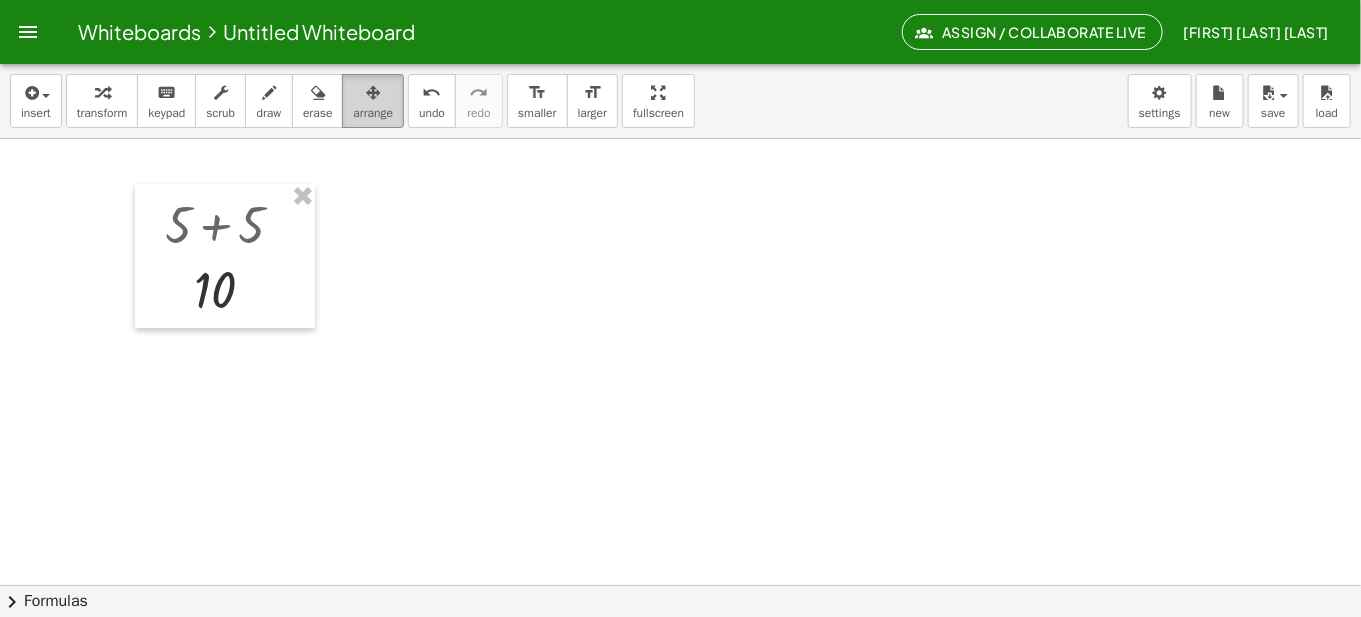 click at bounding box center [373, 92] 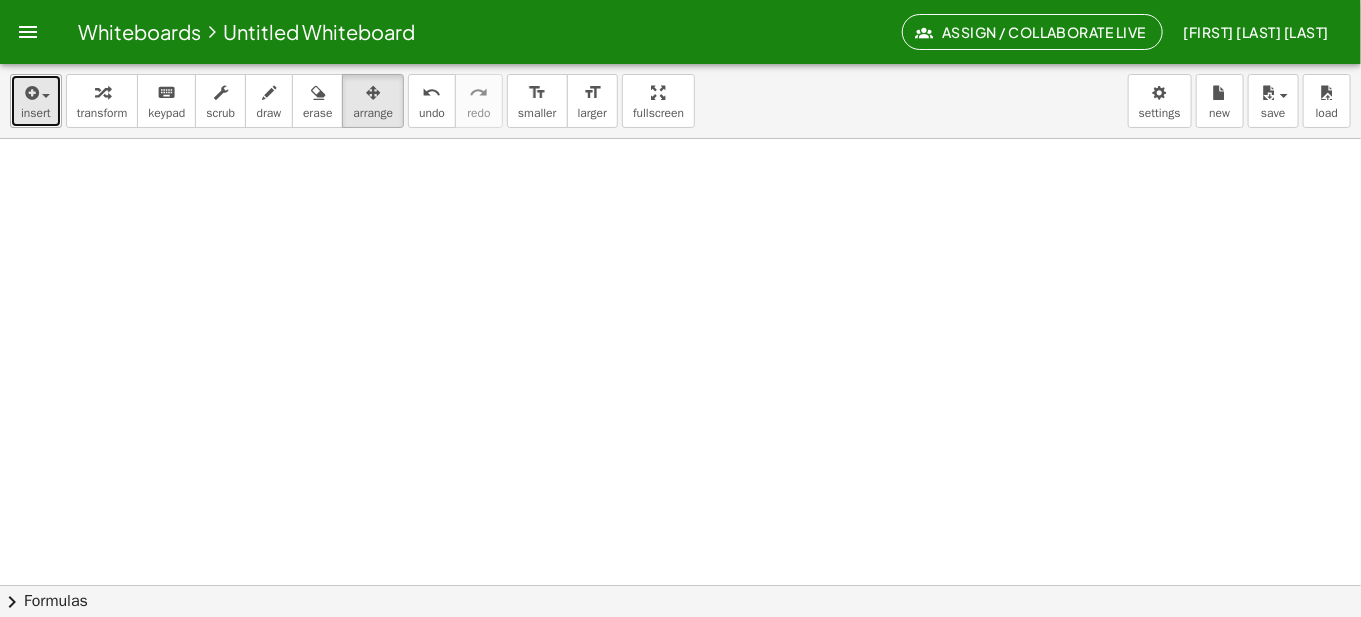 click at bounding box center (30, 93) 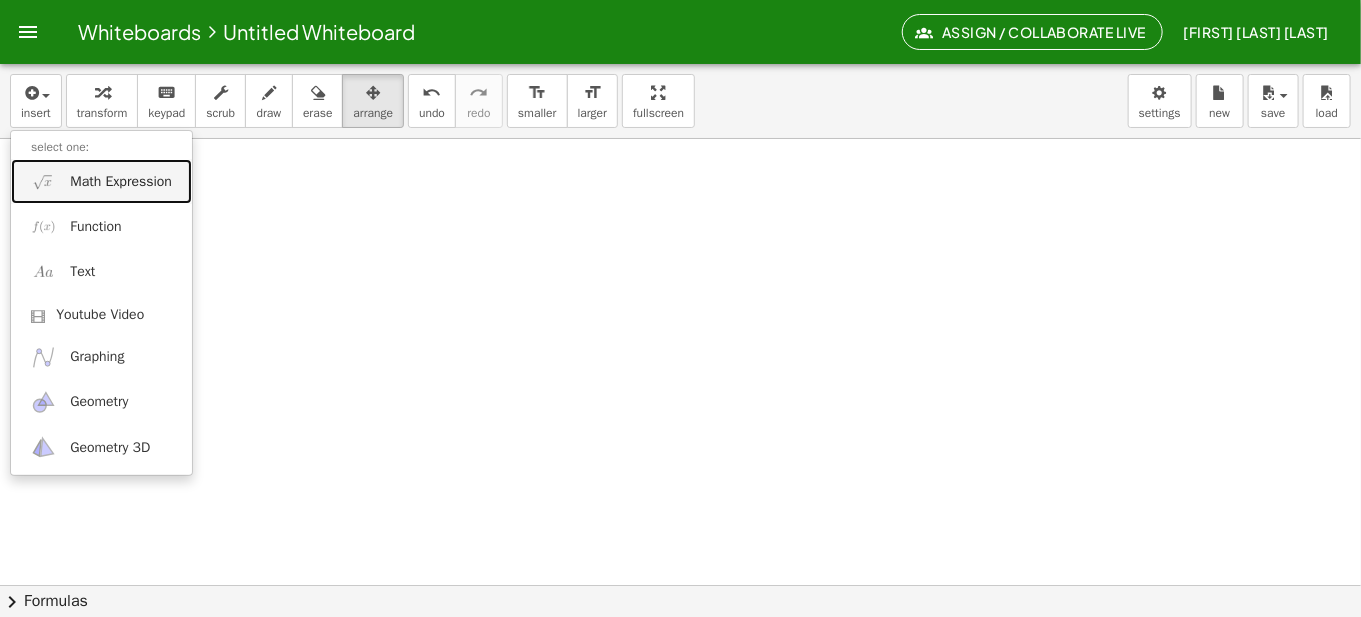 click on "Math Expression" at bounding box center (121, 182) 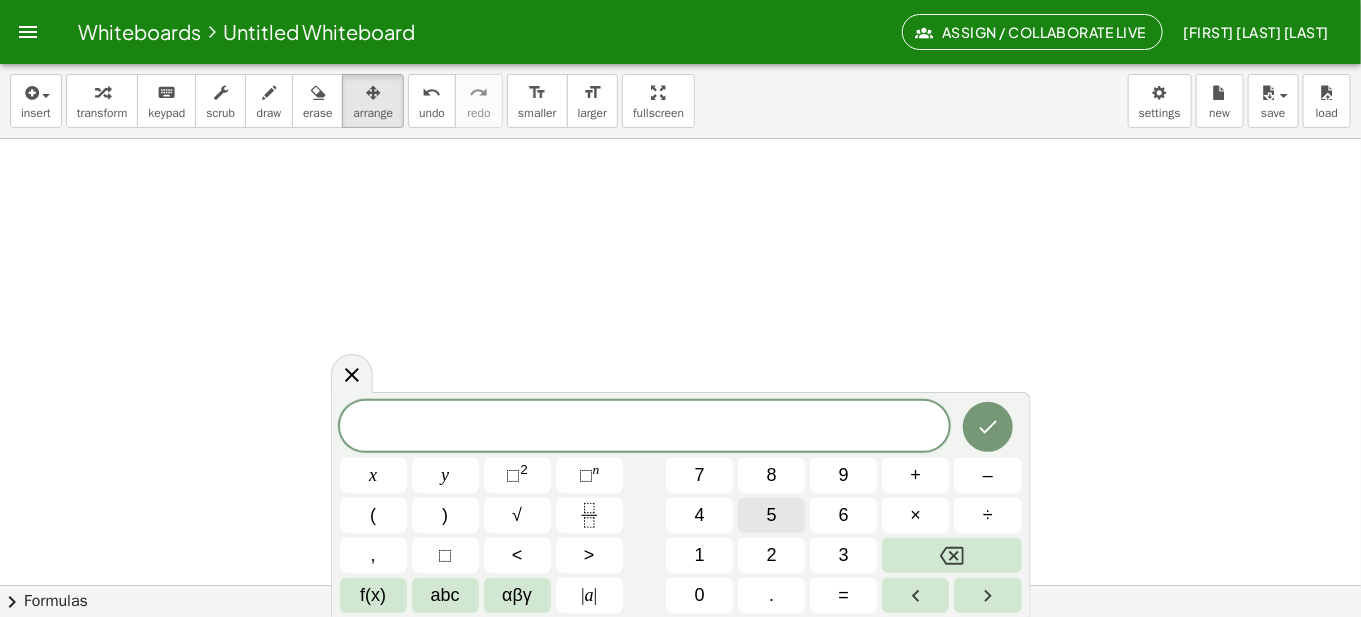 click on "5" at bounding box center (772, 515) 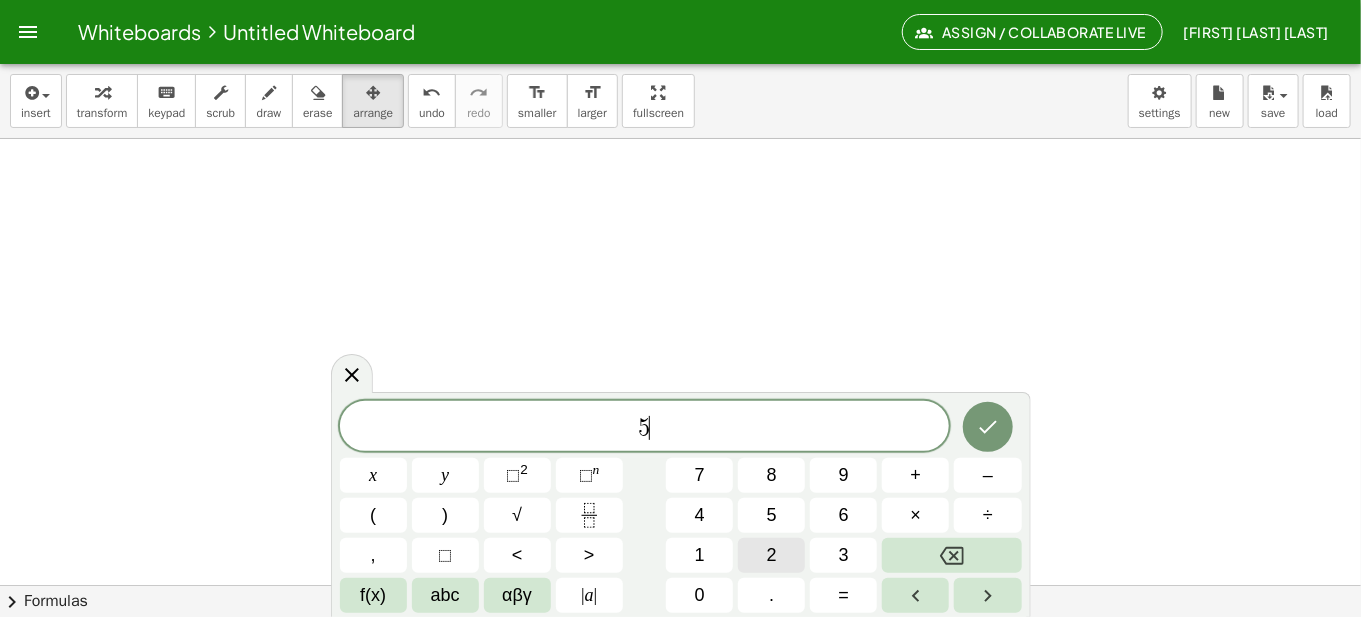 click on "2" at bounding box center [772, 555] 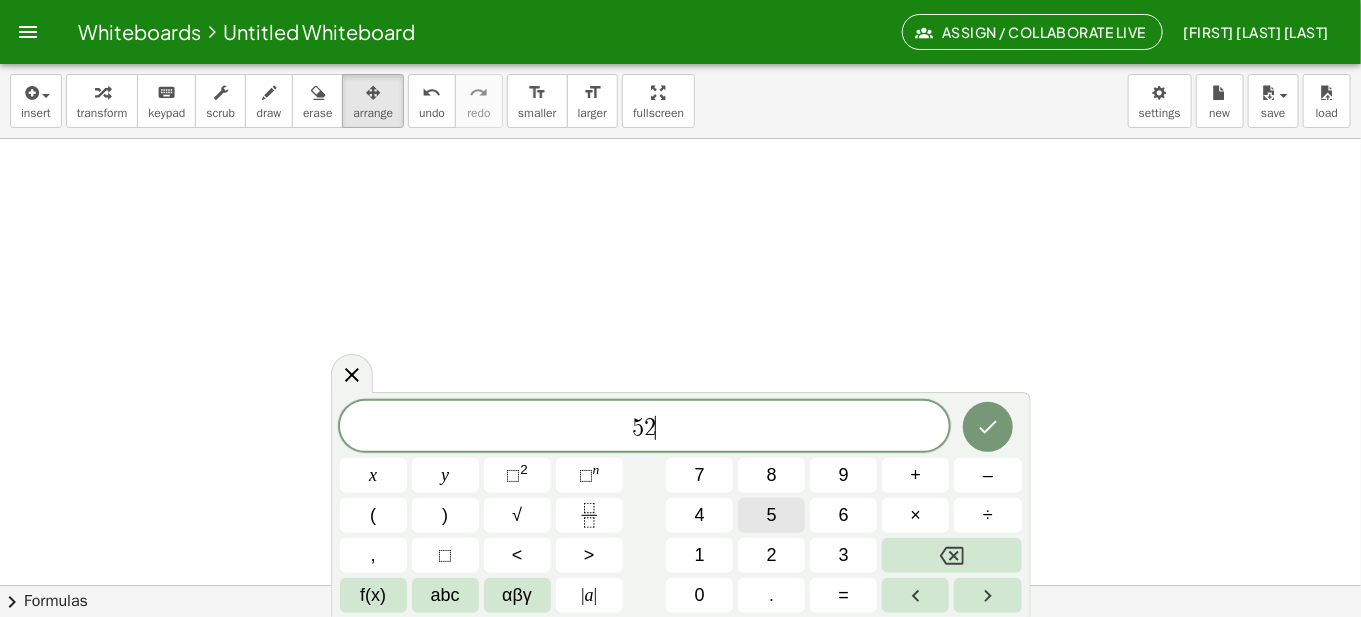 click on "5" at bounding box center (772, 515) 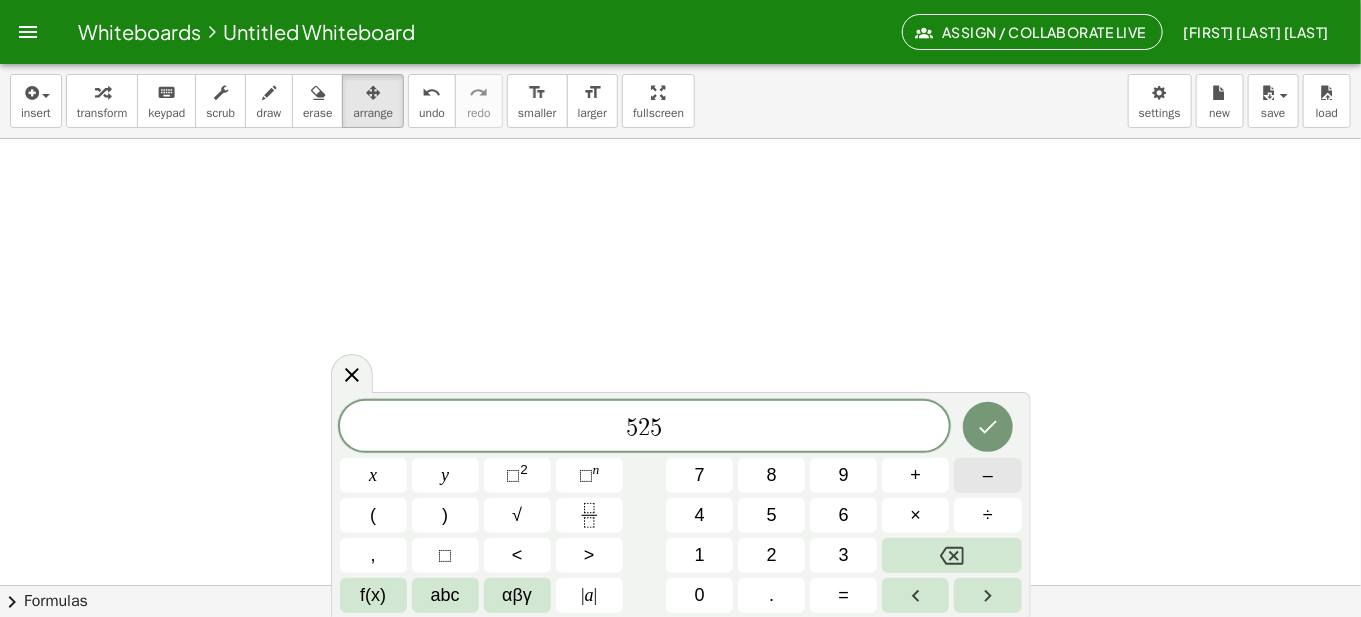 click on "–" at bounding box center (988, 475) 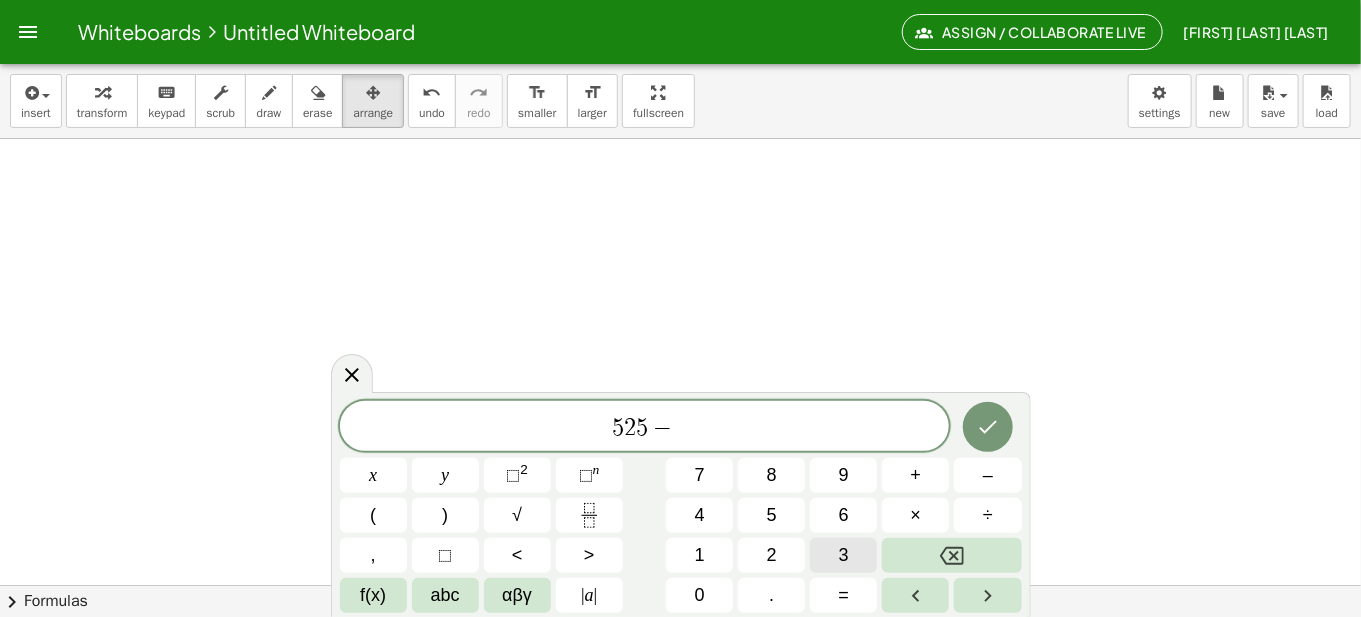 click on "3" at bounding box center (844, 555) 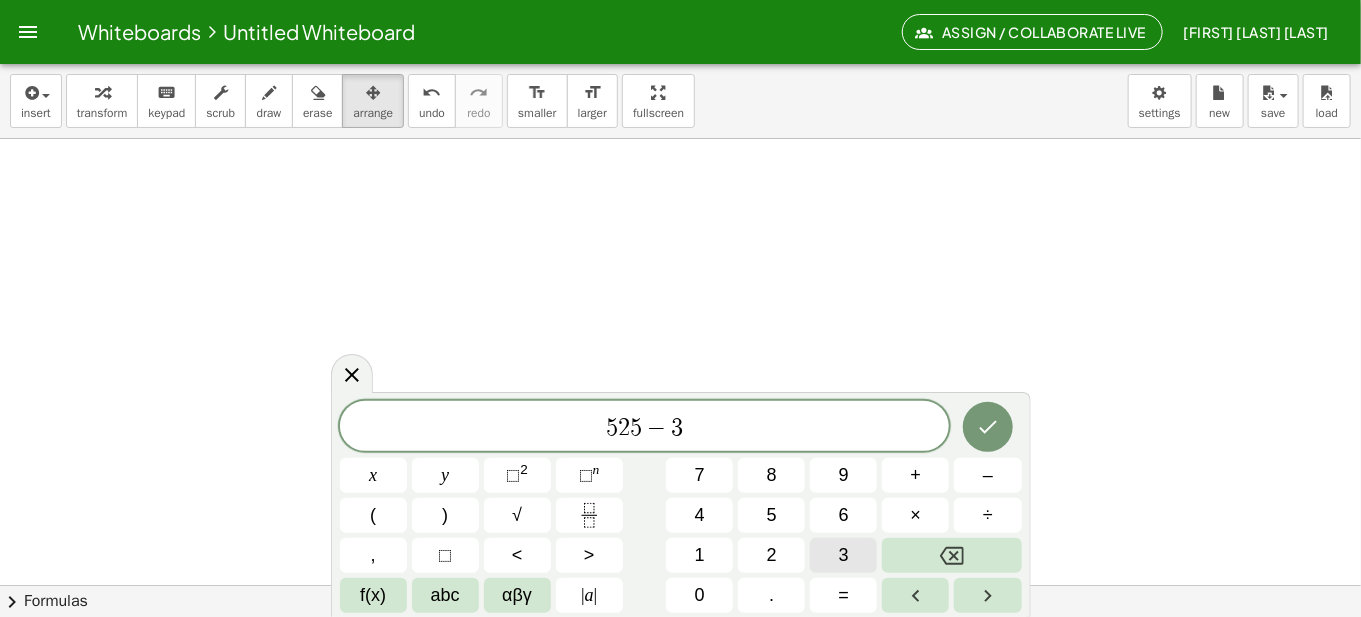 click on "3" at bounding box center (844, 555) 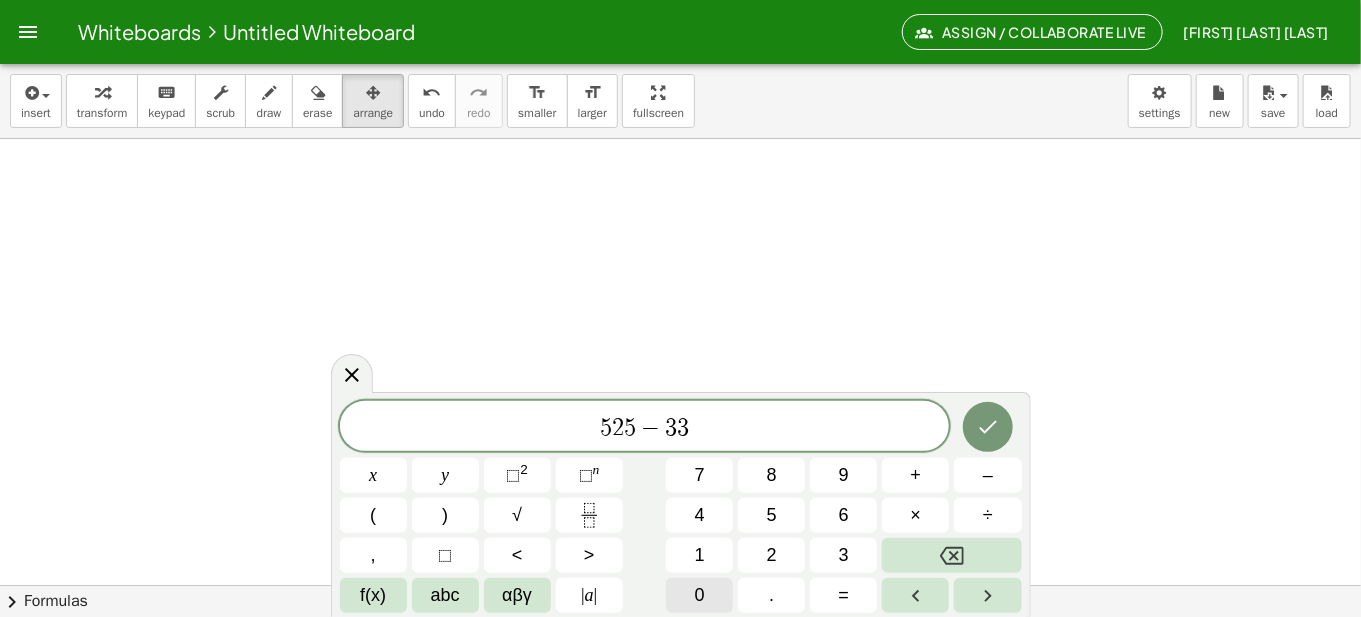 click on "0" at bounding box center (699, 595) 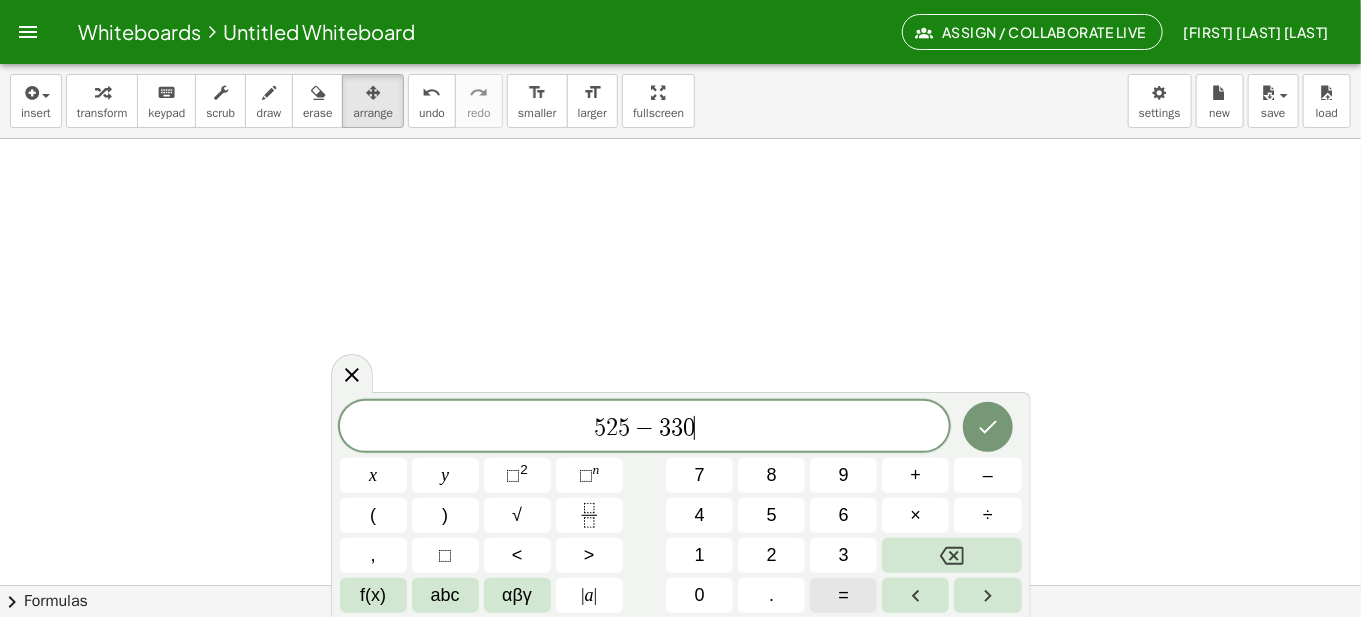 click on "=" at bounding box center [844, 595] 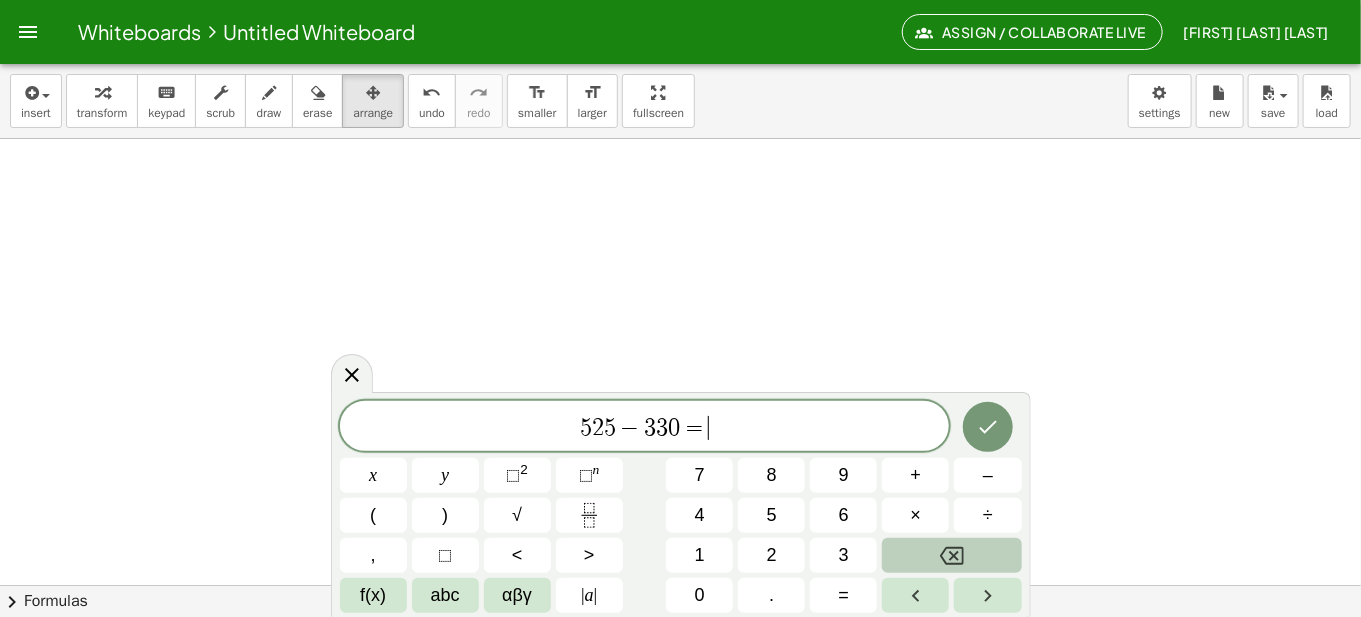 click 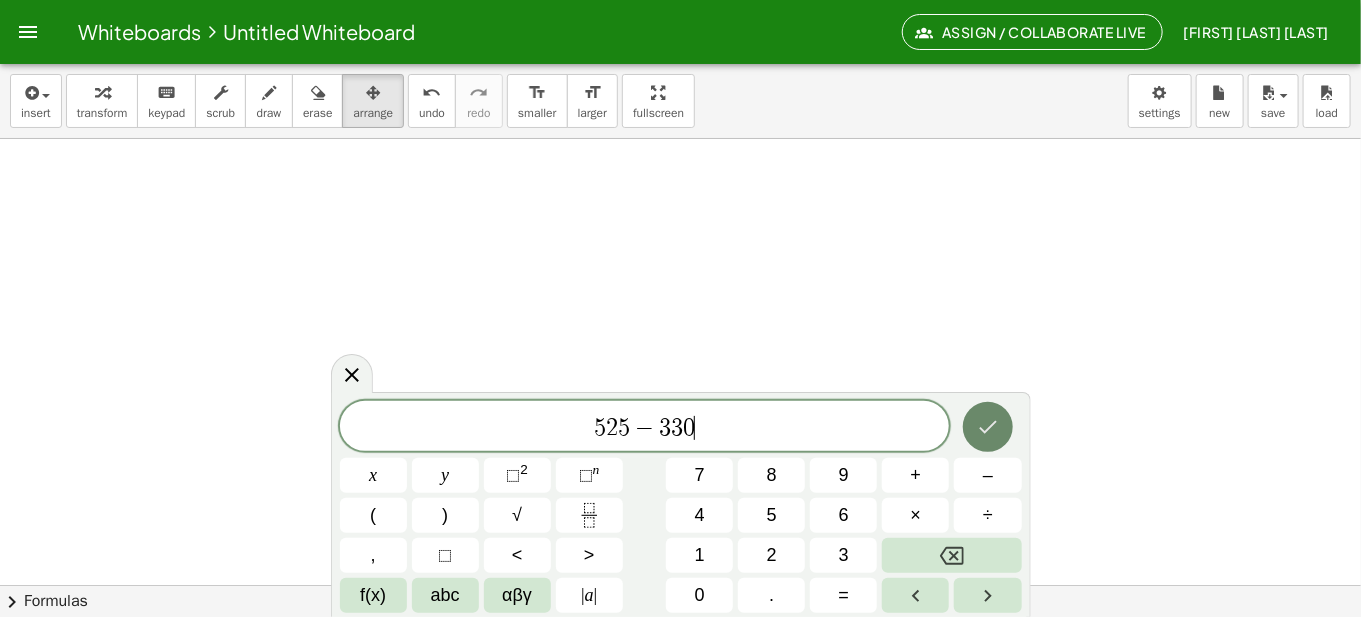click 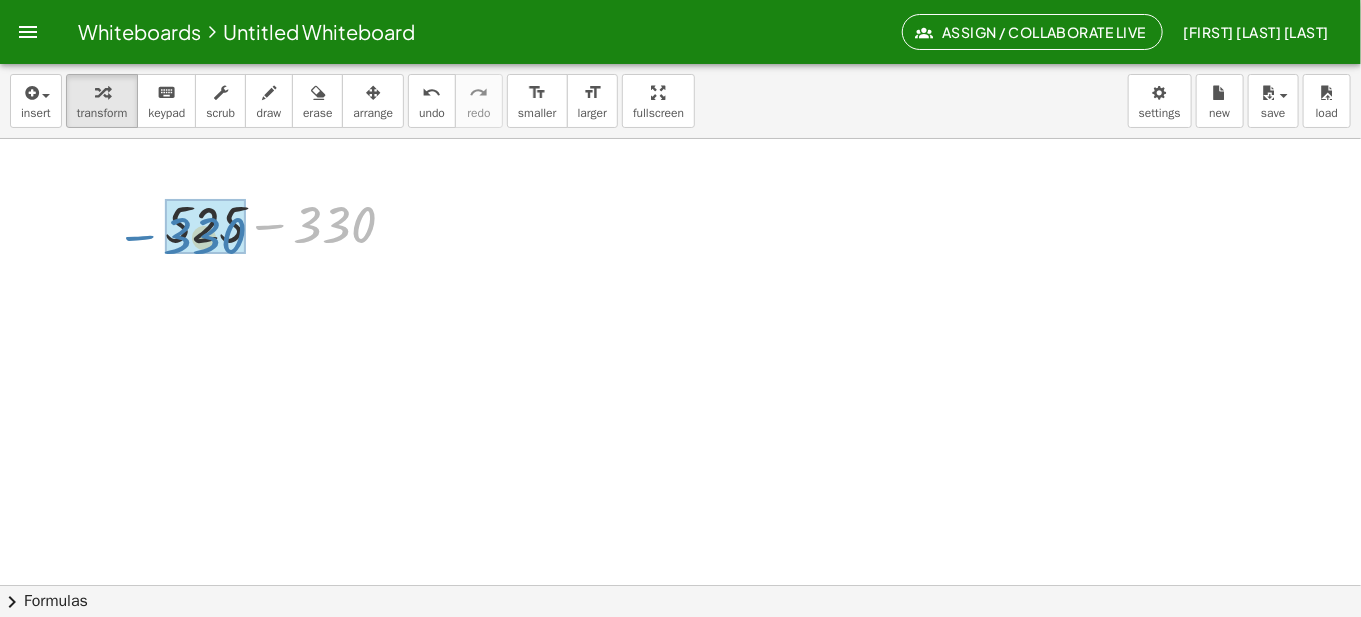 drag, startPoint x: 327, startPoint y: 215, endPoint x: 197, endPoint y: 226, distance: 130.46455 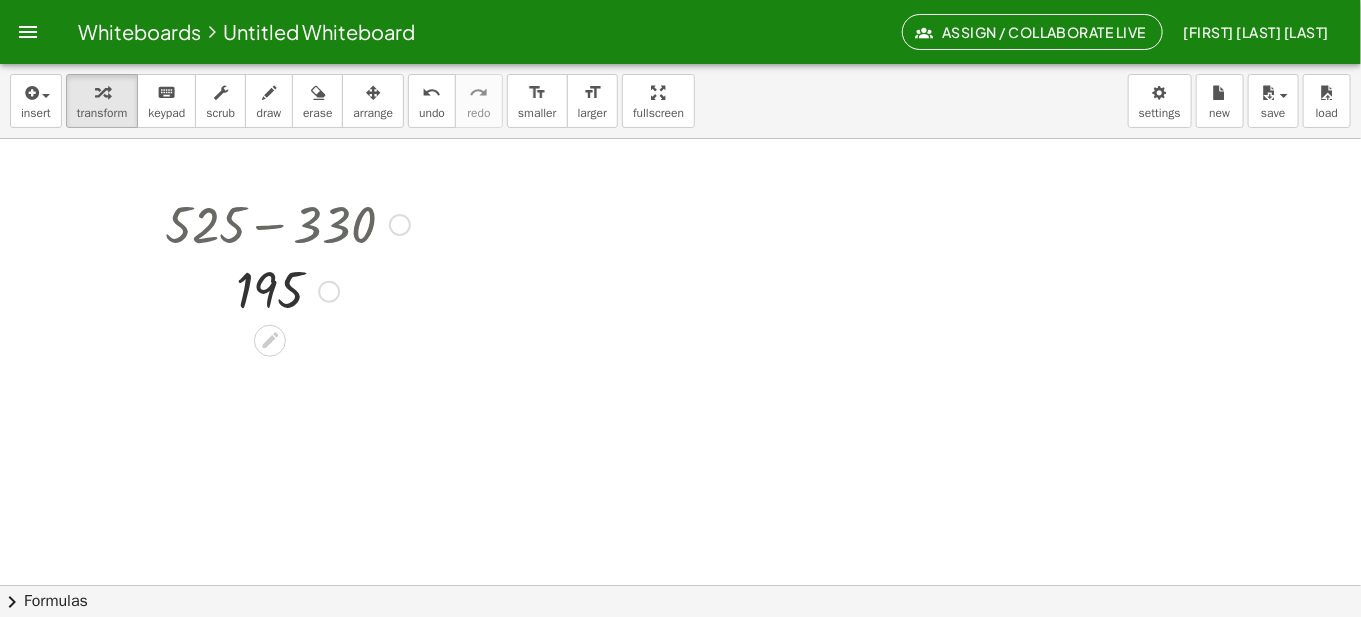 click at bounding box center [287, 223] 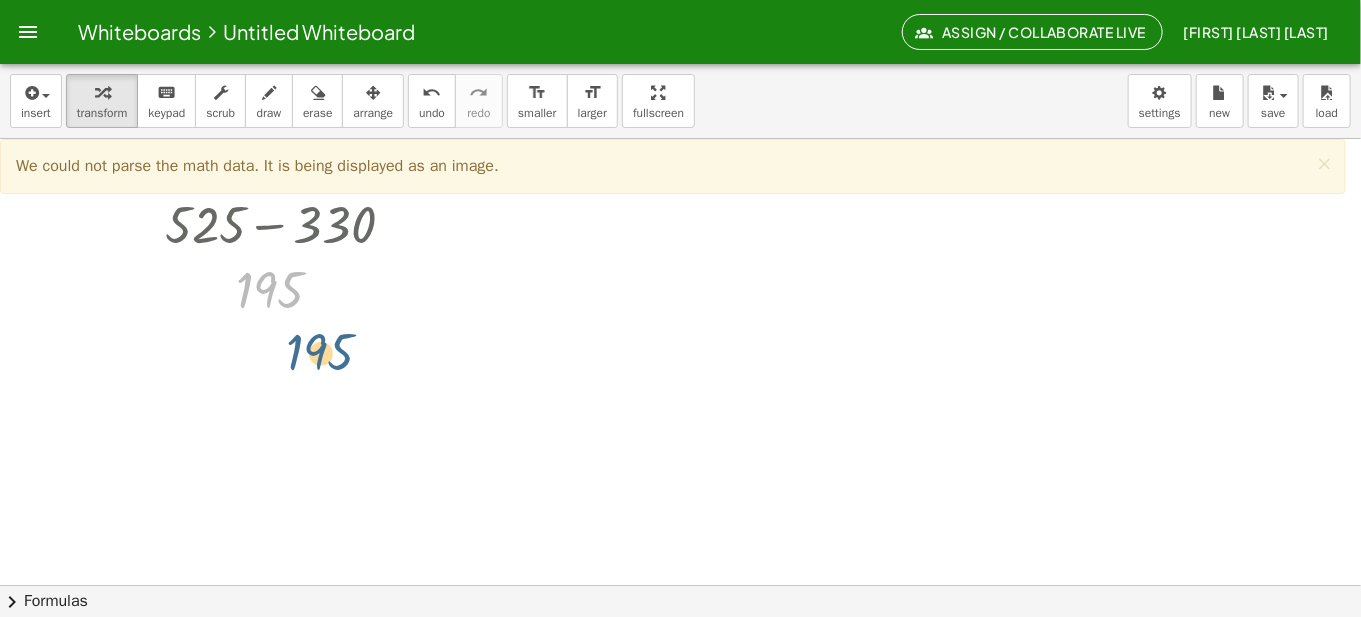 drag, startPoint x: 254, startPoint y: 285, endPoint x: 311, endPoint y: 366, distance: 99.04544 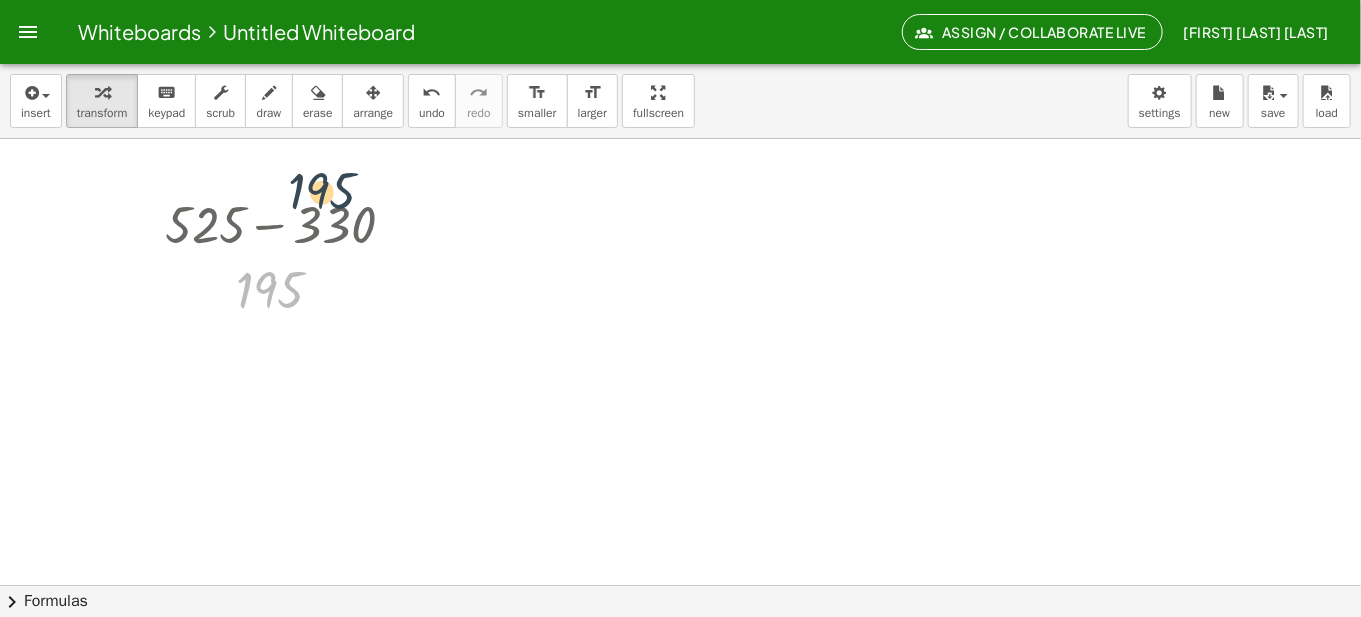 drag, startPoint x: 282, startPoint y: 301, endPoint x: 300, endPoint y: 131, distance: 170.95029 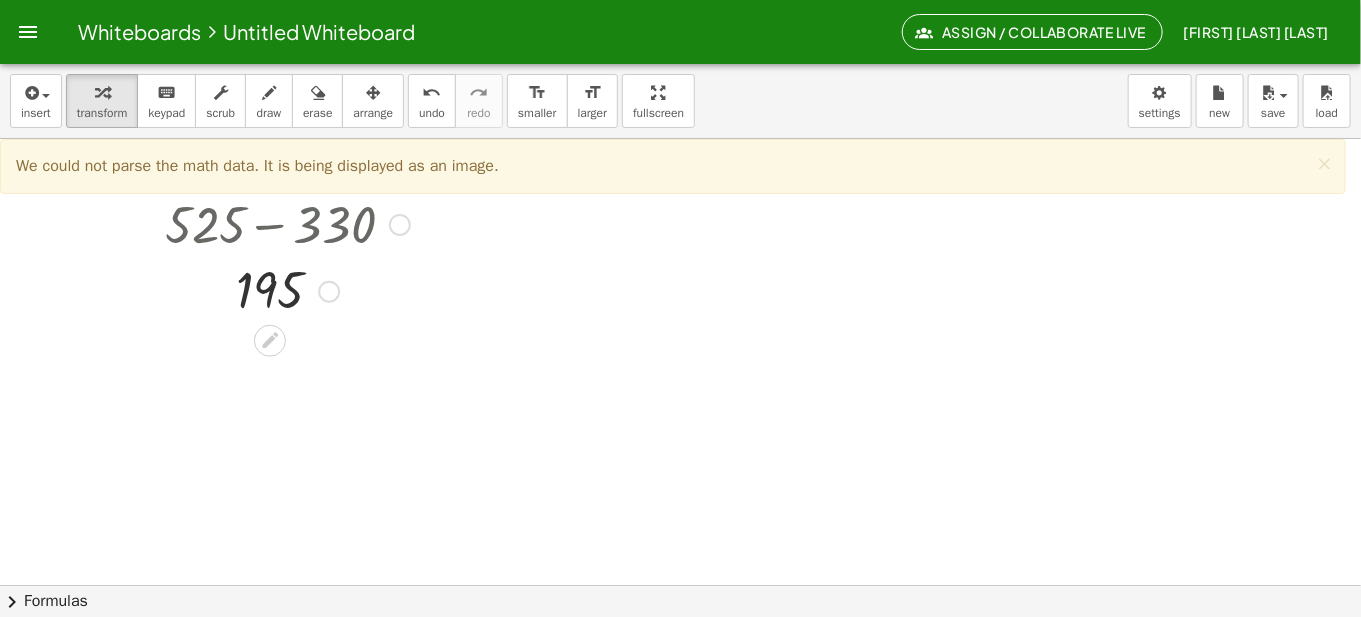 click at bounding box center (287, 223) 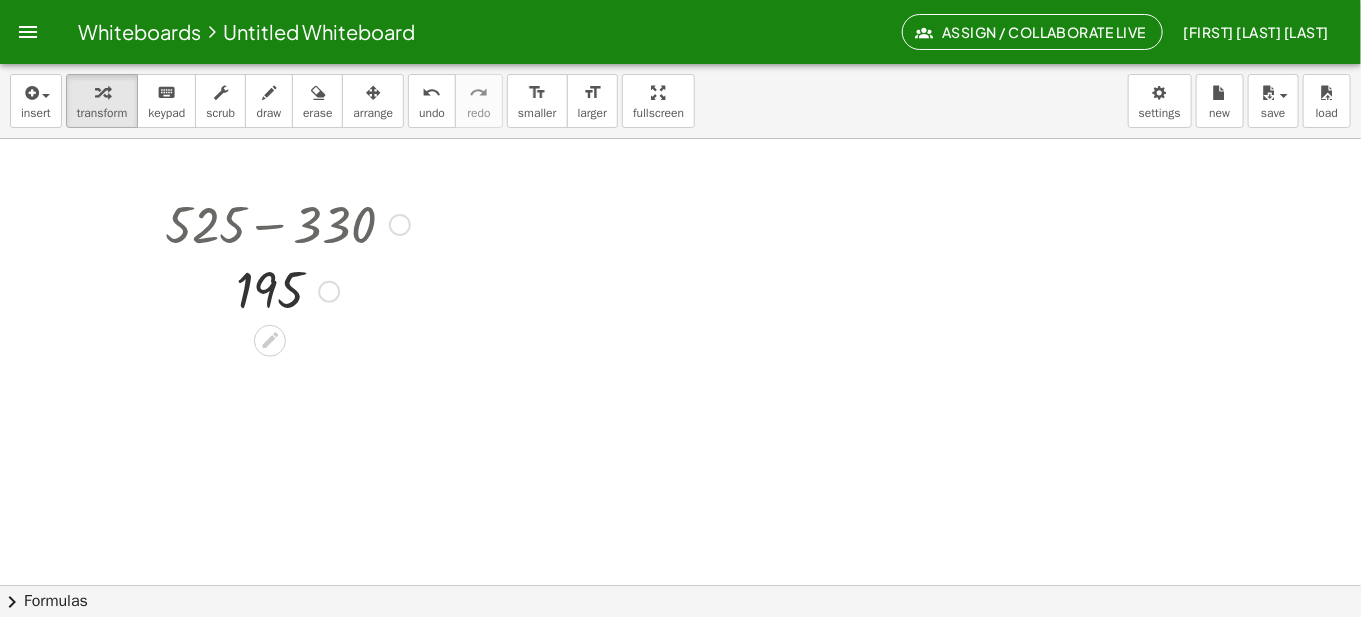click at bounding box center [287, 223] 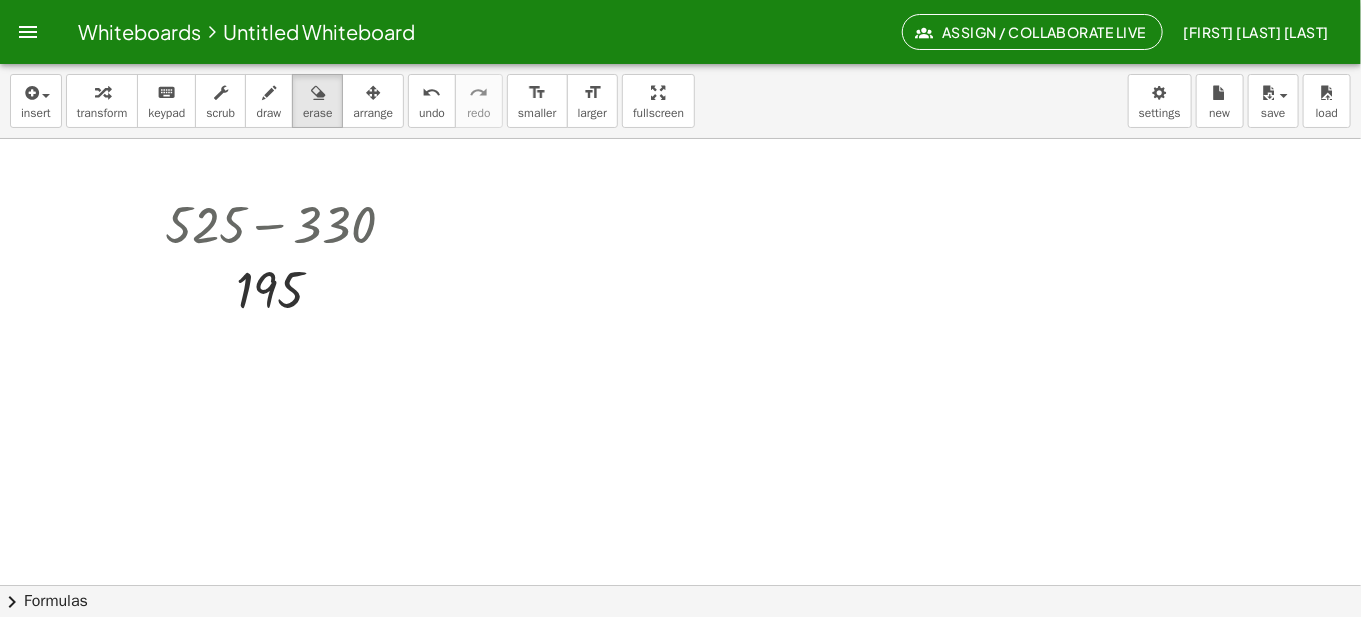 drag, startPoint x: 320, startPoint y: 106, endPoint x: 330, endPoint y: 161, distance: 55.9017 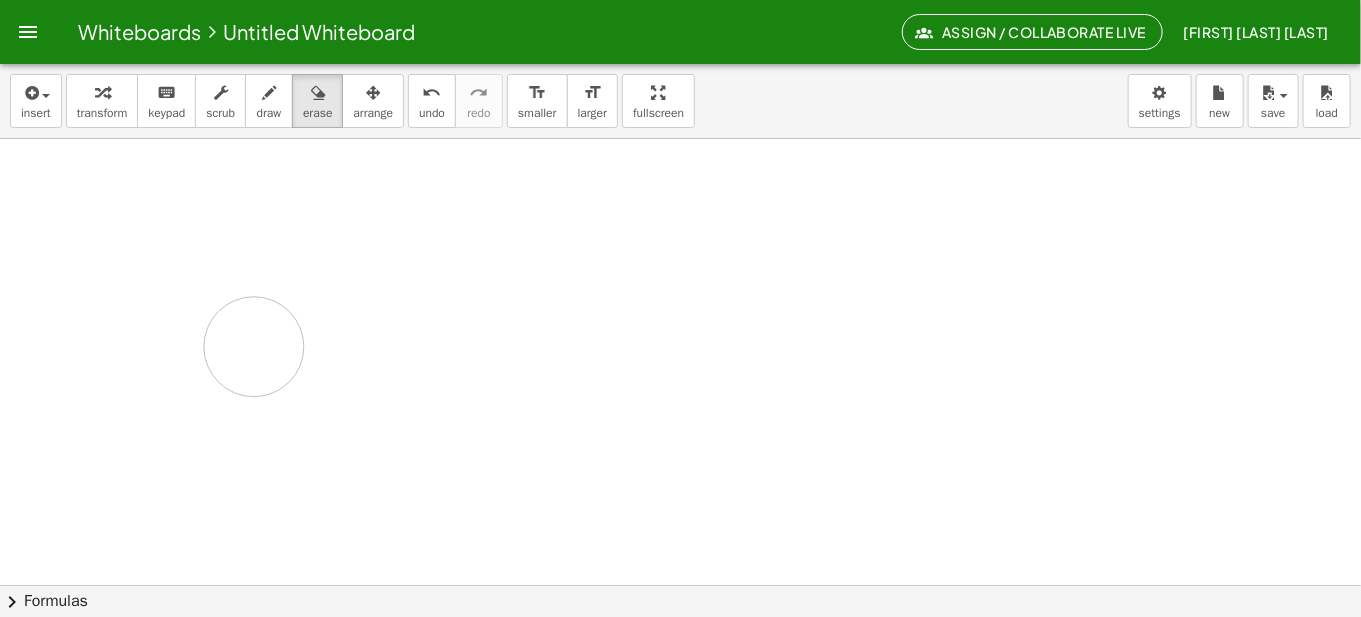 drag, startPoint x: 186, startPoint y: 247, endPoint x: 259, endPoint y: 329, distance: 109.786156 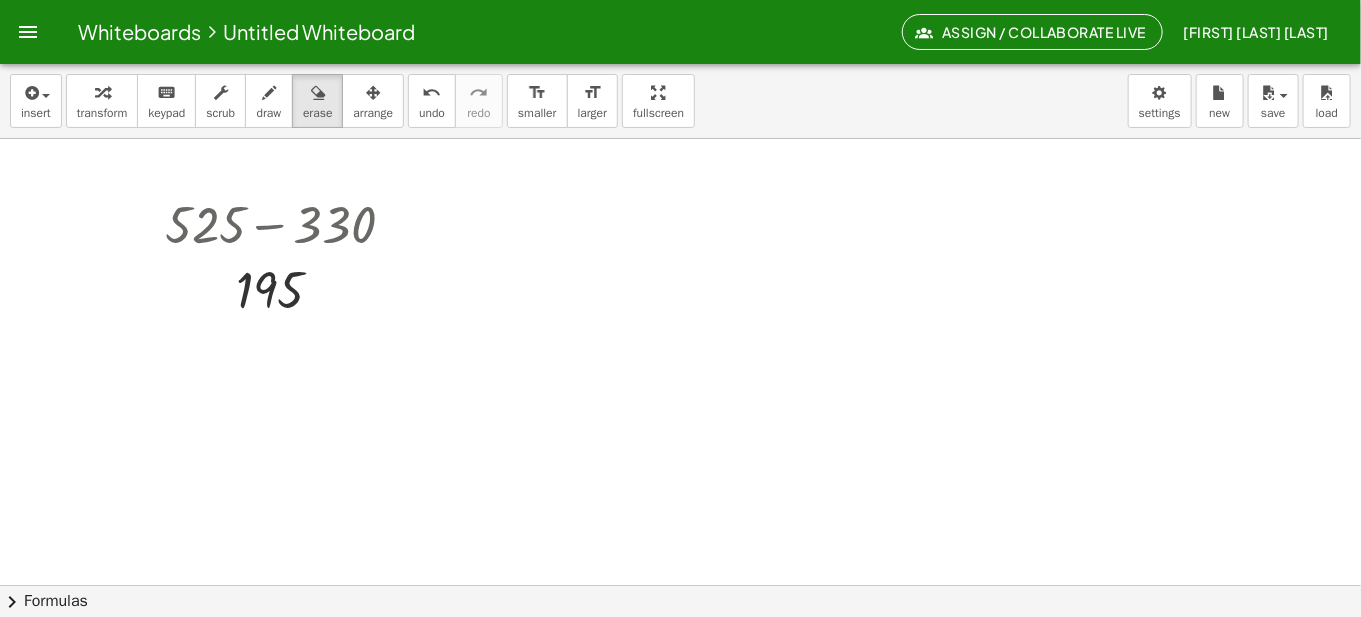 click at bounding box center [680, 586] 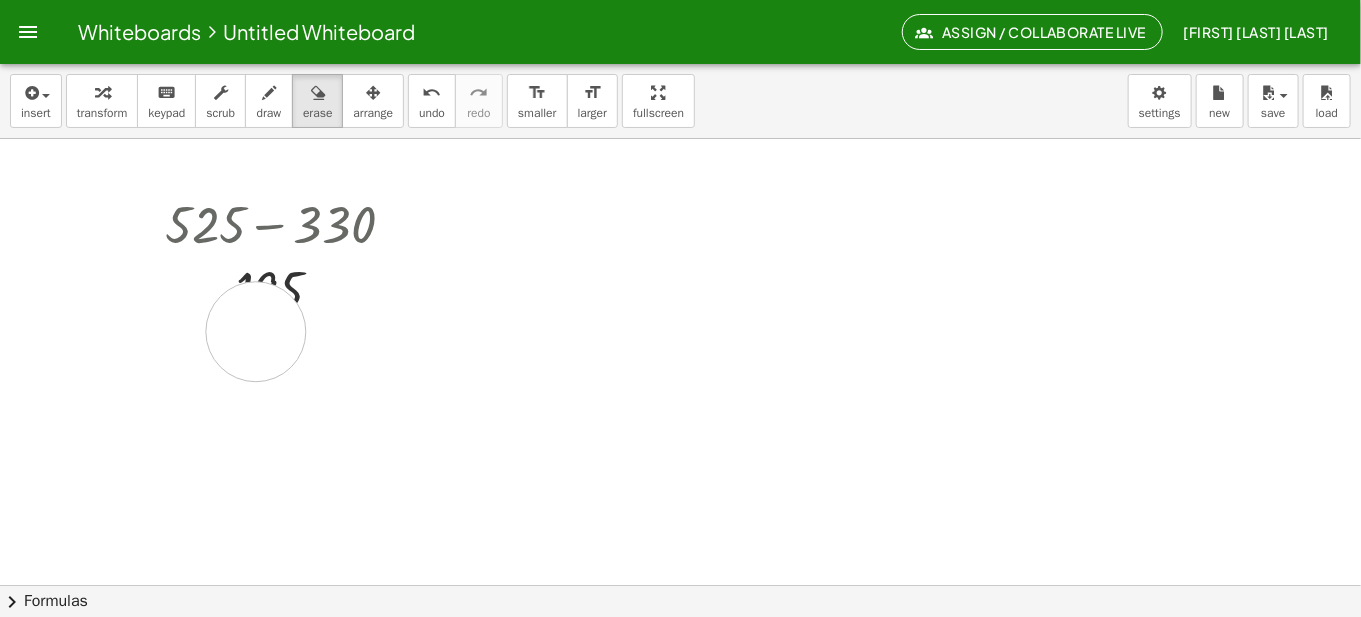 drag, startPoint x: 256, startPoint y: 331, endPoint x: 318, endPoint y: 409, distance: 99.63935 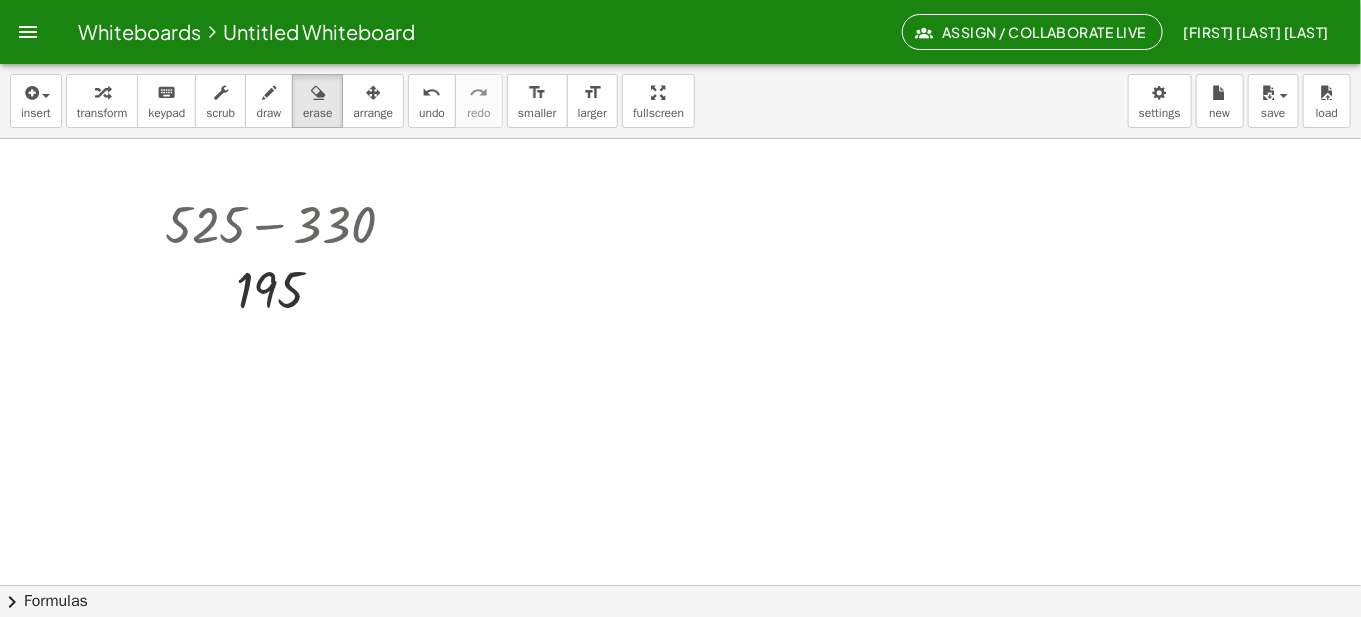 click at bounding box center (680, 586) 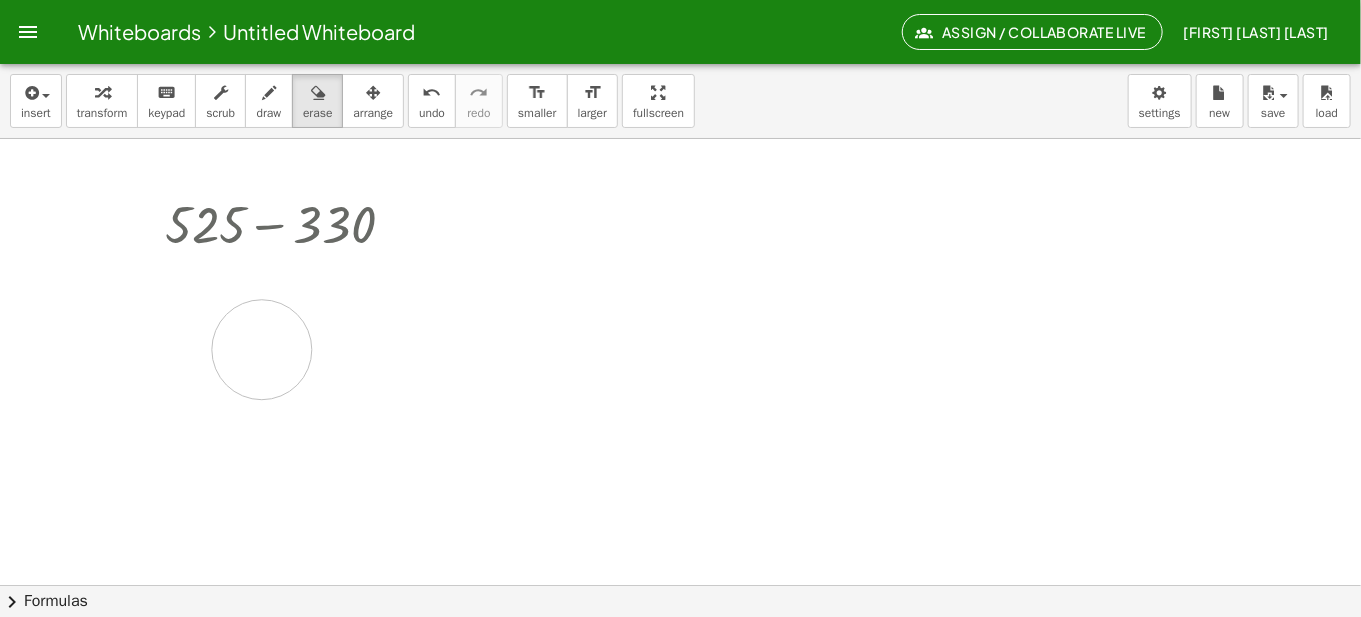 drag, startPoint x: 280, startPoint y: 302, endPoint x: 262, endPoint y: 349, distance: 50.32892 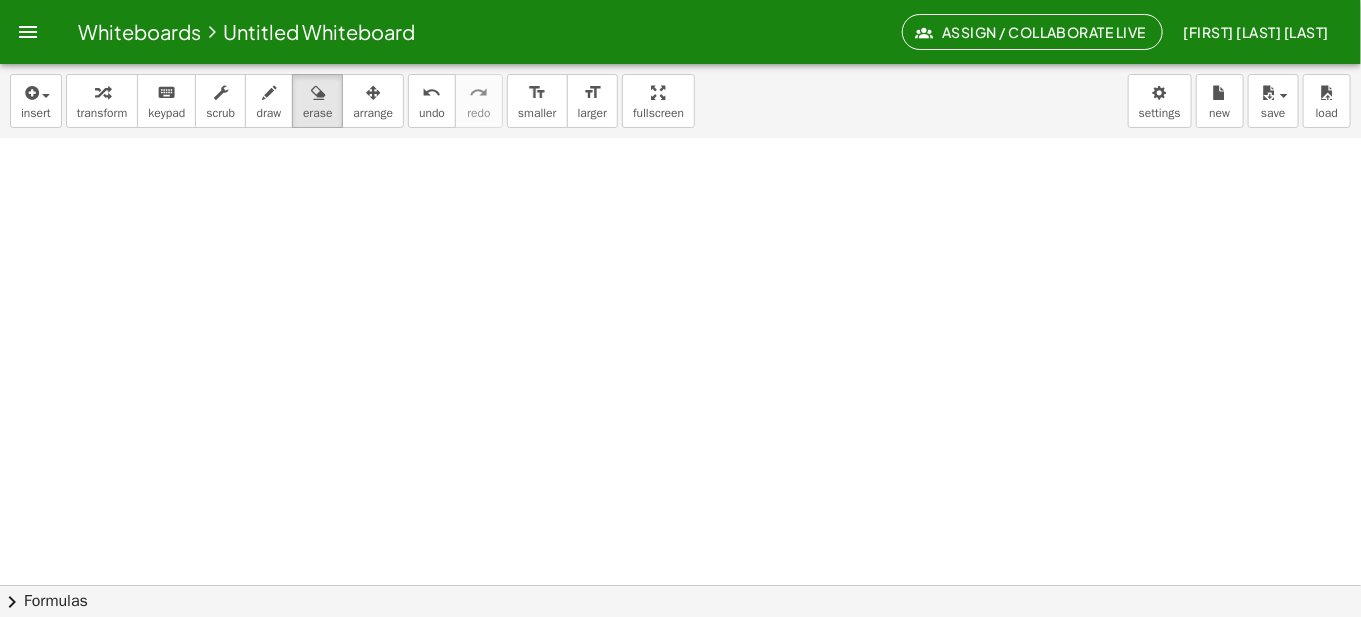 scroll, scrollTop: 0, scrollLeft: 0, axis: both 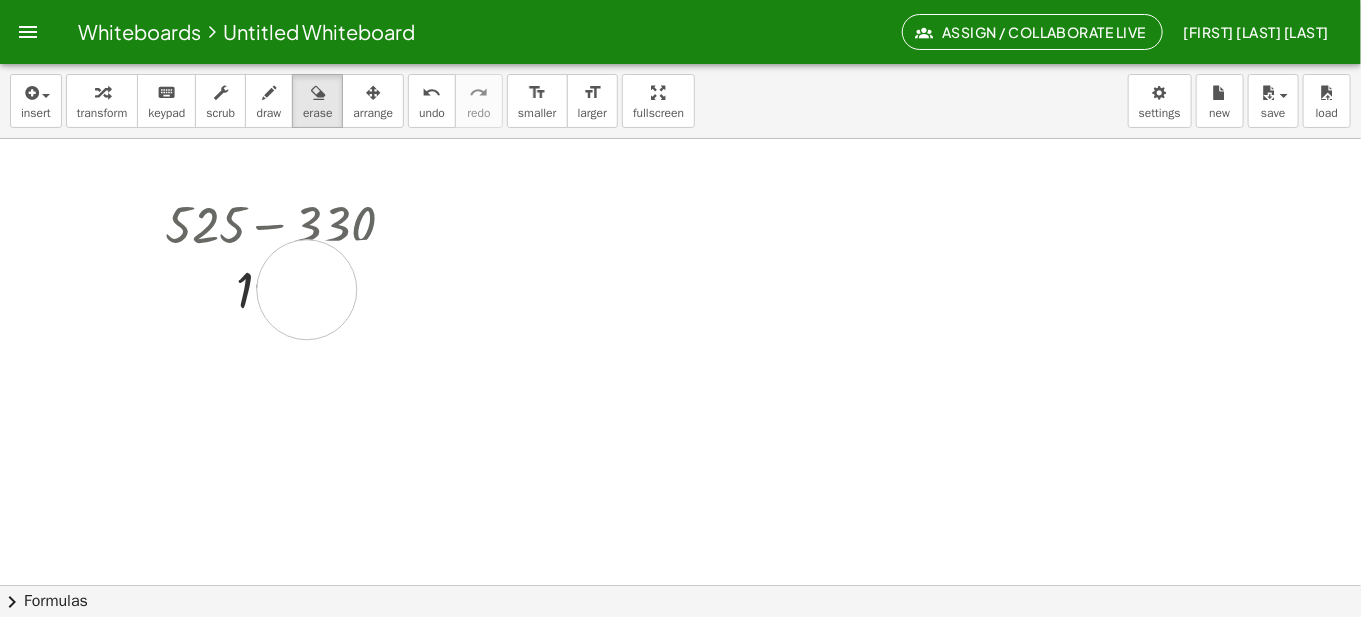 drag, startPoint x: 387, startPoint y: 289, endPoint x: 201, endPoint y: 262, distance: 187.94946 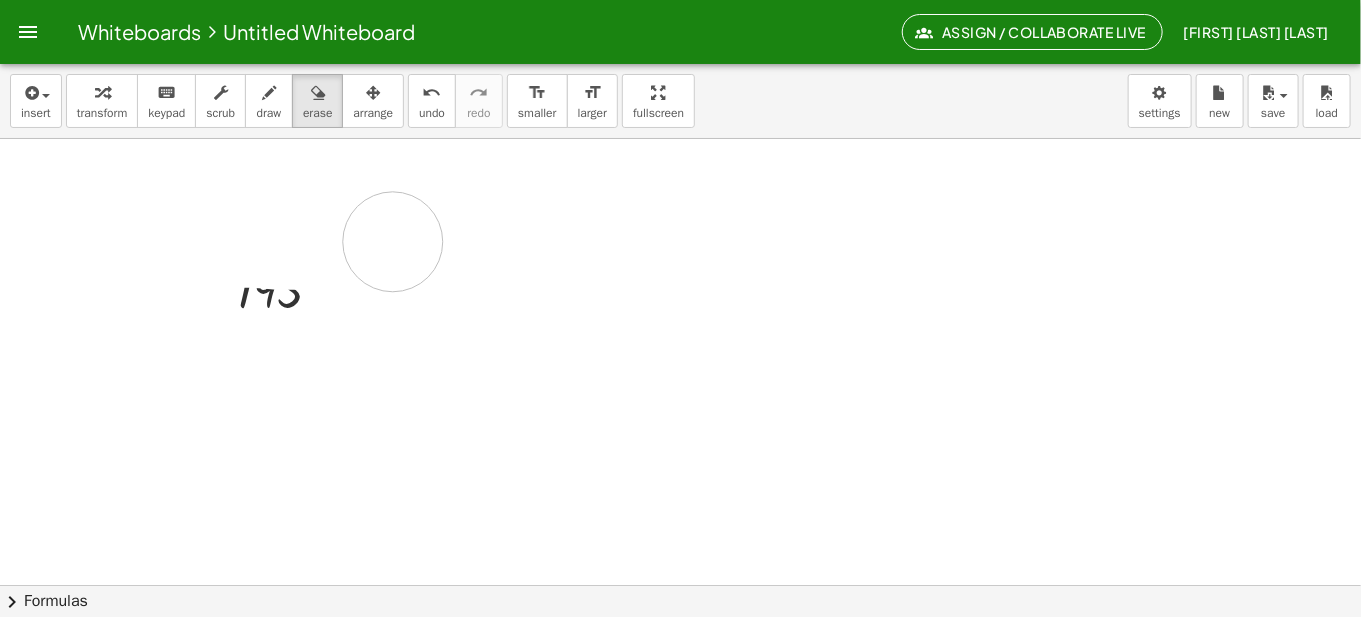 drag, startPoint x: 175, startPoint y: 227, endPoint x: 192, endPoint y: 266, distance: 42.544094 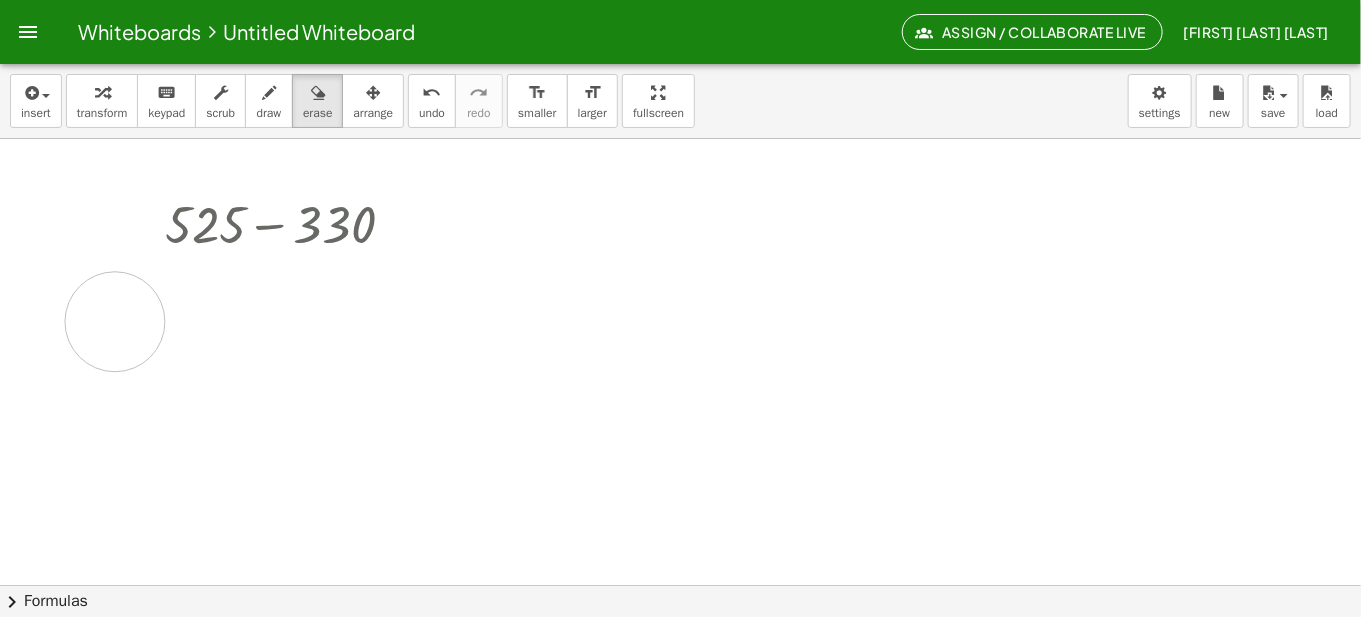 drag, startPoint x: 374, startPoint y: 316, endPoint x: 247, endPoint y: 301, distance: 127.88276 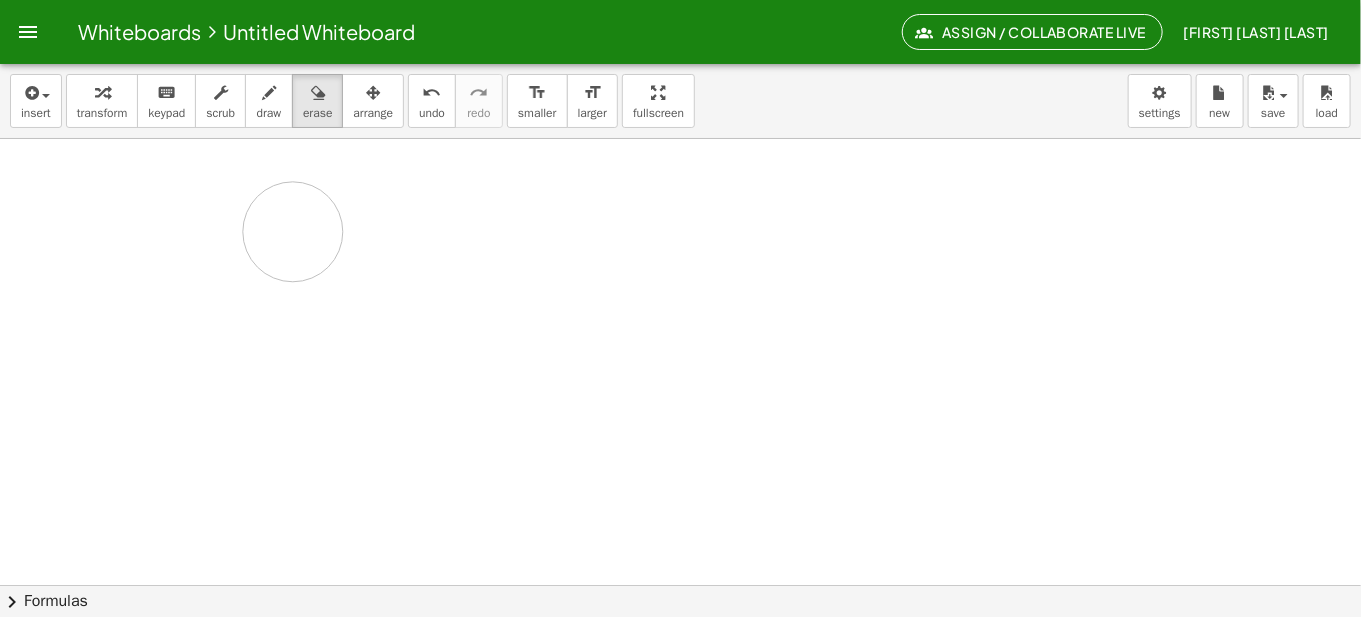 drag, startPoint x: 123, startPoint y: 274, endPoint x: 91, endPoint y: 210, distance: 71.55418 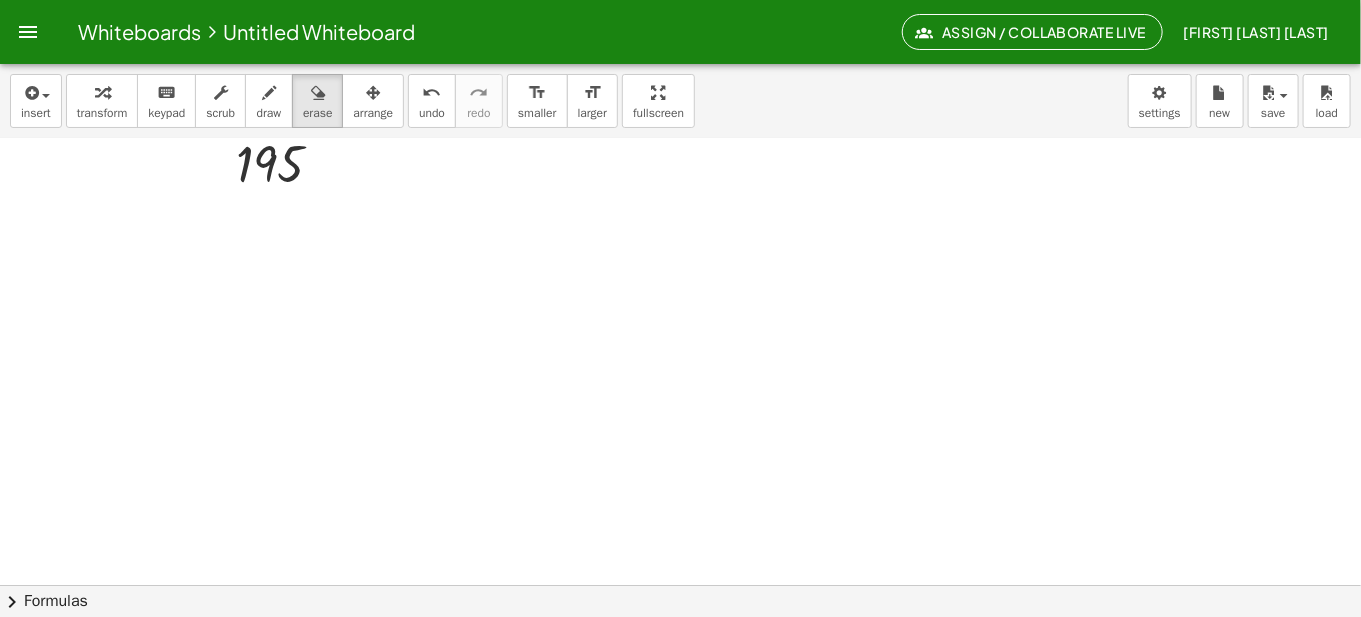 scroll, scrollTop: 200, scrollLeft: 0, axis: vertical 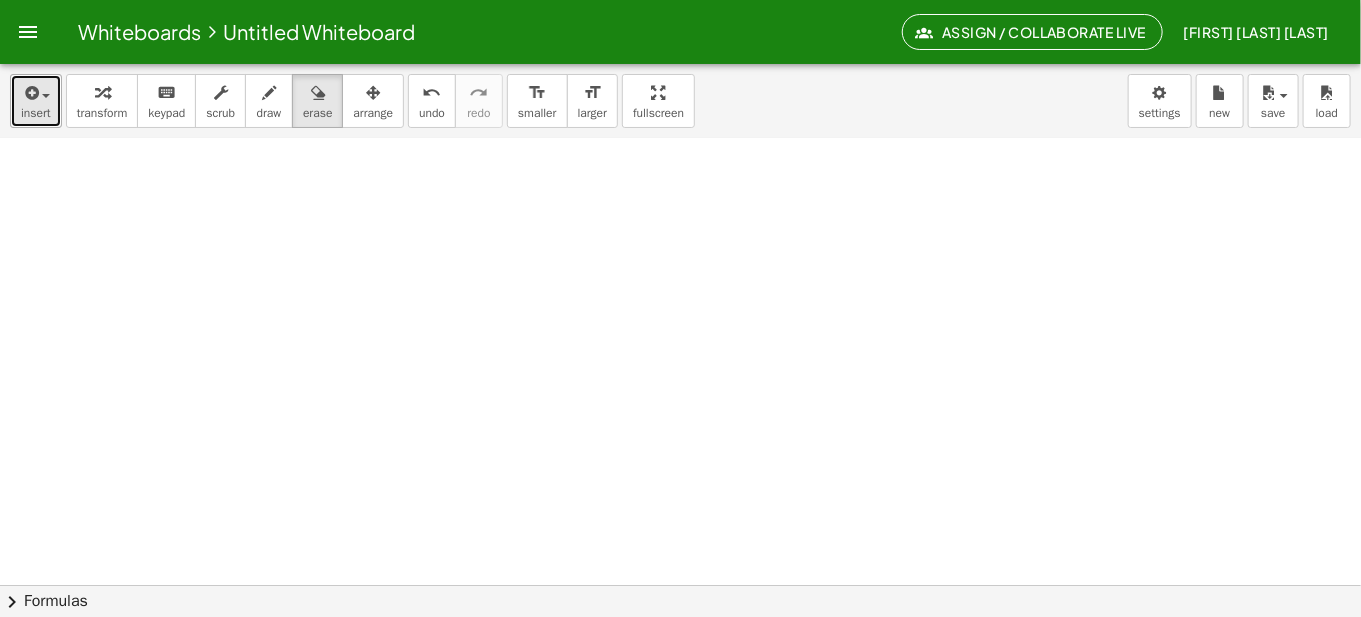 click on "insert" at bounding box center [36, 113] 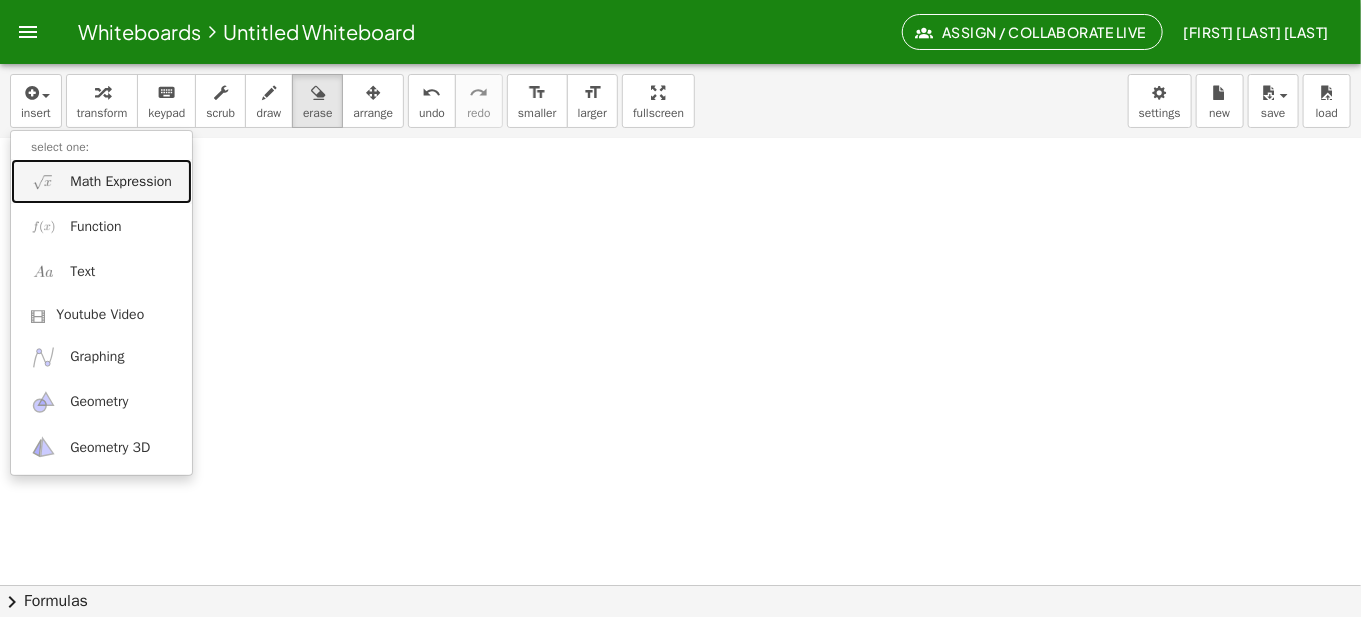 click on "Math Expression" at bounding box center (121, 182) 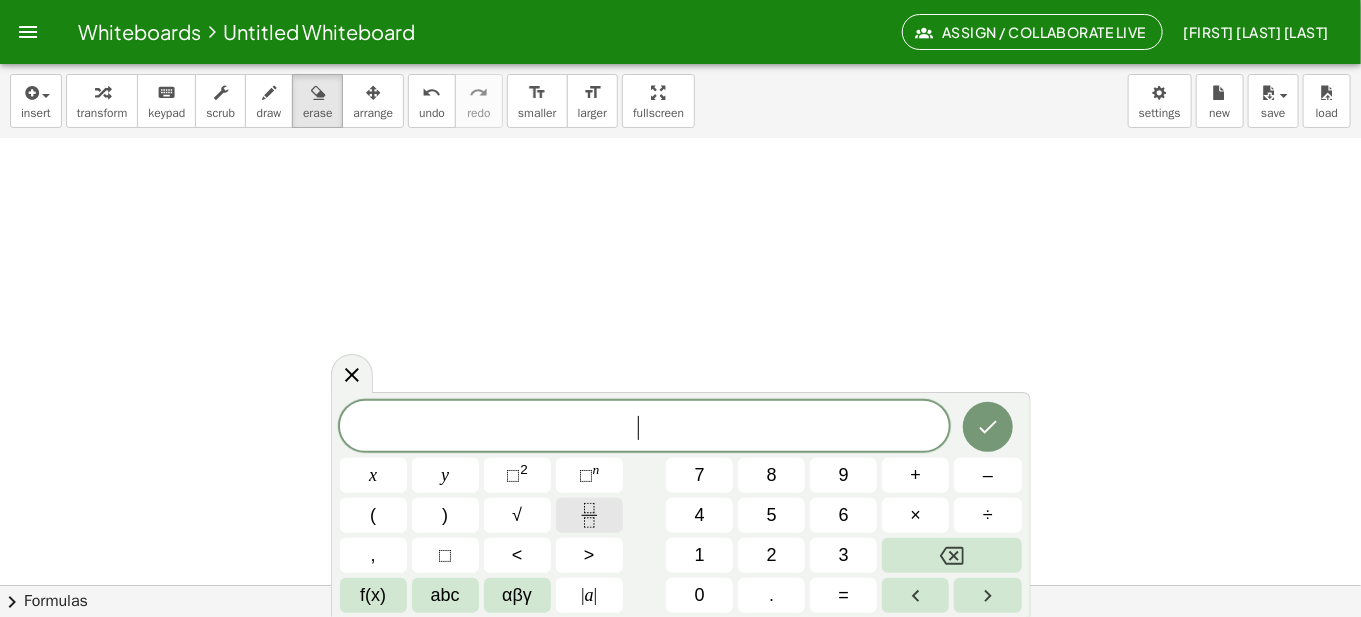 click at bounding box center [589, 515] 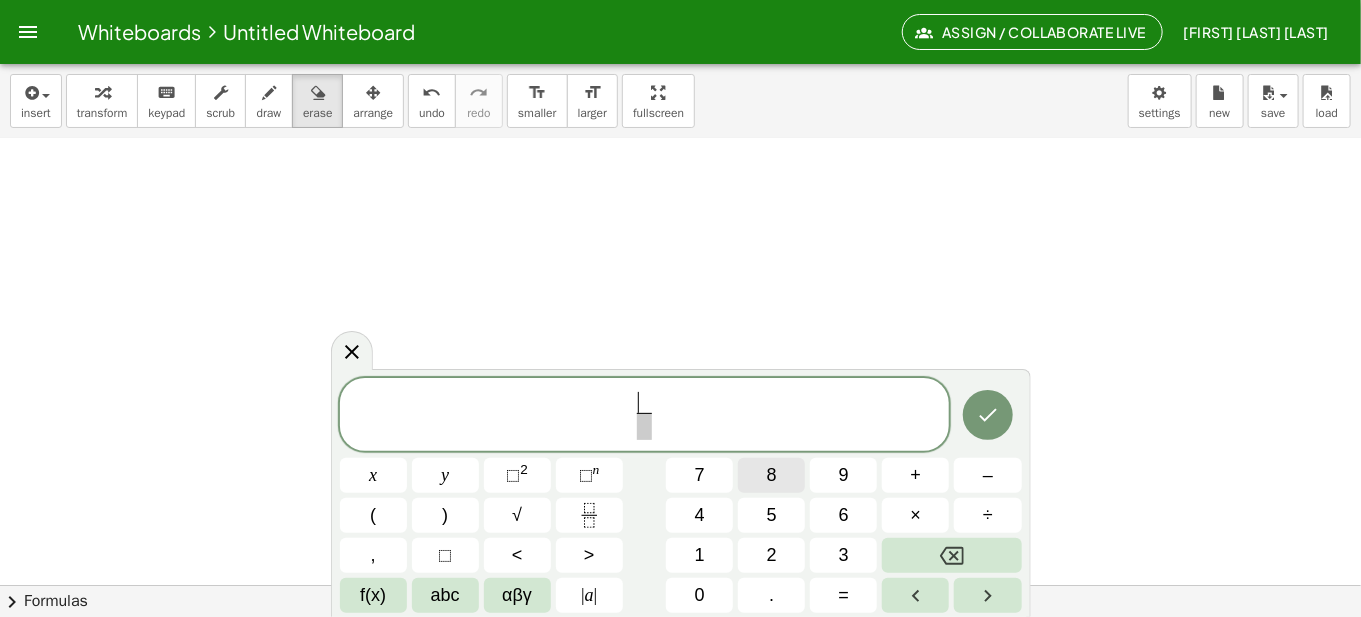 click on "8" at bounding box center [771, 475] 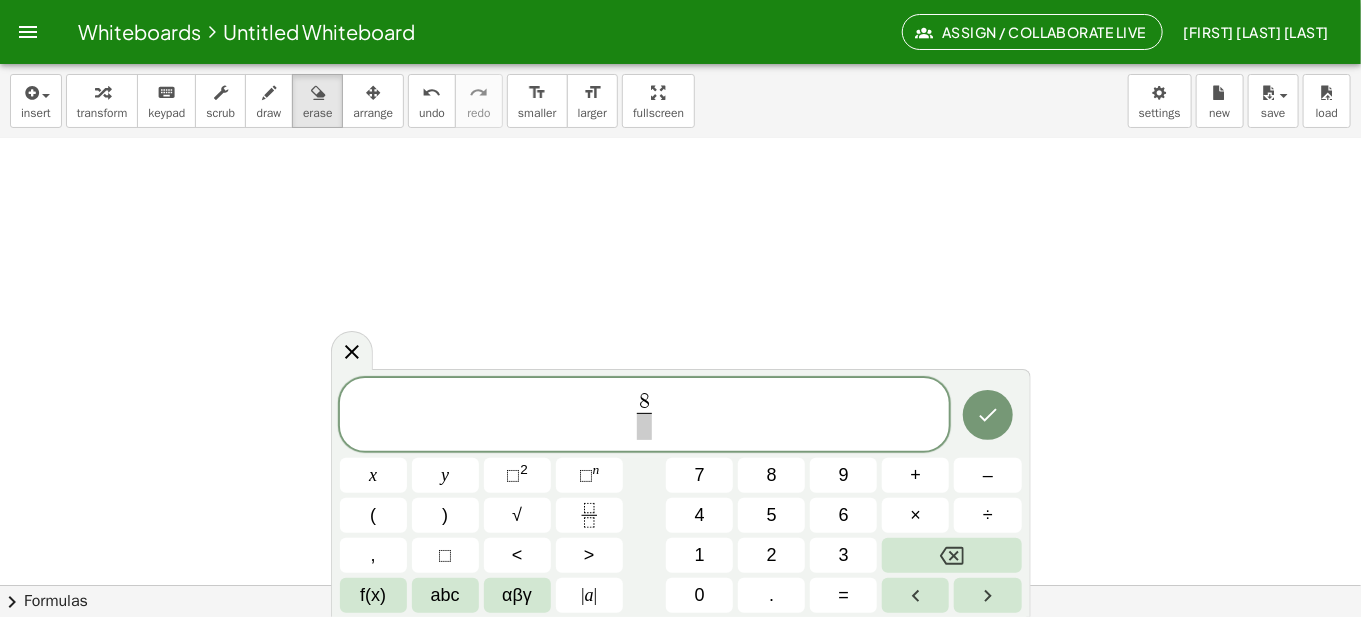 click at bounding box center (644, 426) 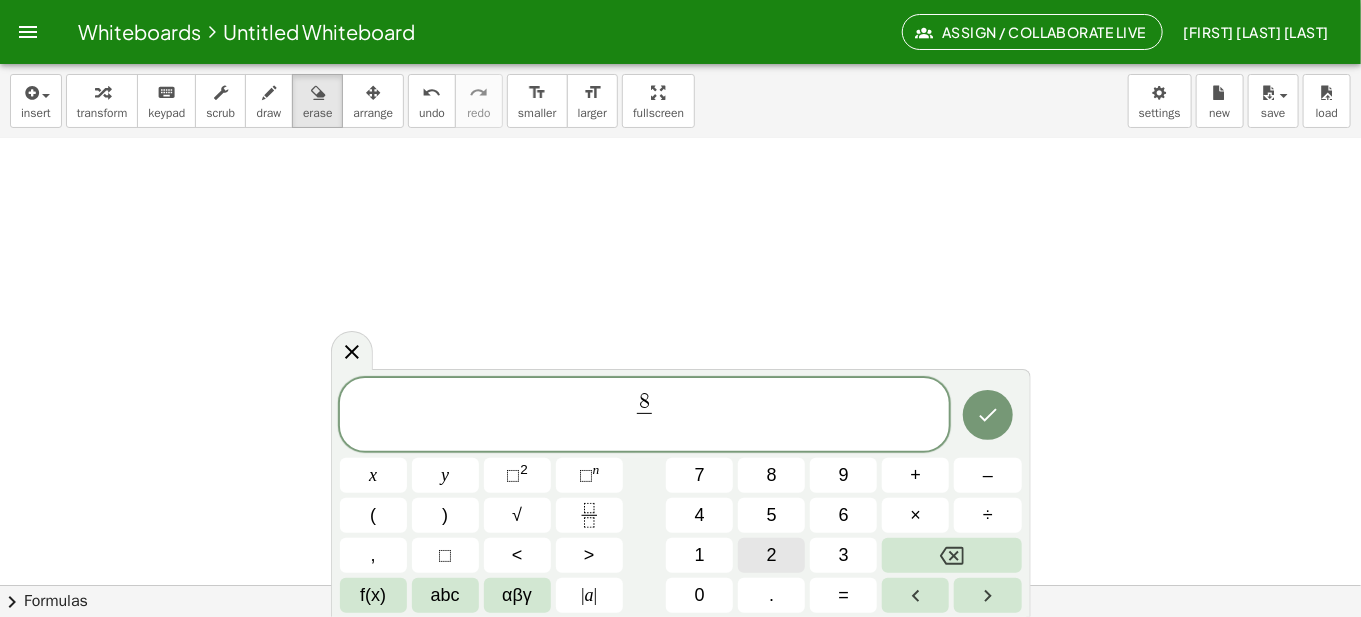 click on "2" at bounding box center (771, 555) 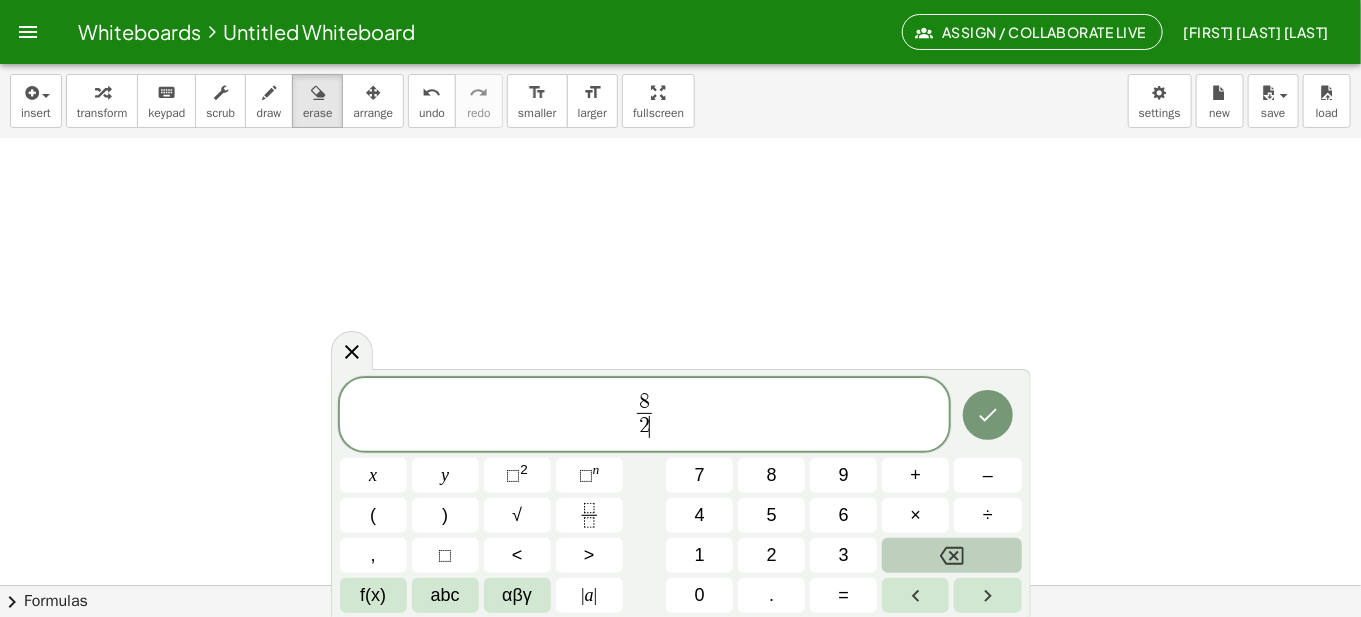 click 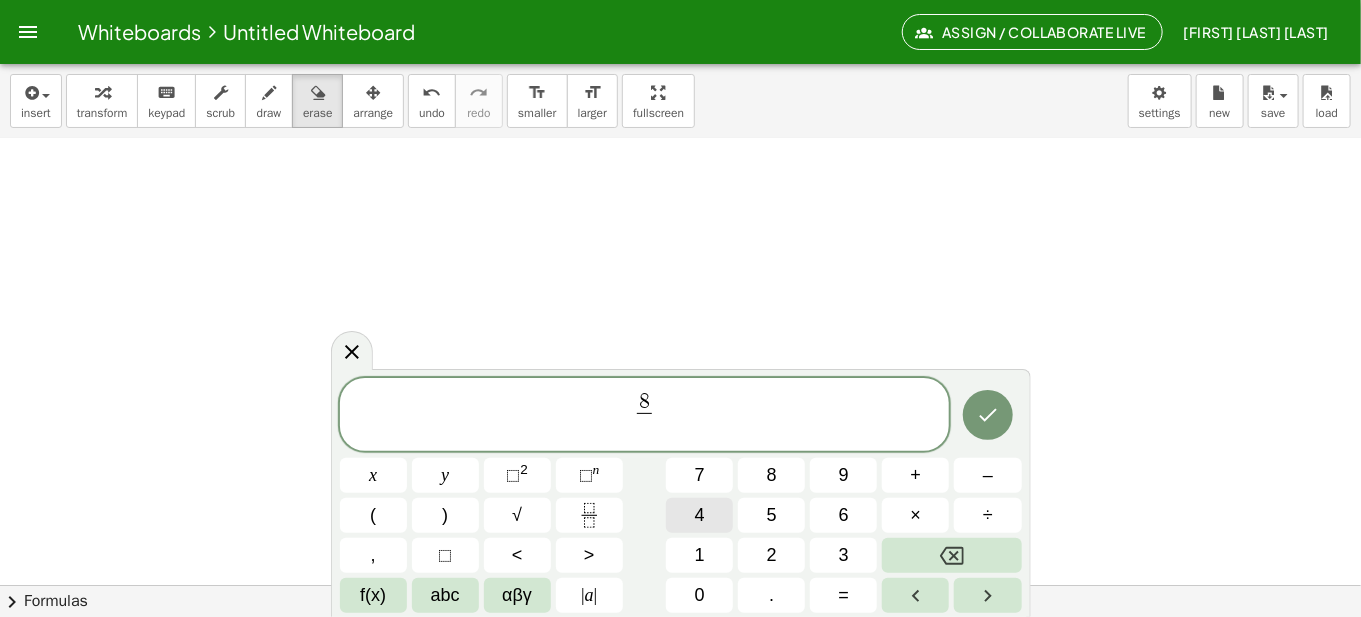 click on "4" at bounding box center (699, 515) 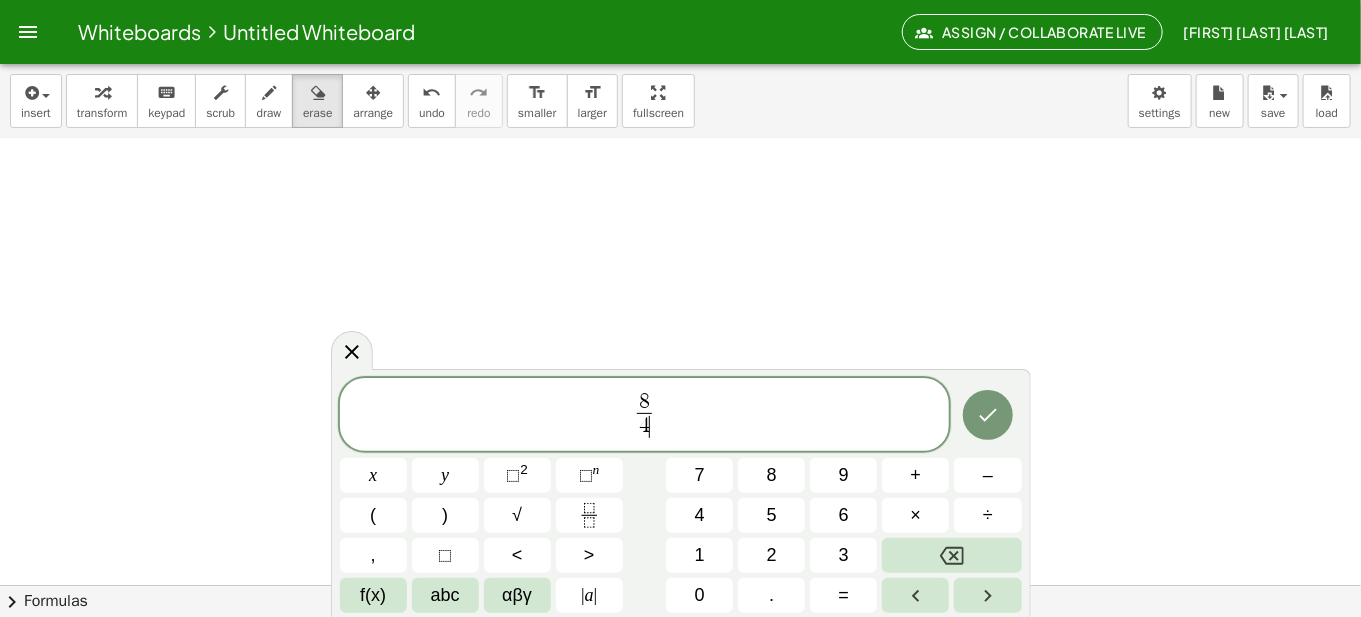 click at bounding box center (988, 415) 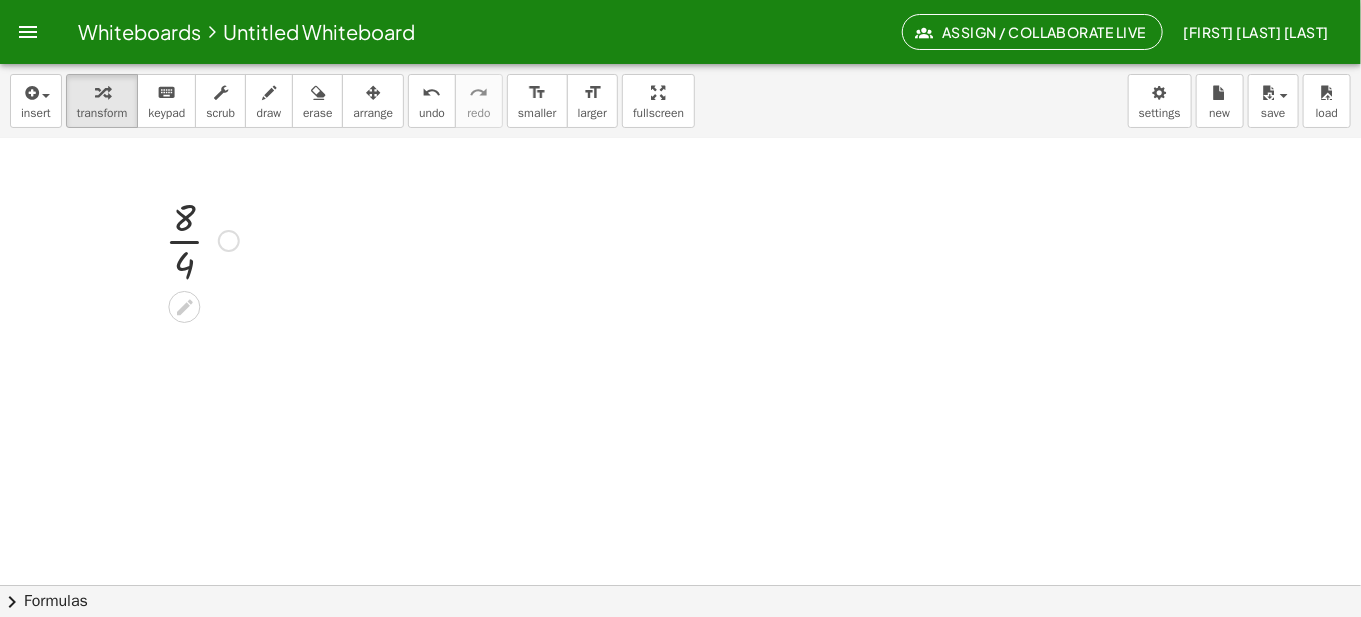 click at bounding box center (202, 239) 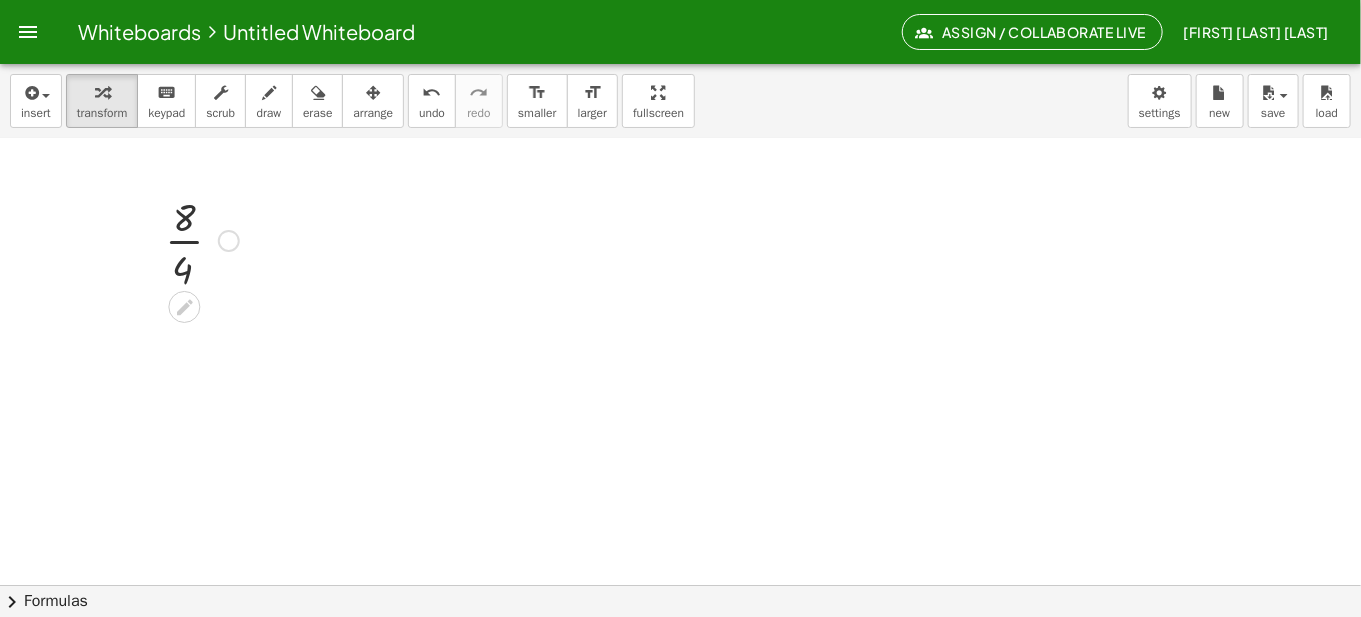 click at bounding box center [202, 239] 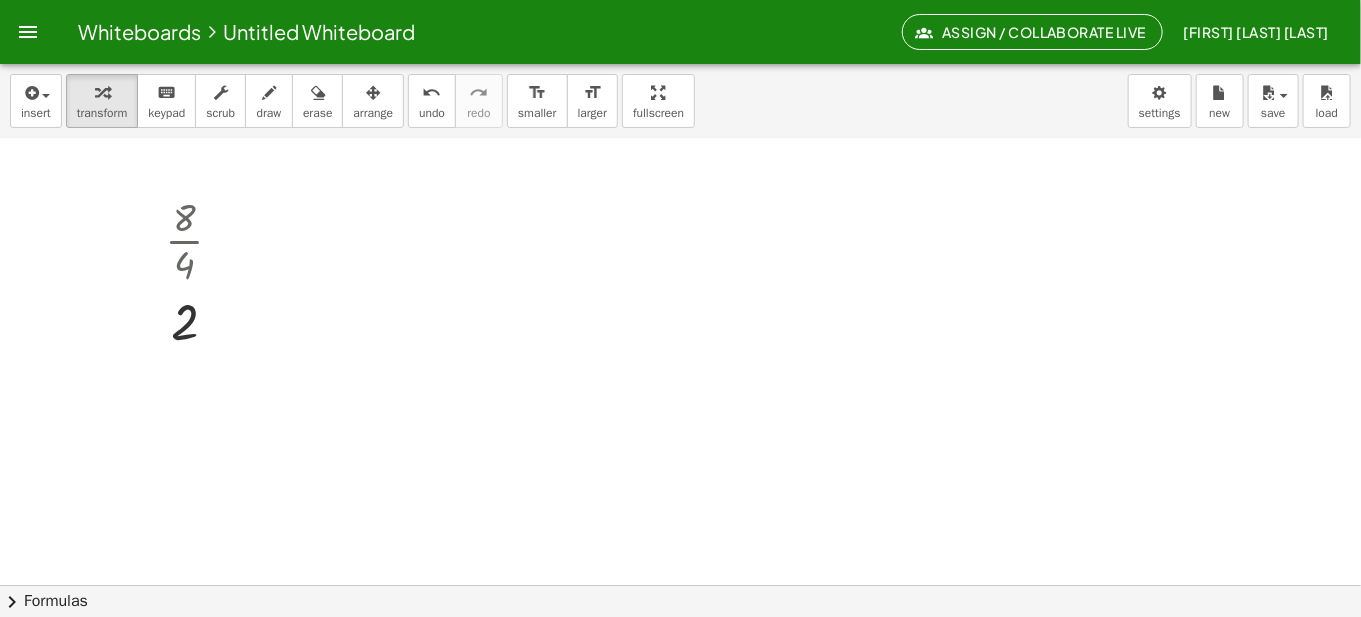 drag, startPoint x: 188, startPoint y: 229, endPoint x: 697, endPoint y: 14, distance: 552.54504 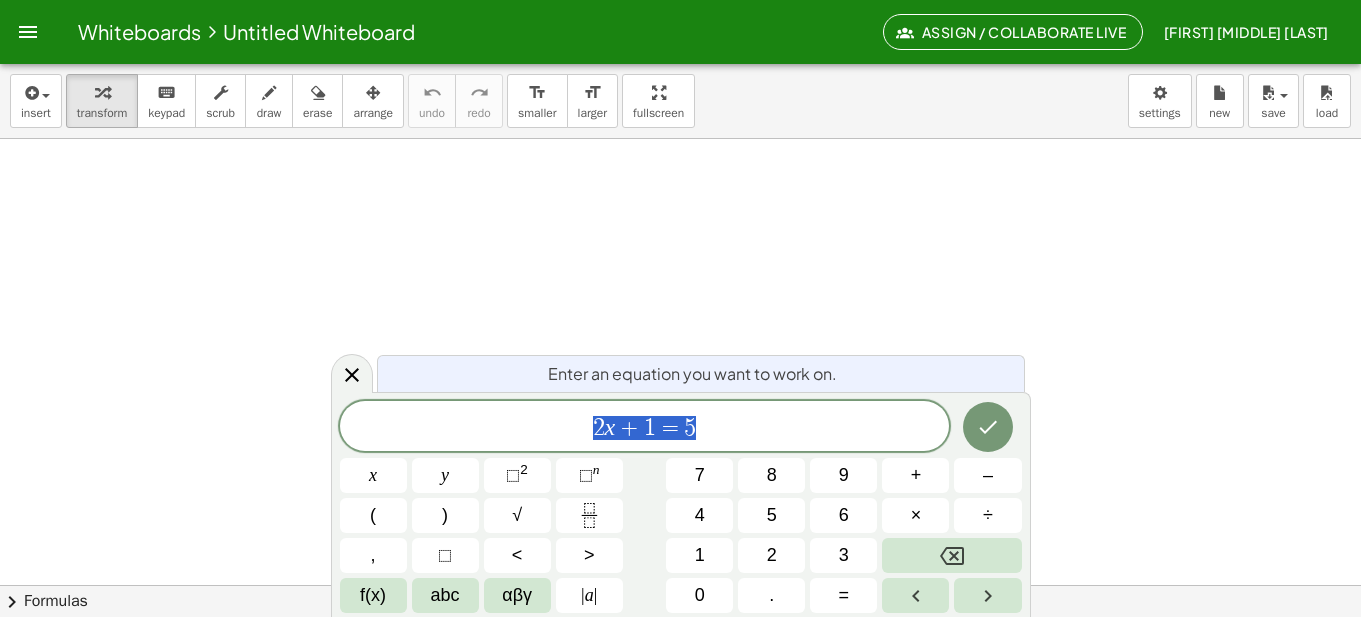 scroll, scrollTop: 0, scrollLeft: 0, axis: both 